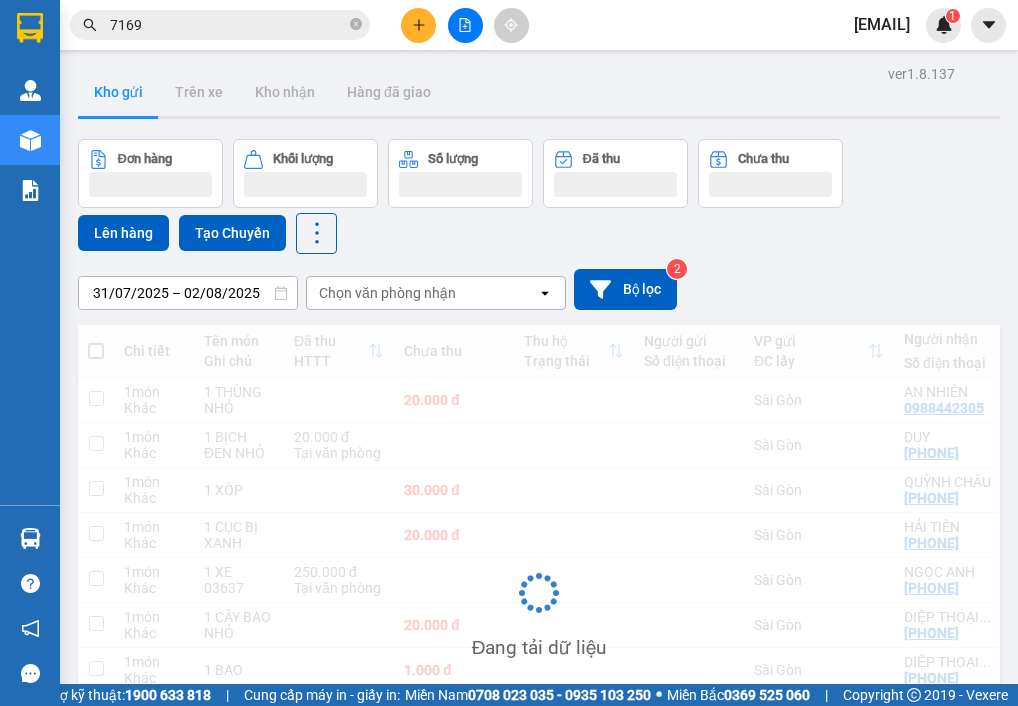 scroll, scrollTop: 0, scrollLeft: 0, axis: both 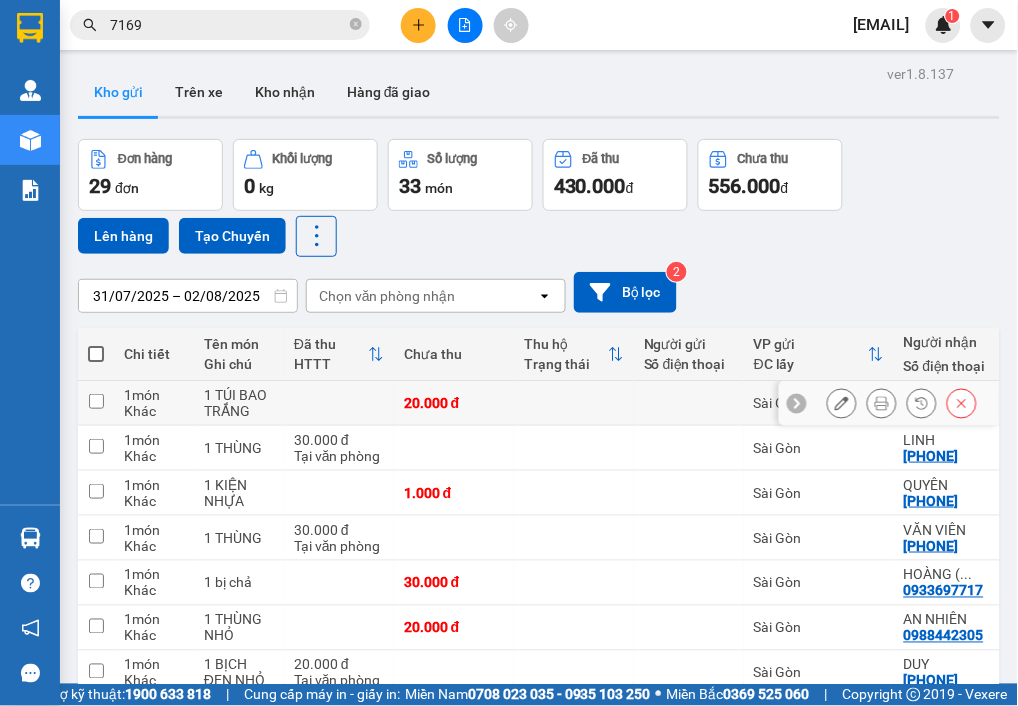 click 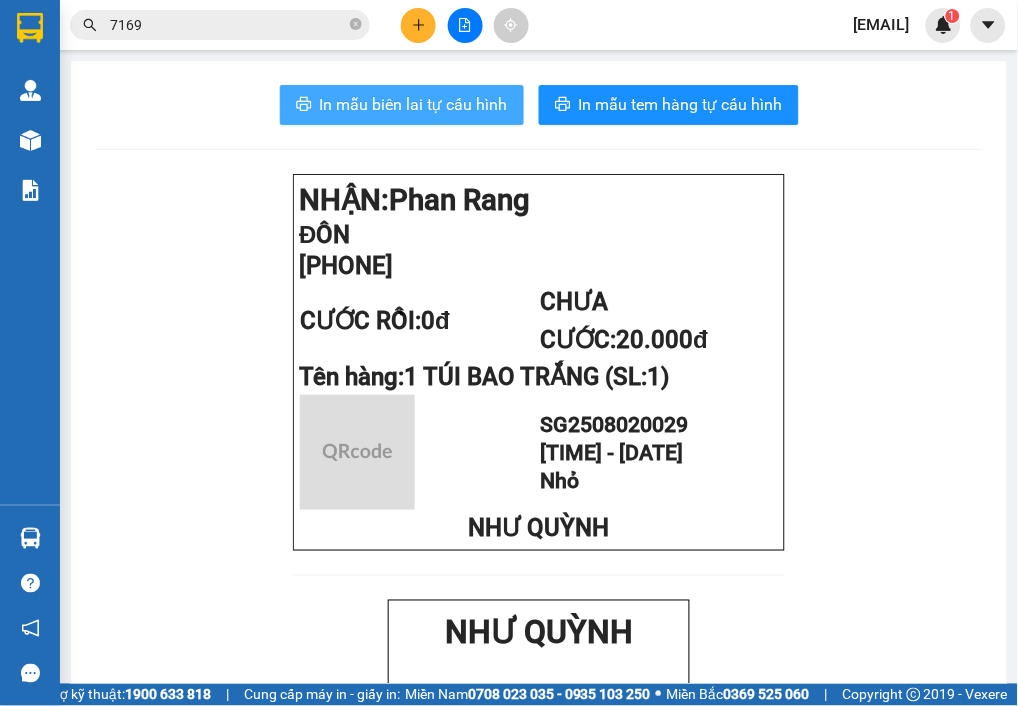 click on "In mẫu biên lai tự cấu hình" at bounding box center [414, 104] 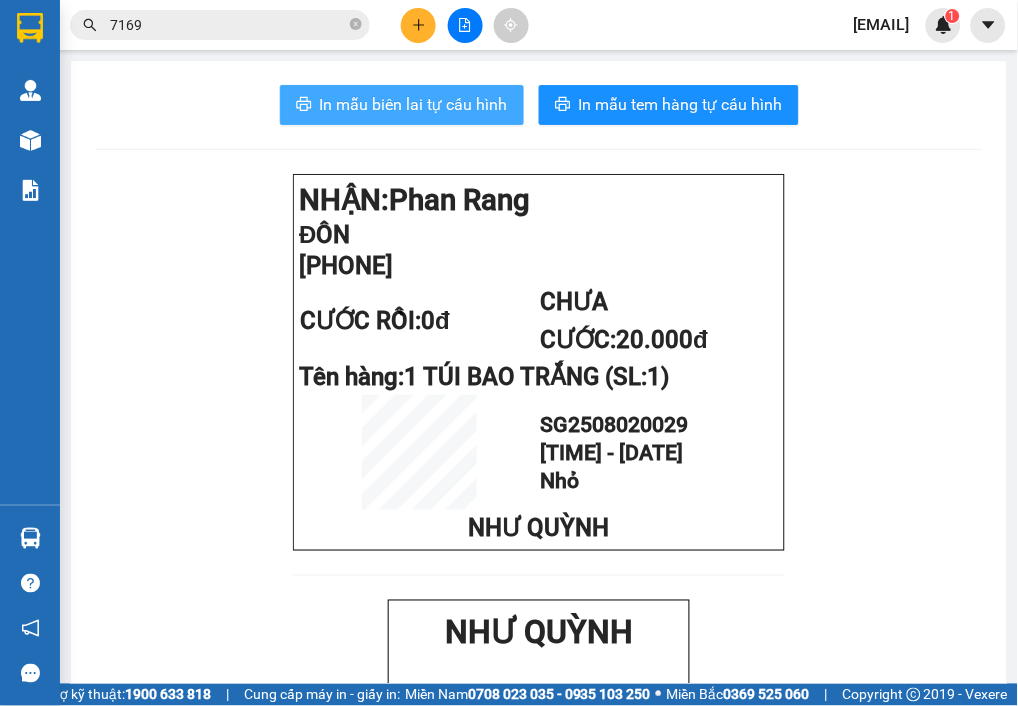 scroll, scrollTop: 0, scrollLeft: 0, axis: both 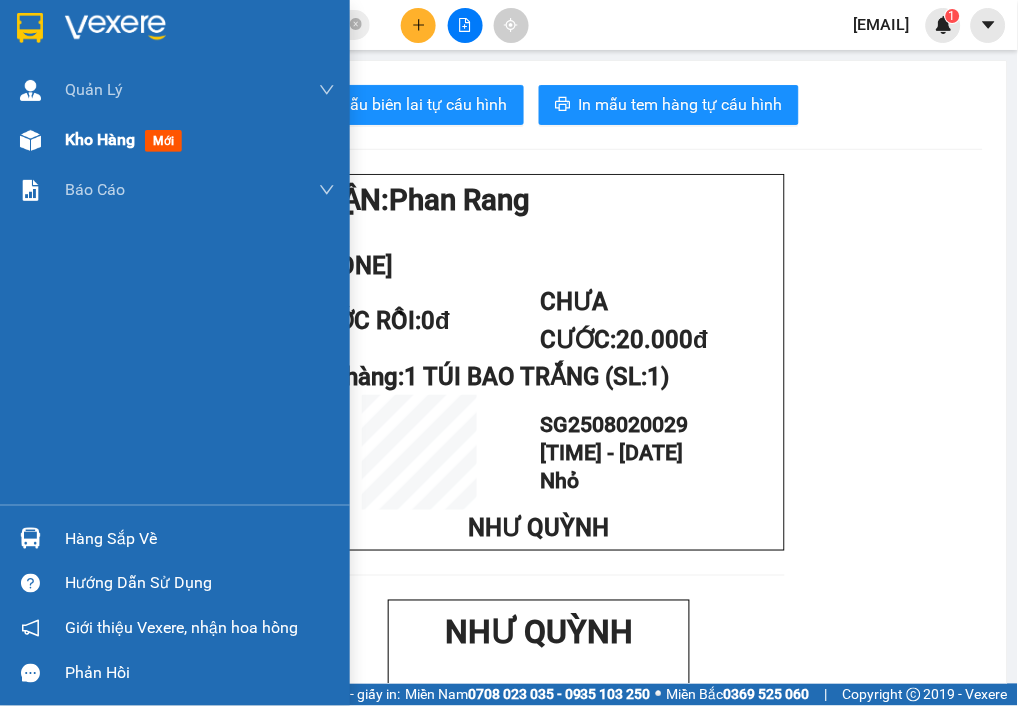 click on "Kho hàng" at bounding box center [100, 139] 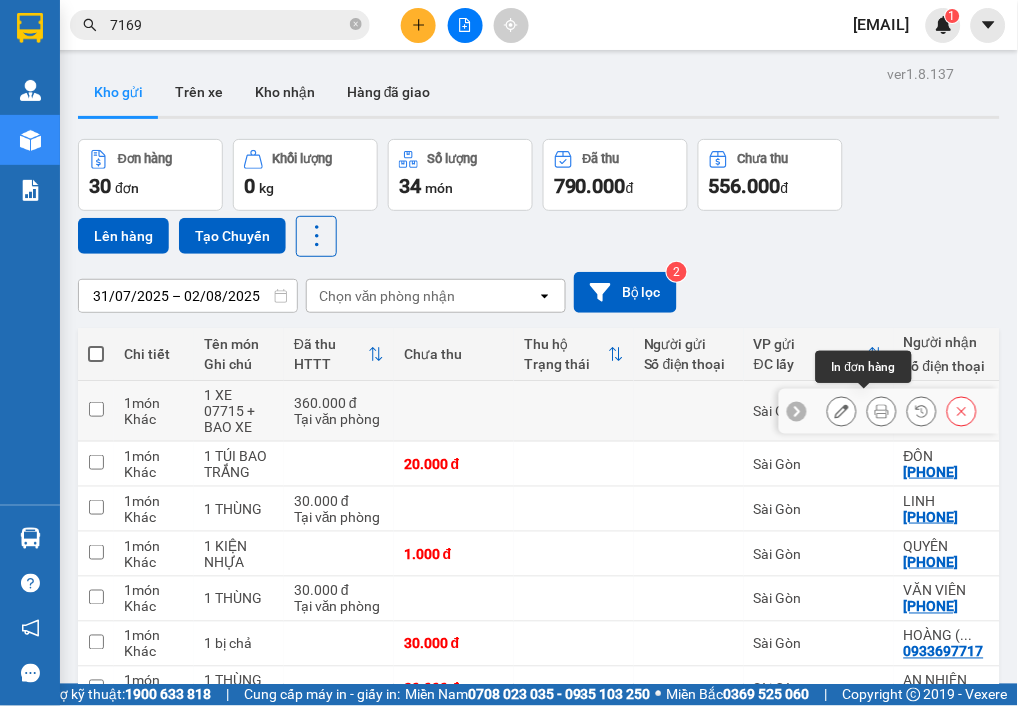 click 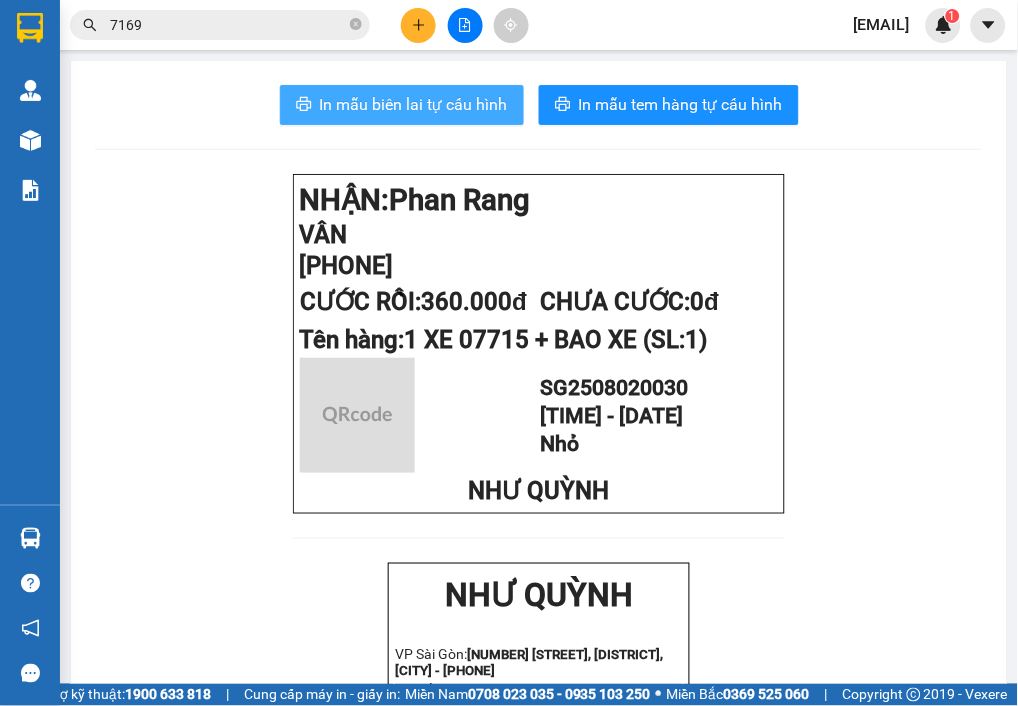 click on "In mẫu biên lai tự cấu hình" at bounding box center (414, 104) 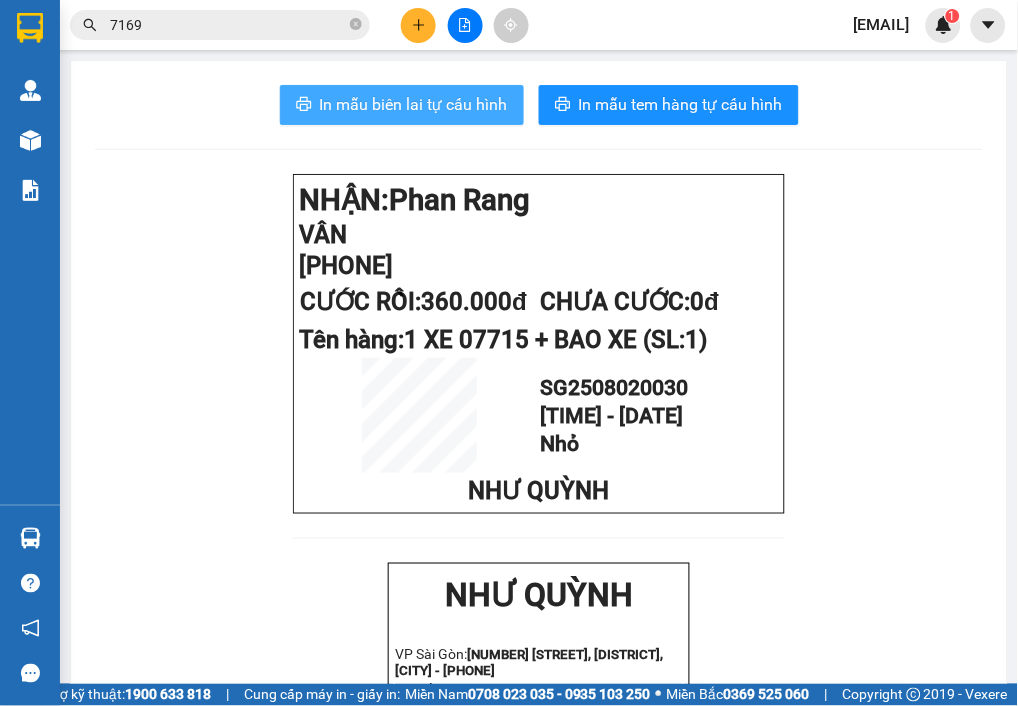 scroll, scrollTop: 0, scrollLeft: 0, axis: both 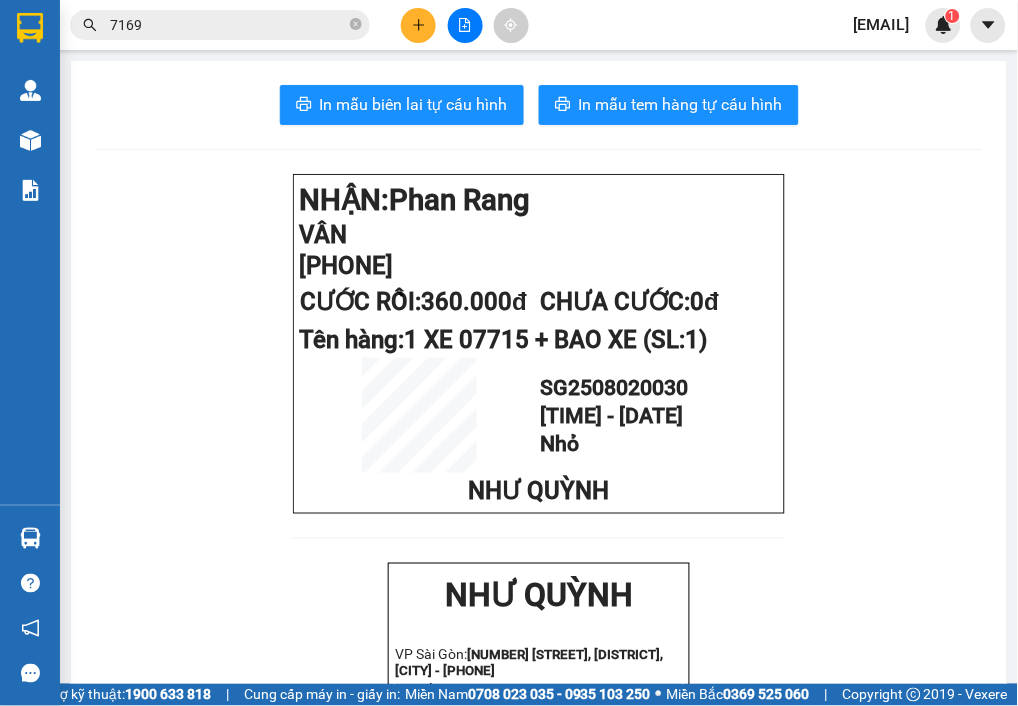 click on "Tên hàng:  1 XE 07715 + BAO XE  (SL:  1)" at bounding box center (538, 340) 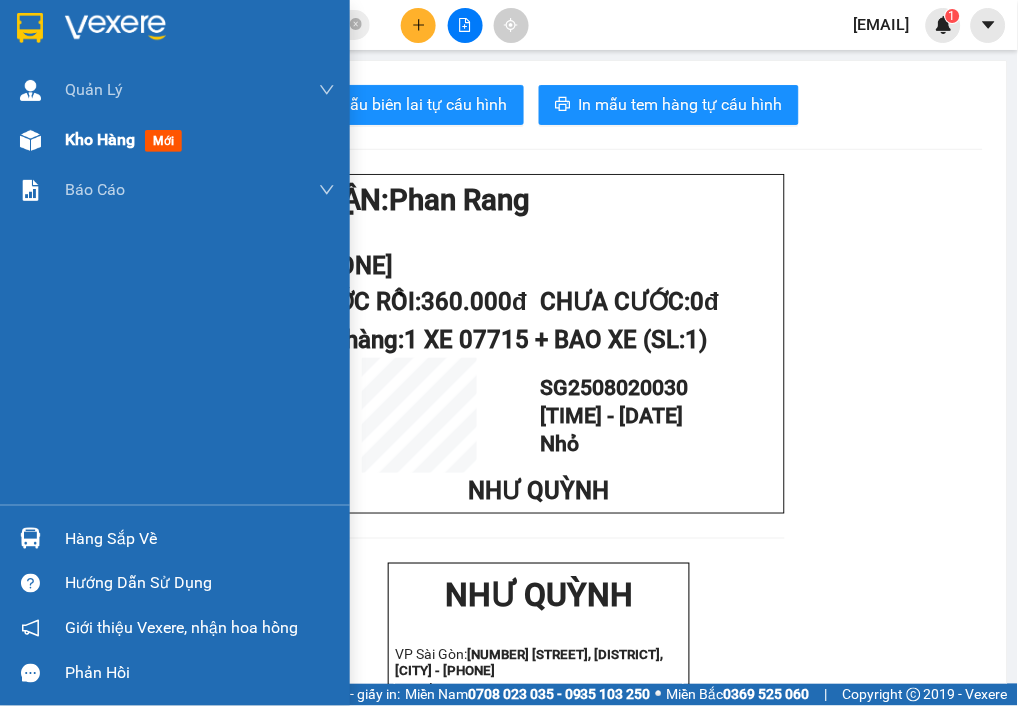 click on "Kho hàng mới" at bounding box center (175, 140) 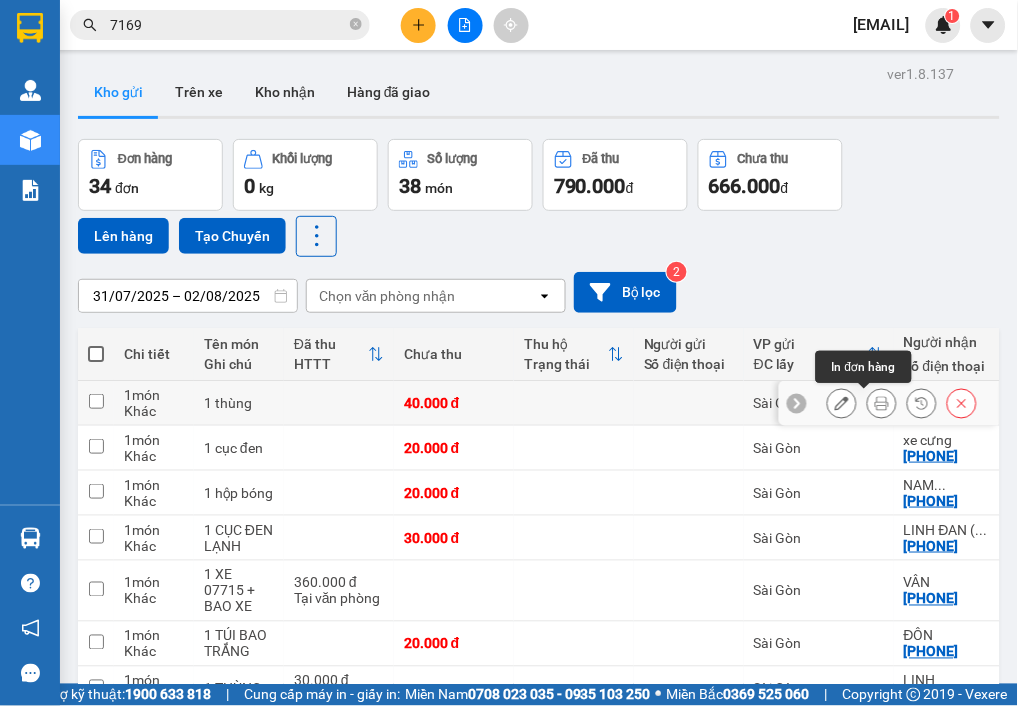 click 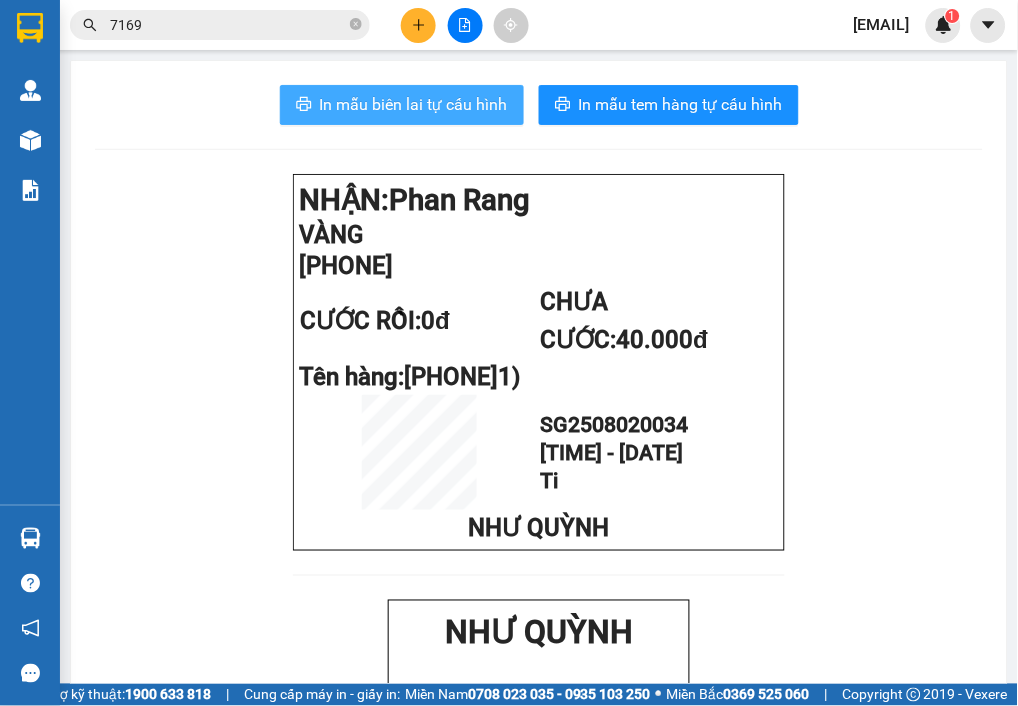 drag, startPoint x: 450, startPoint y: 94, endPoint x: 957, endPoint y: 125, distance: 507.94684 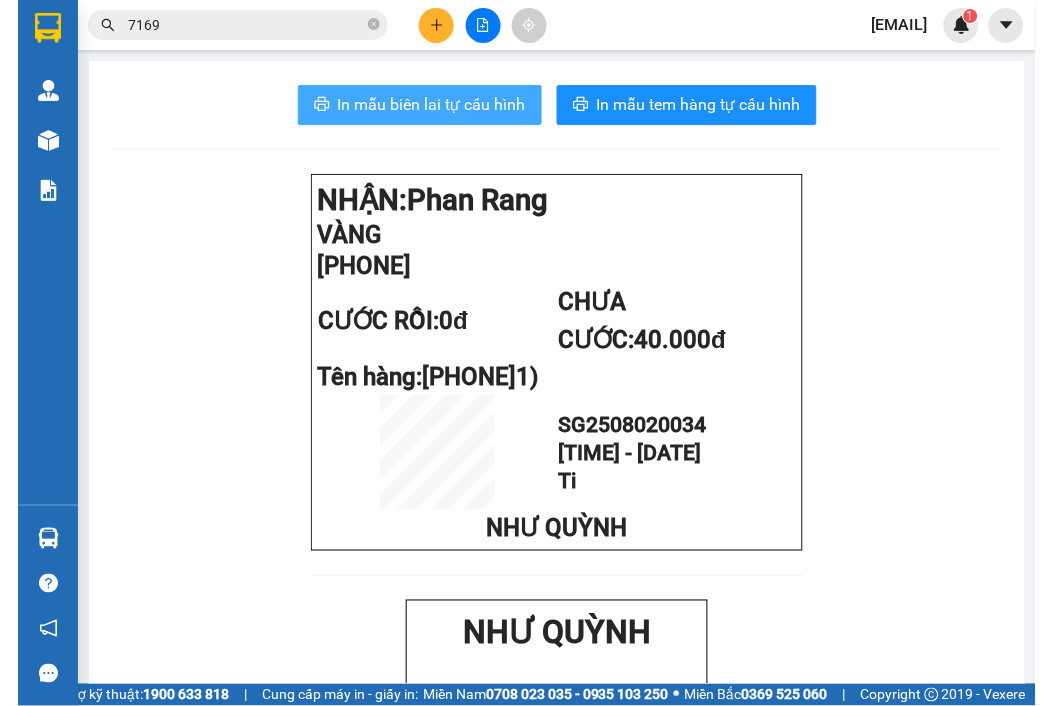 scroll, scrollTop: 0, scrollLeft: 0, axis: both 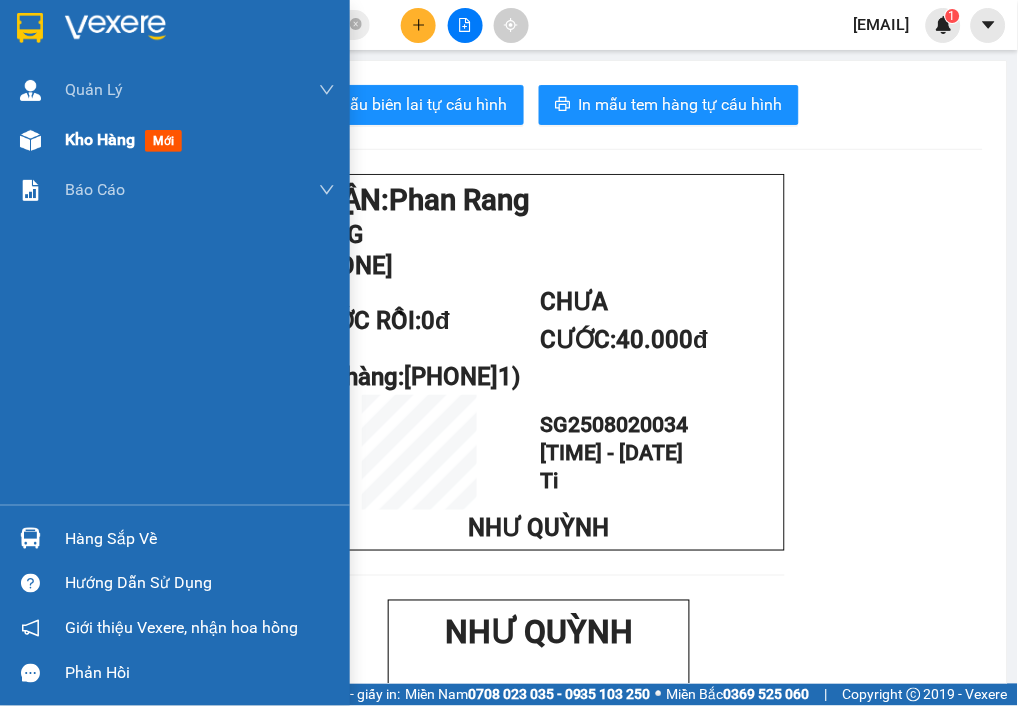 click on "Kho hàng" at bounding box center [100, 139] 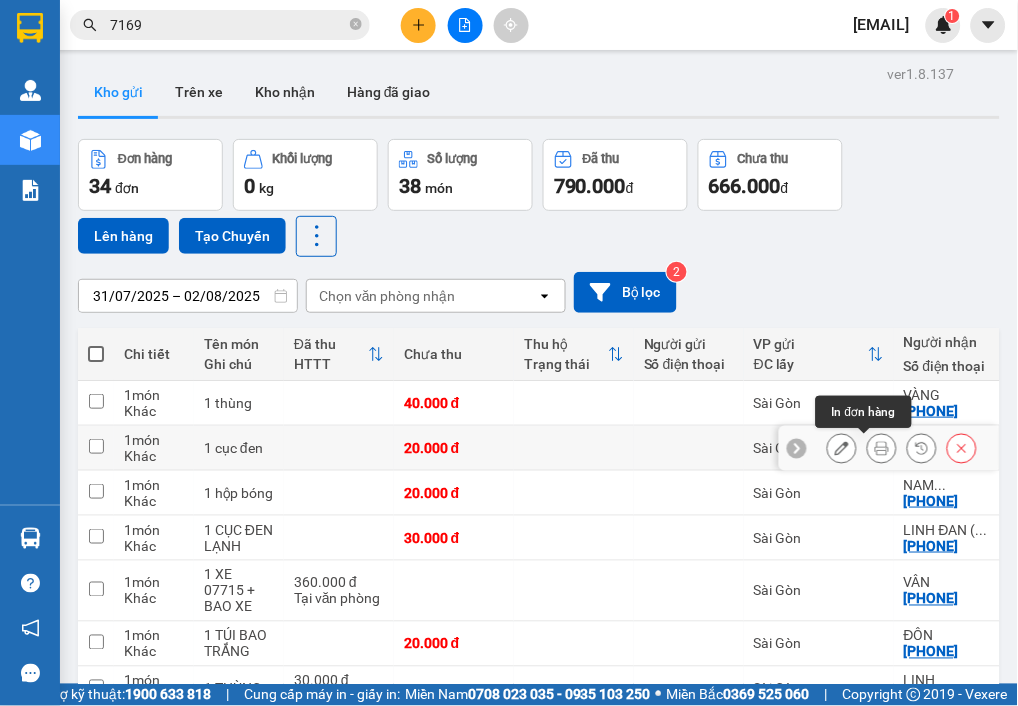 click at bounding box center [882, 448] 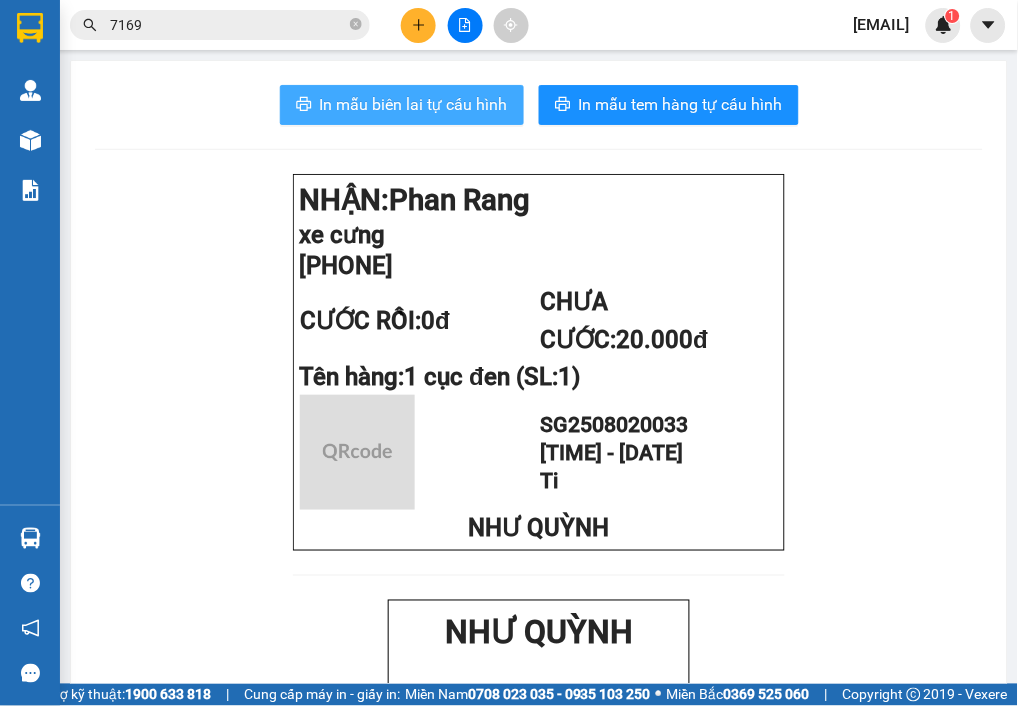 drag, startPoint x: 412, startPoint y: 101, endPoint x: 808, endPoint y: 264, distance: 428.23474 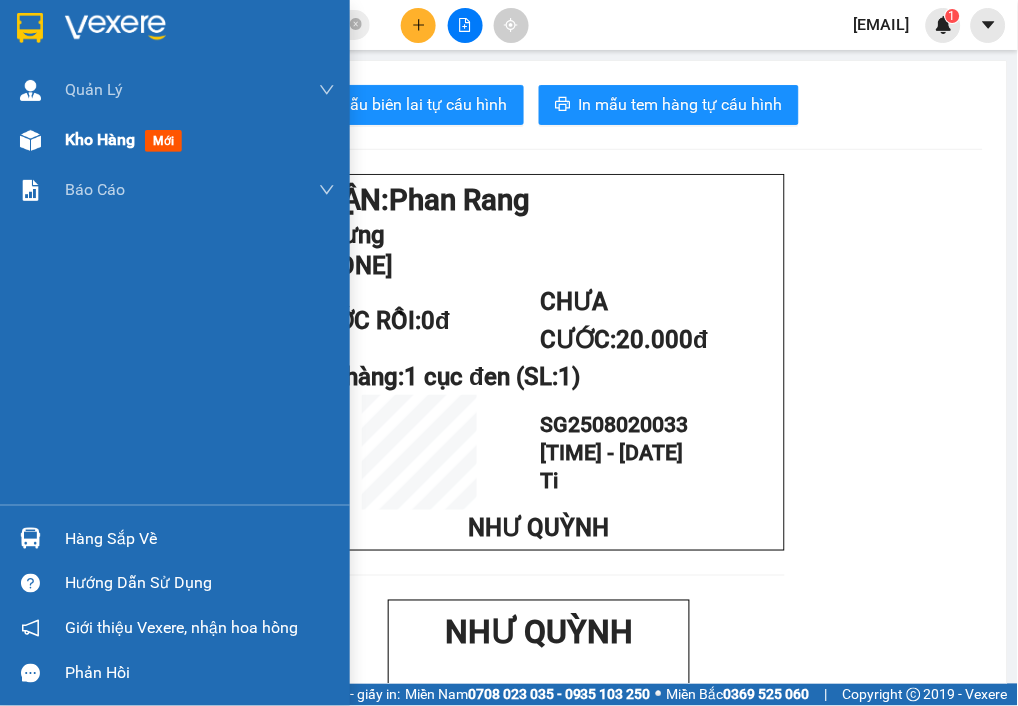 click on "Kho hàng" at bounding box center [100, 139] 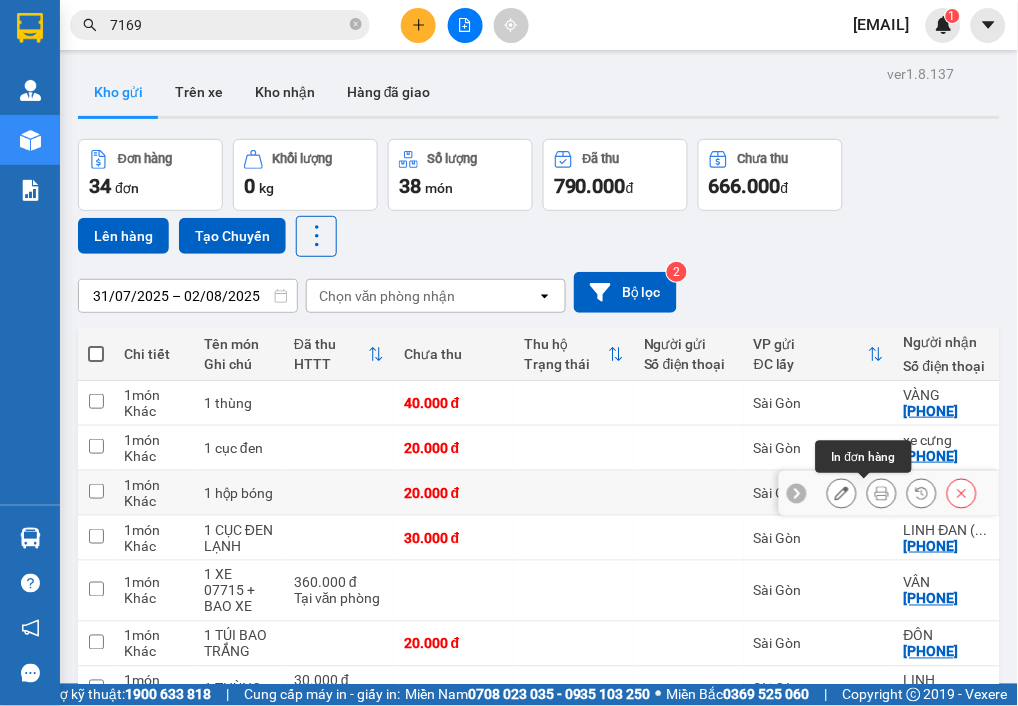 click 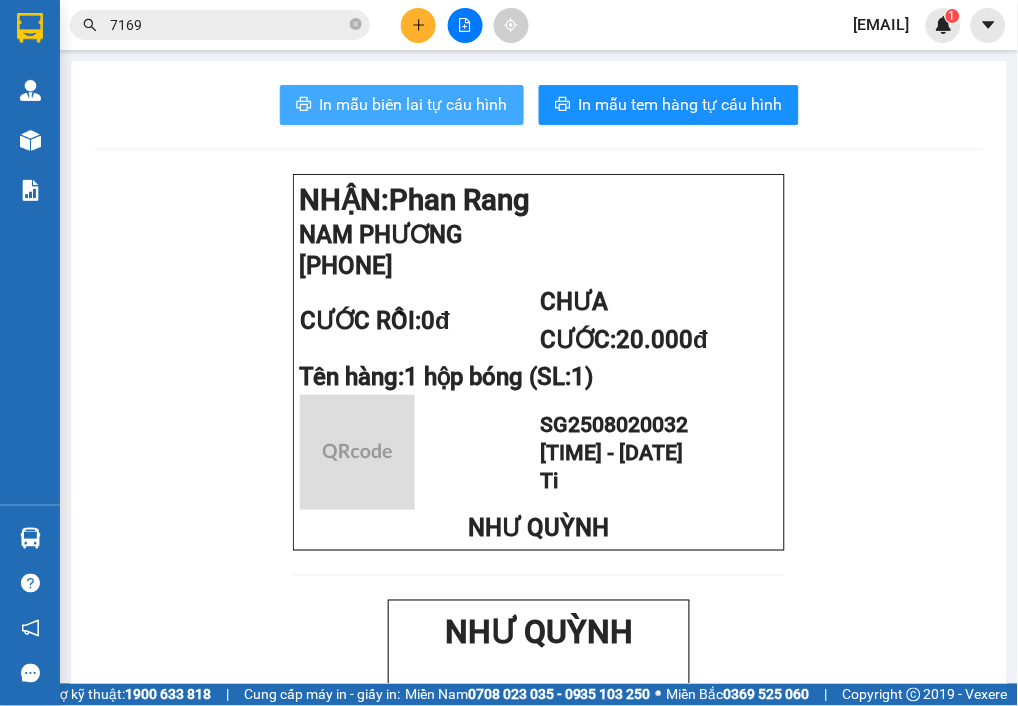click on "In mẫu biên lai tự cấu hình" at bounding box center [414, 104] 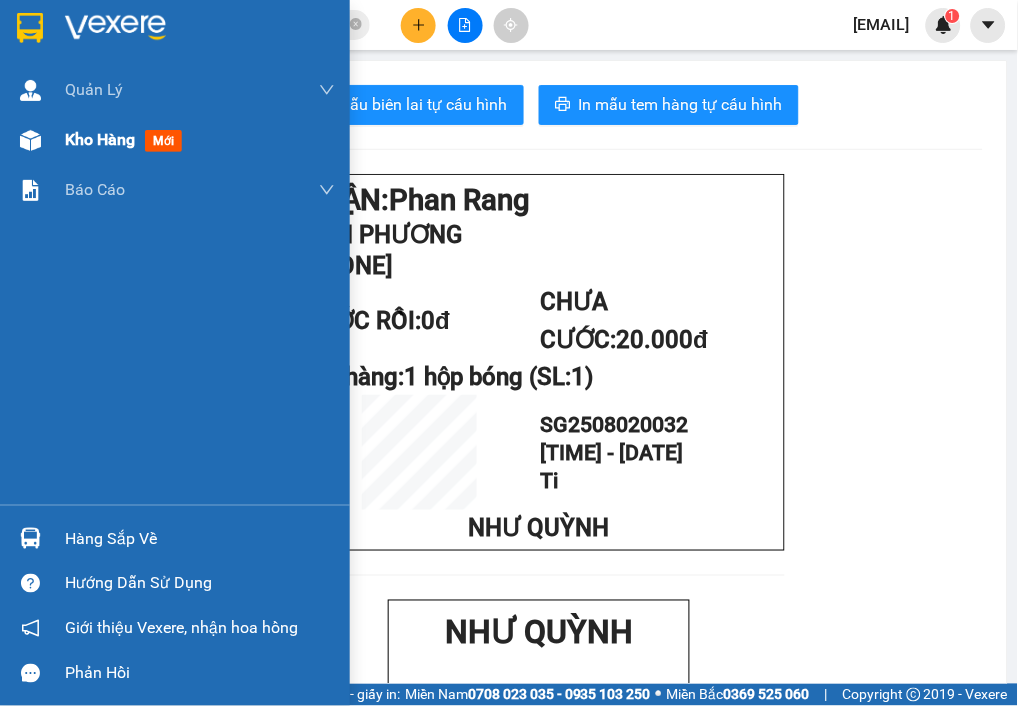 click on "Kho hàng" at bounding box center (100, 139) 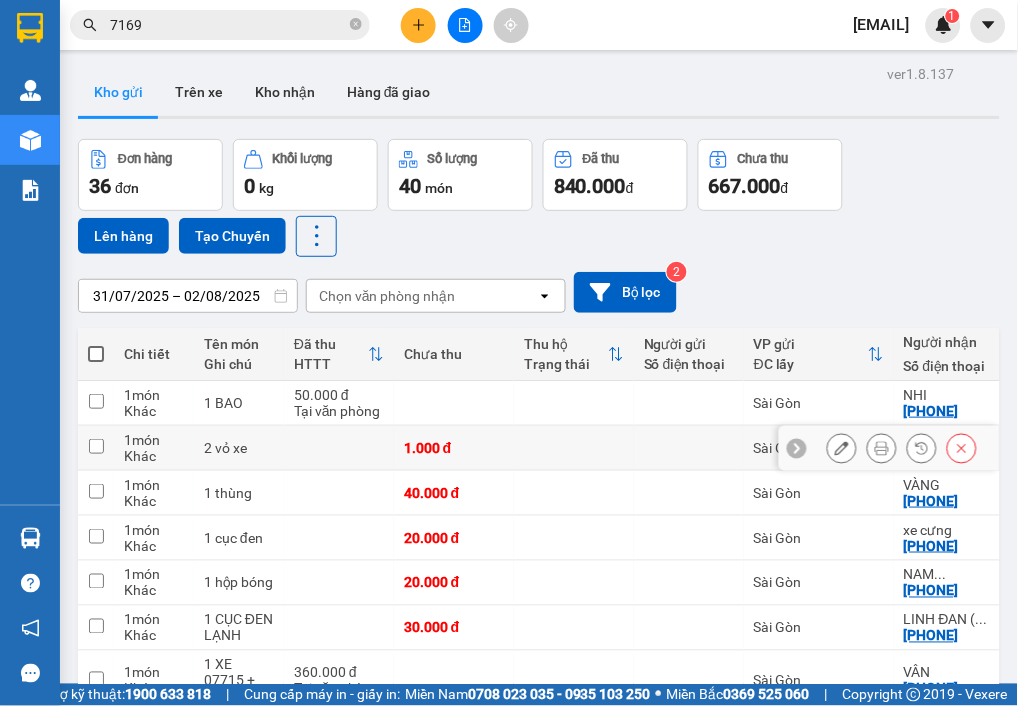 click at bounding box center [882, 448] 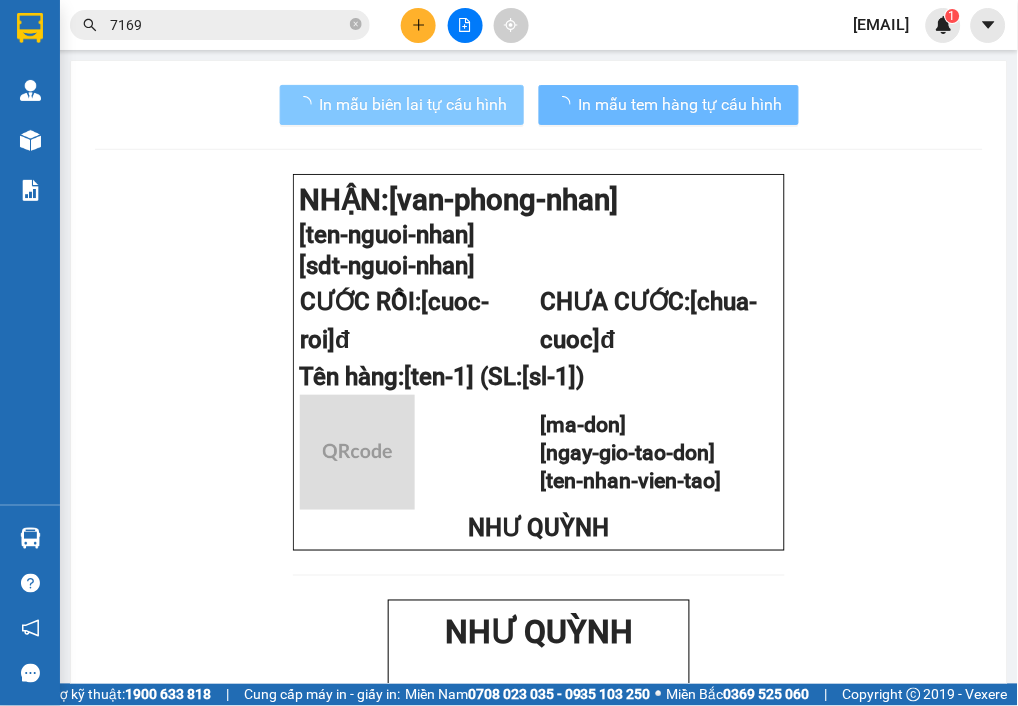 click on "In mẫu biên lai tự cấu hình" at bounding box center (414, 104) 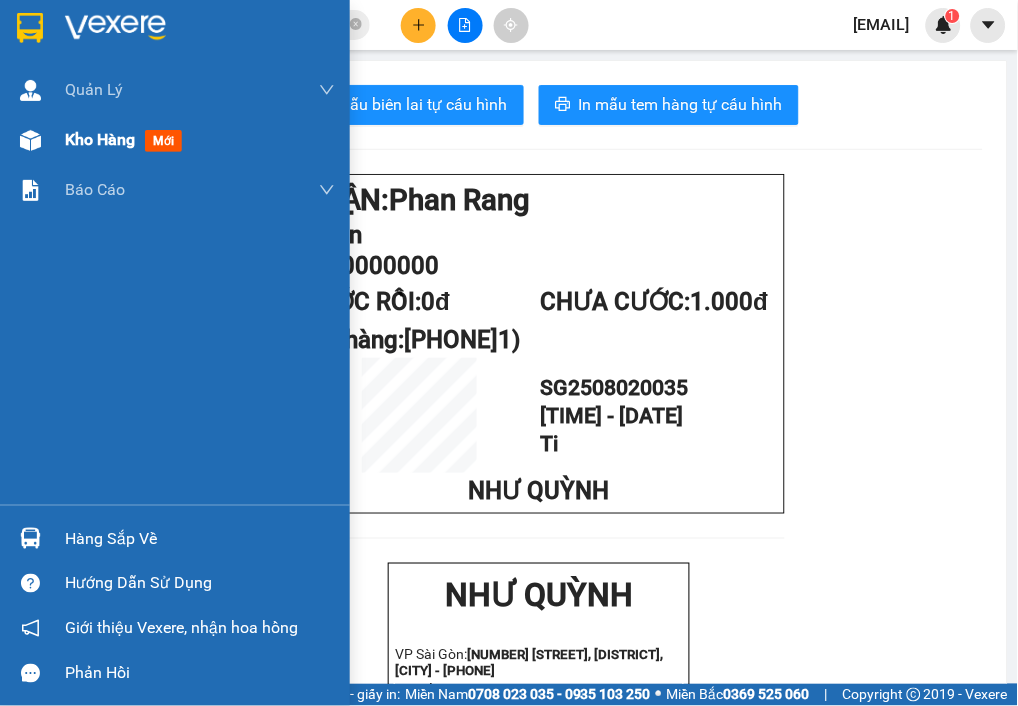 click on "Kho hàng" at bounding box center (100, 139) 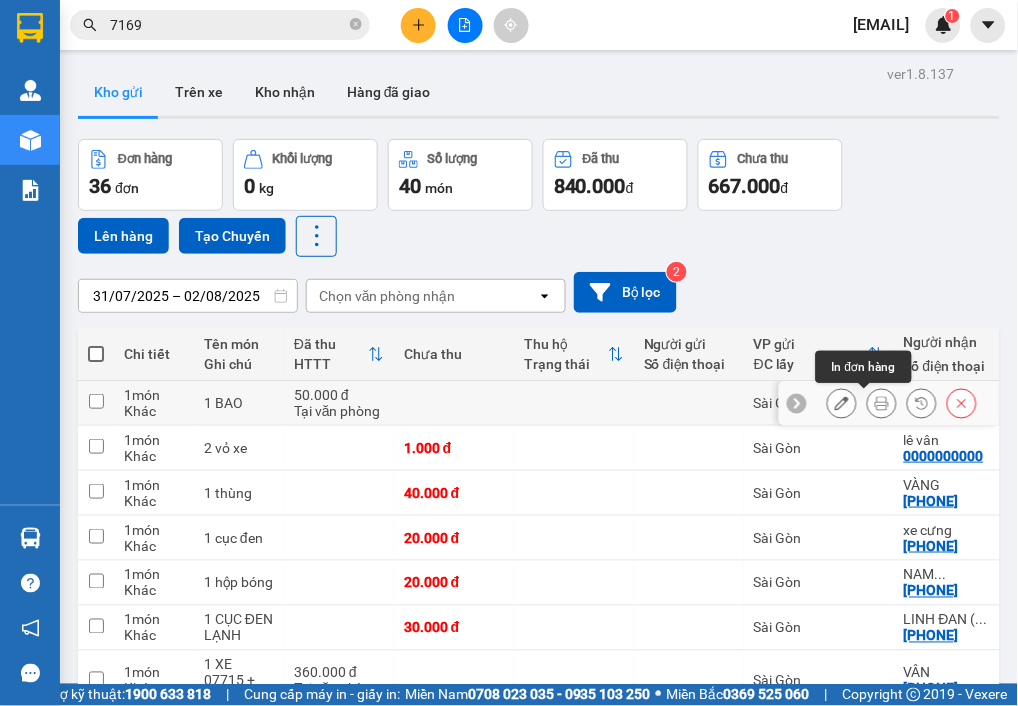 click 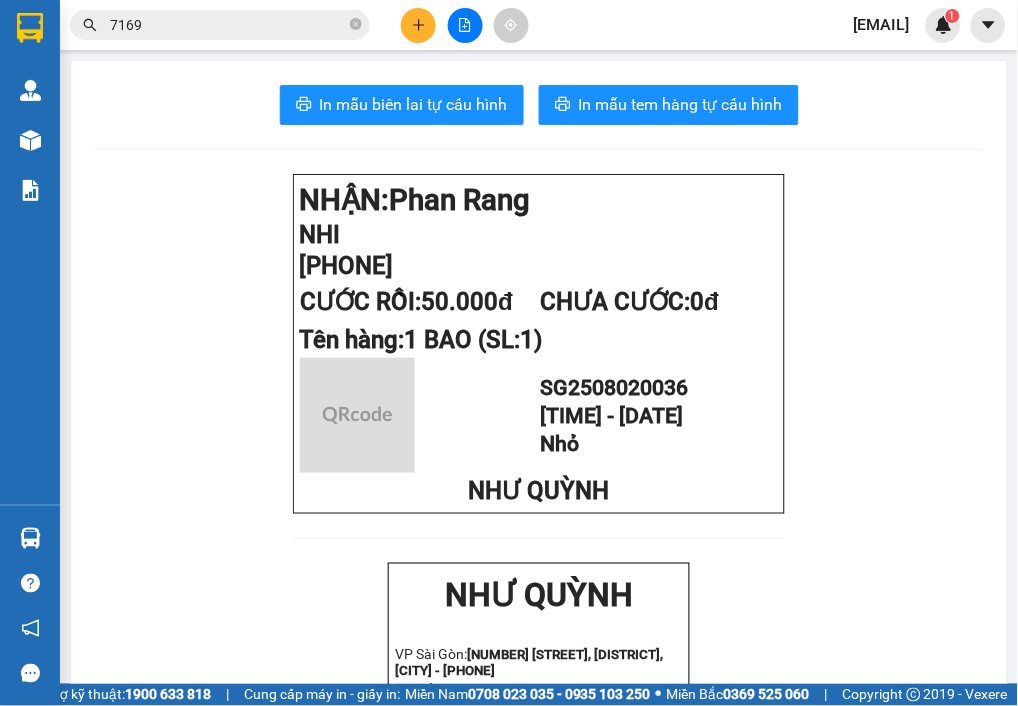 click on "In mẫu biên lai tự cấu hình In mẫu tem hàng tự cấu hình
NHẬN:  Phan Rang
NHI
0916516080
CƯỚC RỒI:  50.000đ
CHƯA CƯỚC:  0đ
Tên hàng:  1 BAO  (SL:  1)
SG2508020036
11:20:10 - 02/08/2025
Nhỏ
NHƯ QUỲNH
NHƯ QUỲNH
VP Sài Gòn:  342 Lê Hồng Phong, P1, Q10, TP.HCM - 0931 556 979
VP Phan Rang:   Khu K1, Trần Nhân Tông, P. Thanh Sơn, TP.PRTC - 0931 225 779 - 0931 226 779
--------------------------------------------
Gửi khách hàng
Mã đơn:  SG2508020036
Gửi:   -
Sài Gòn
Nhận:   NHI -  0916516080
Phan Rang
Tên hàng
SL
Cước hàng
1 BAO
1
50.000đ
Tổng cộng
1
50.000đ
Chưa cước:
0đ
Tổng phải thu:
0đ
Nhân viên in:  Hà Thị Ngọc Thảo
Thời gian in:  11:20  02-08-2025
Quy định nhận/gửi hàng:
KHÁCH HÀNG:" at bounding box center [539, 736] 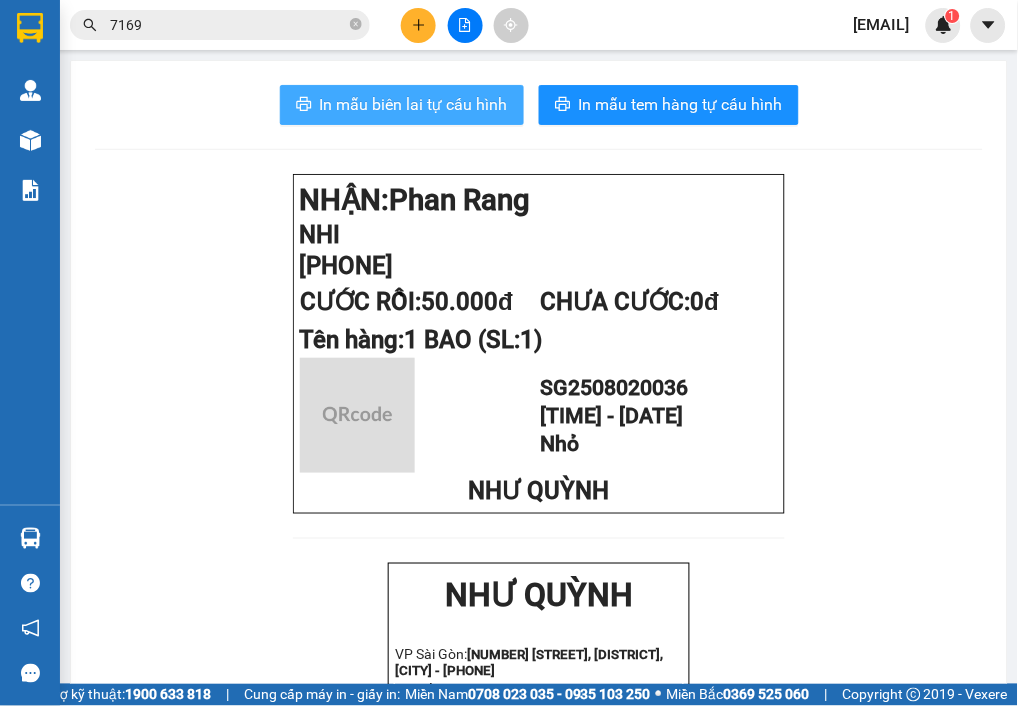 click on "In mẫu biên lai tự cấu hình" at bounding box center [414, 104] 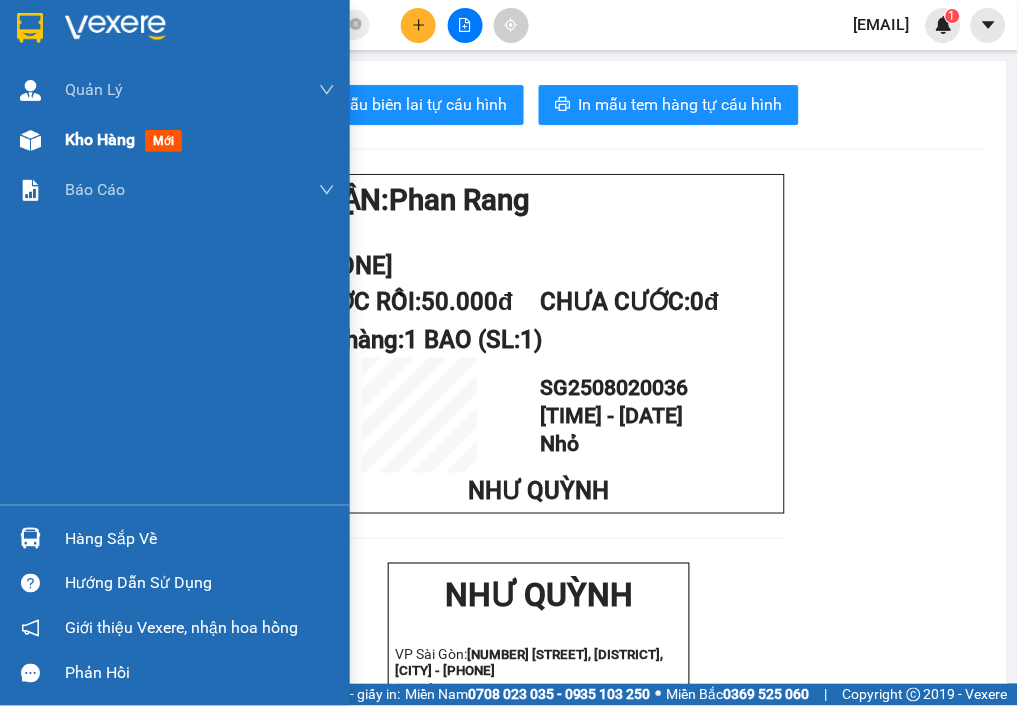 click on "Kho hàng" at bounding box center (100, 139) 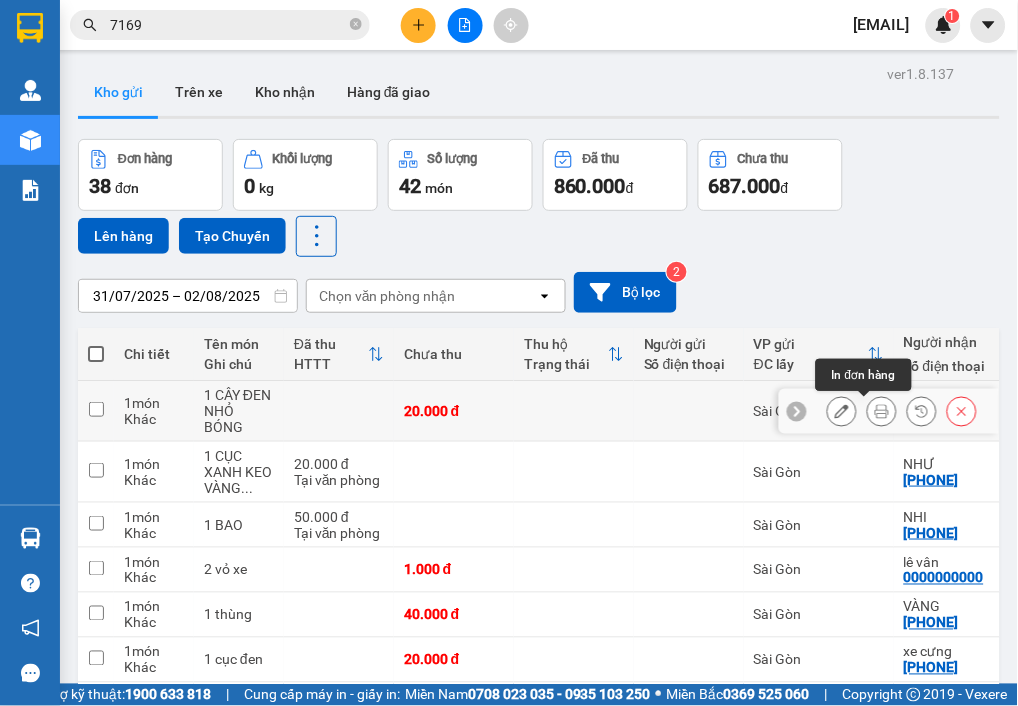 click 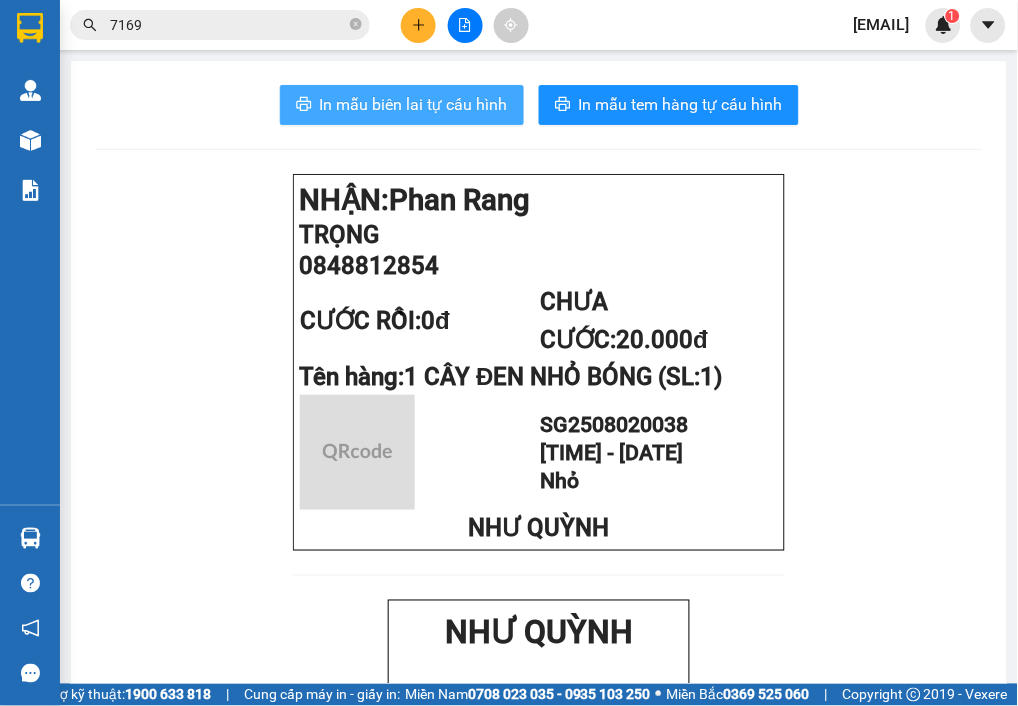 drag, startPoint x: 440, startPoint y: 88, endPoint x: 872, endPoint y: 131, distance: 434.13477 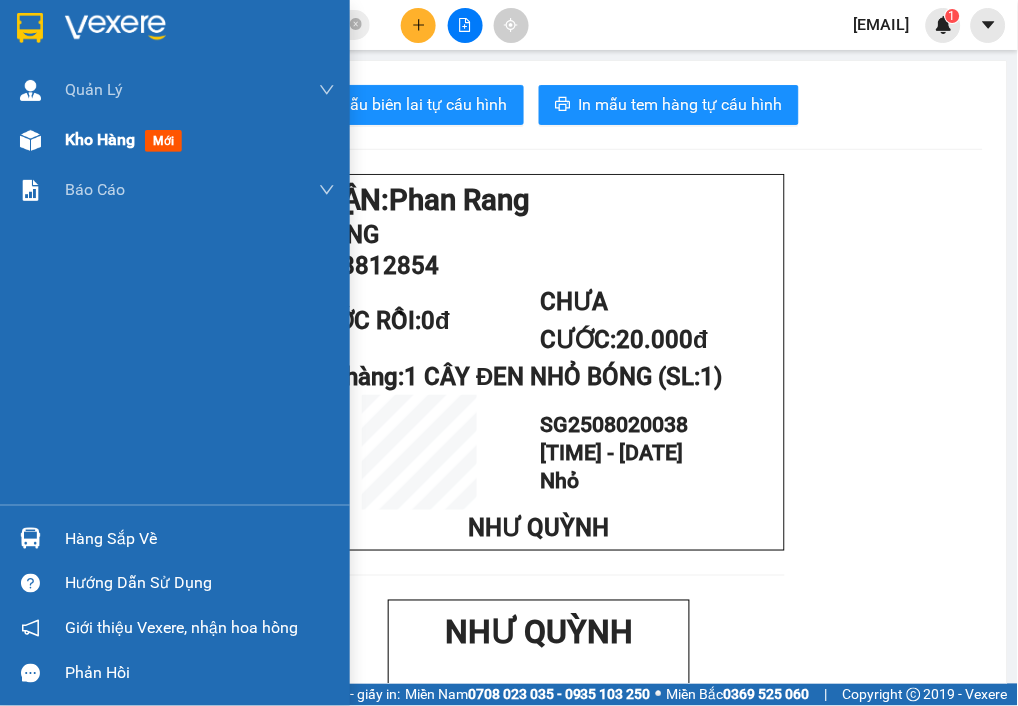 click on "Kho hàng mới" at bounding box center (175, 140) 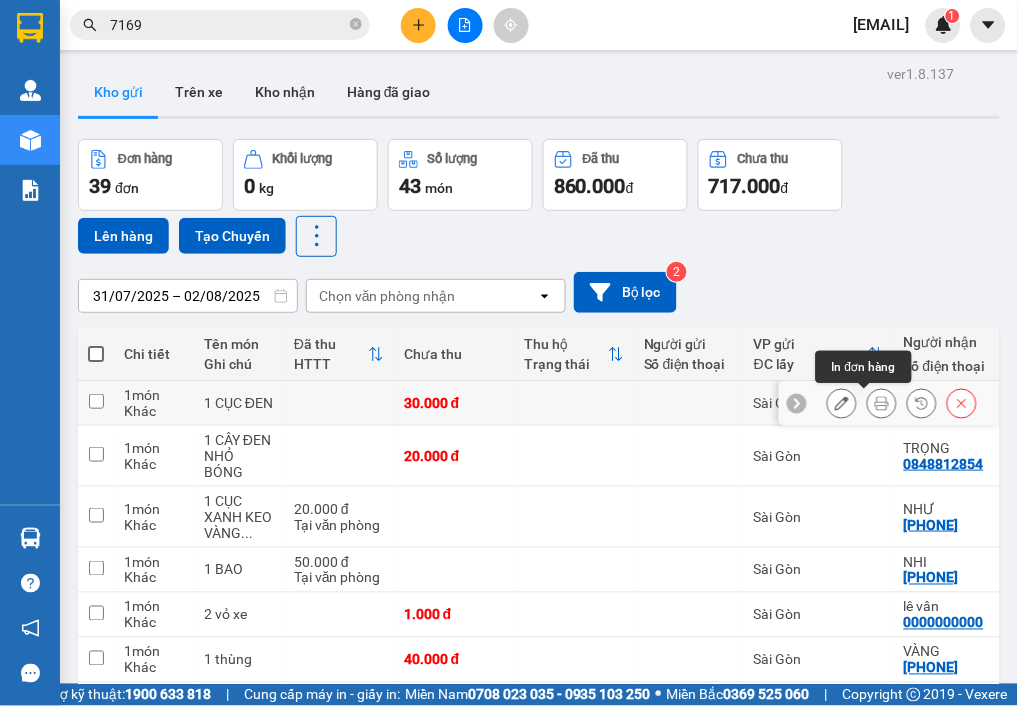 click 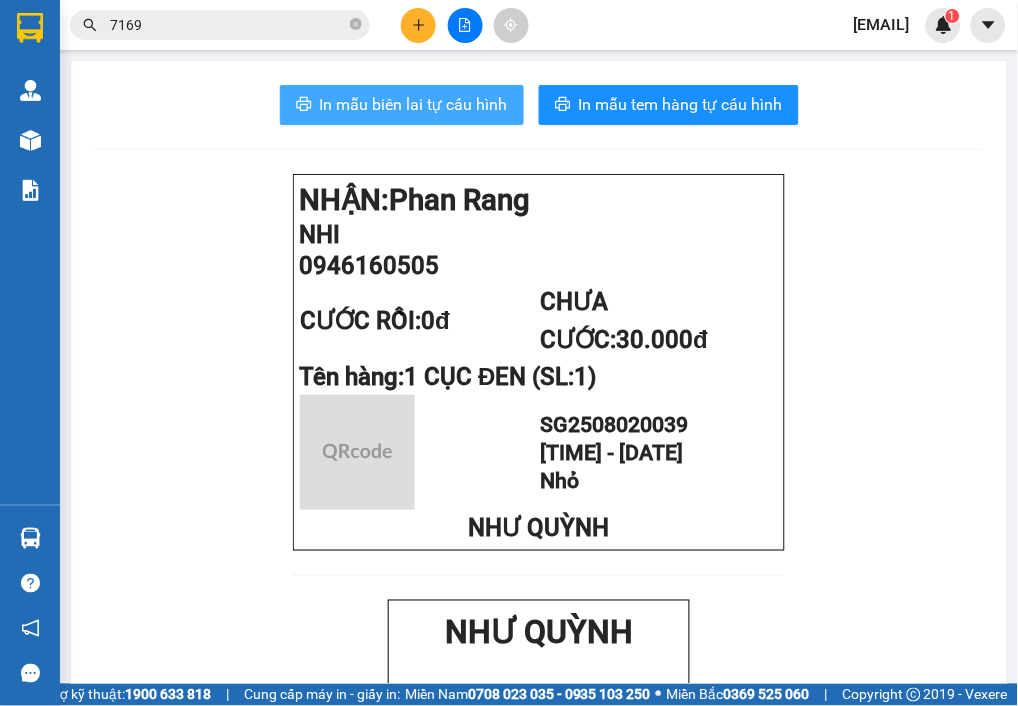 click on "In mẫu biên lai tự cấu hình" at bounding box center (414, 104) 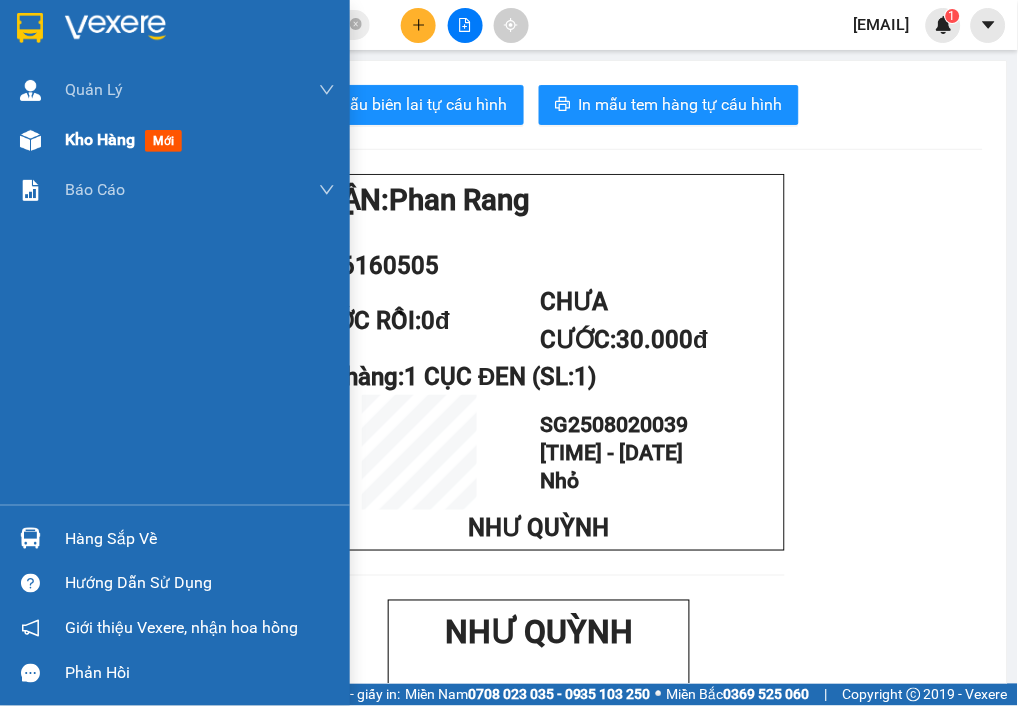 click on "Kho hàng" at bounding box center [100, 139] 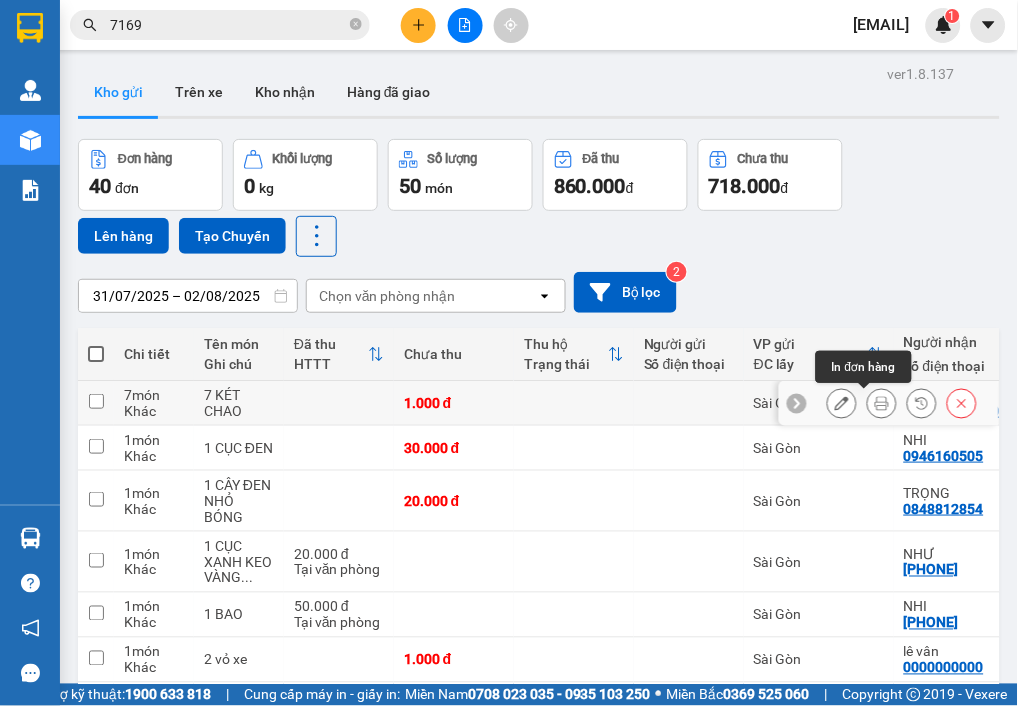 click 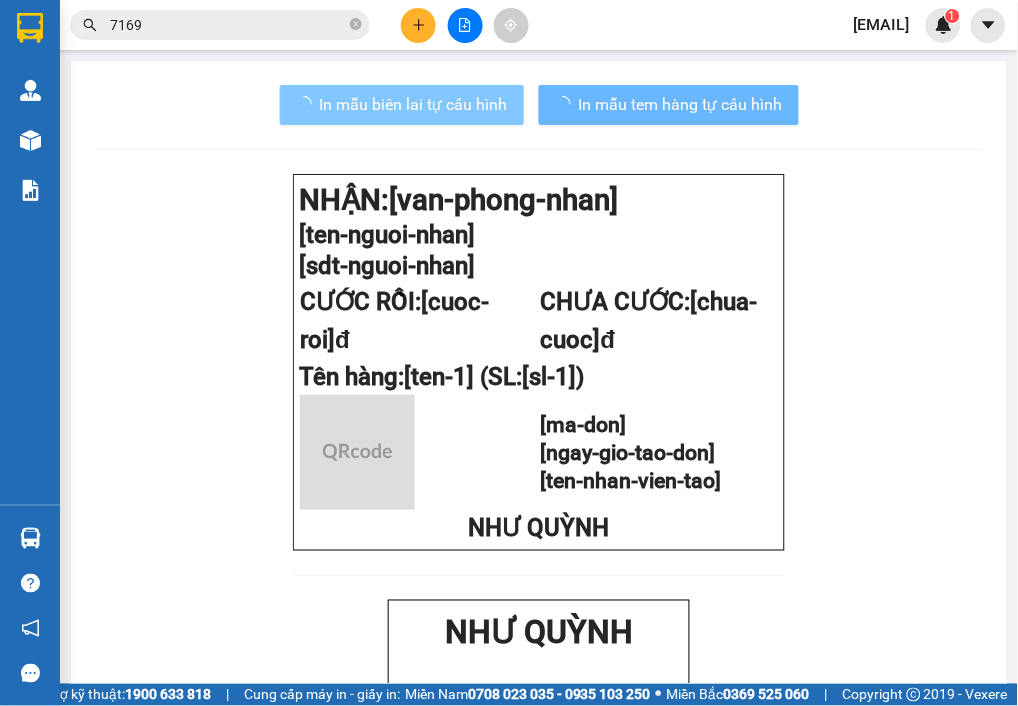 click on "In mẫu biên lai tự cấu hình" at bounding box center (402, 105) 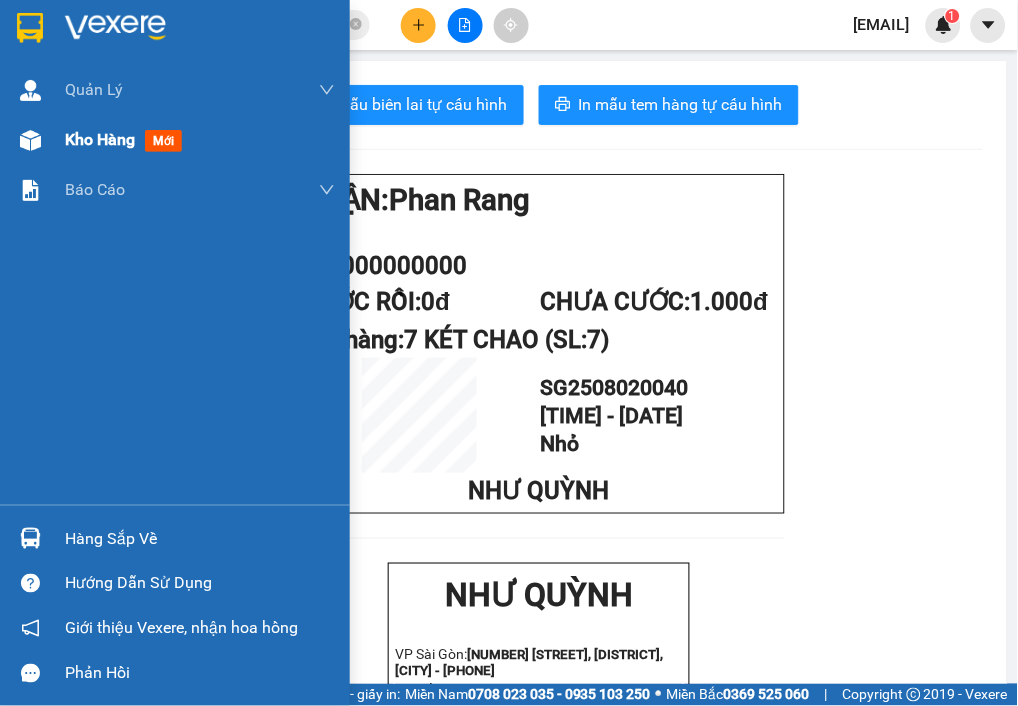 click on "Kho hàng" at bounding box center [100, 139] 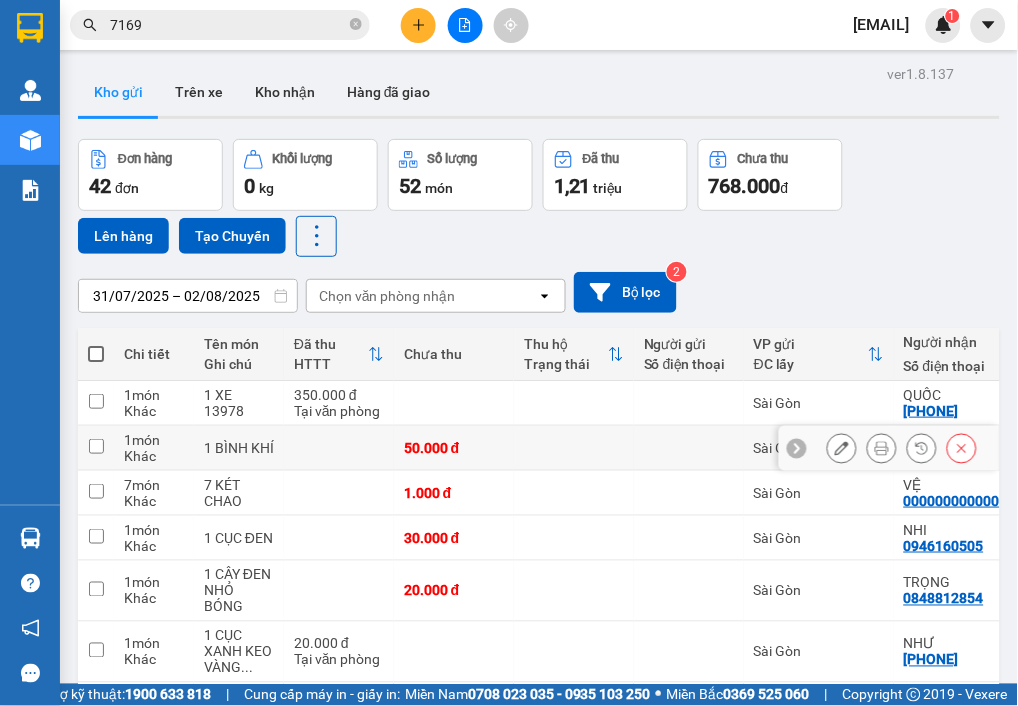 click at bounding box center (882, 448) 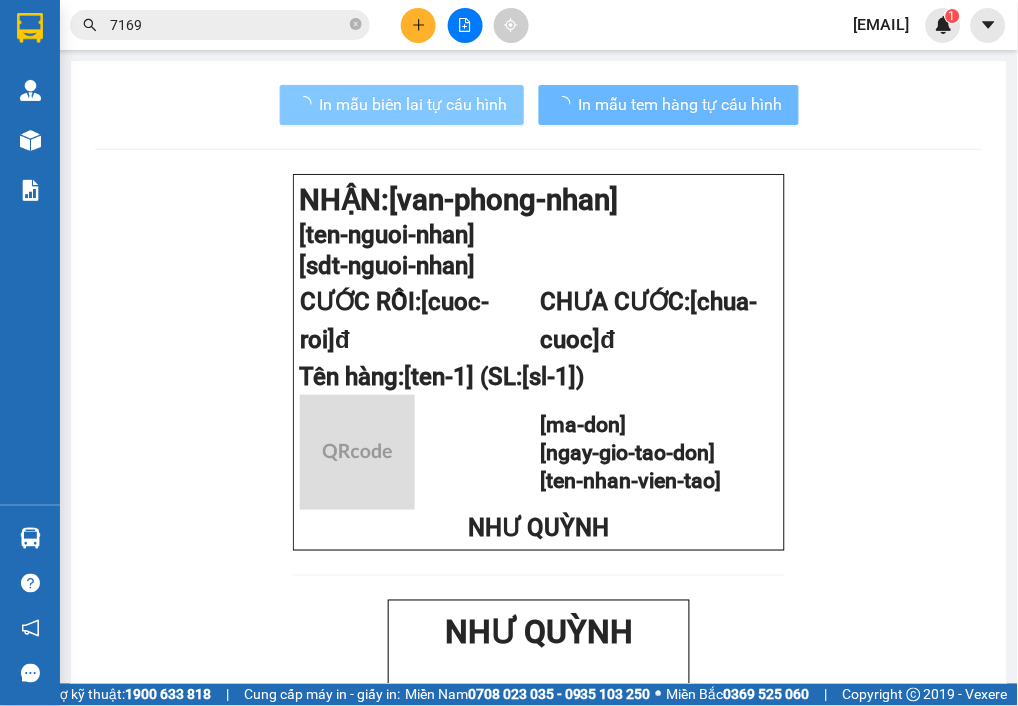 click on "In mẫu biên lai tự cấu hình" at bounding box center [414, 104] 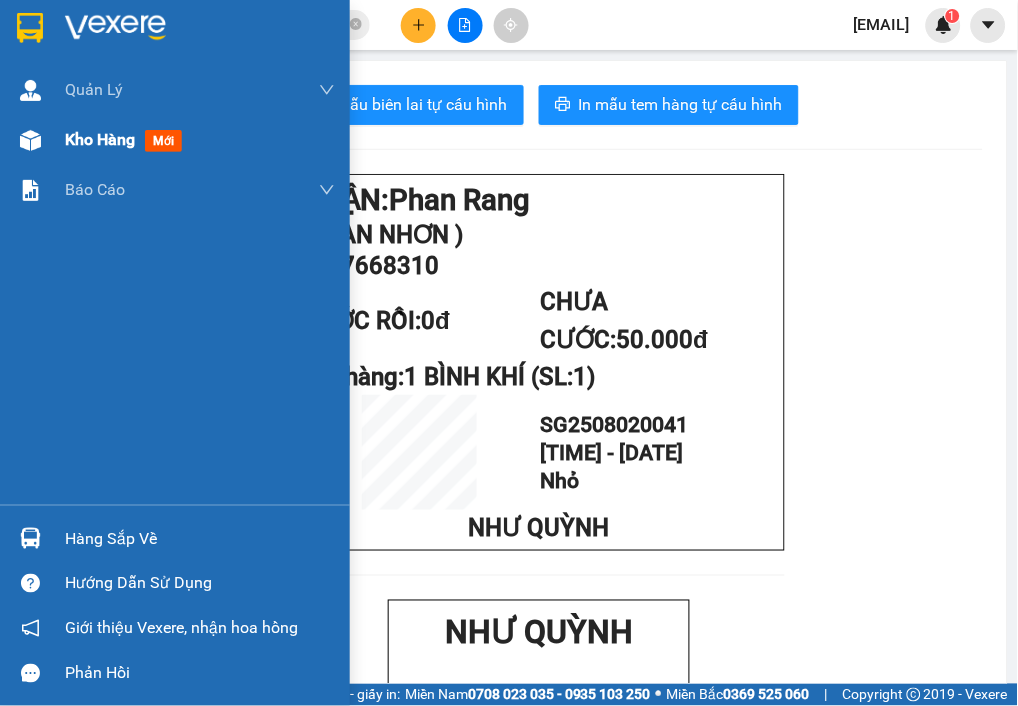 click on "Kho hàng" at bounding box center (100, 139) 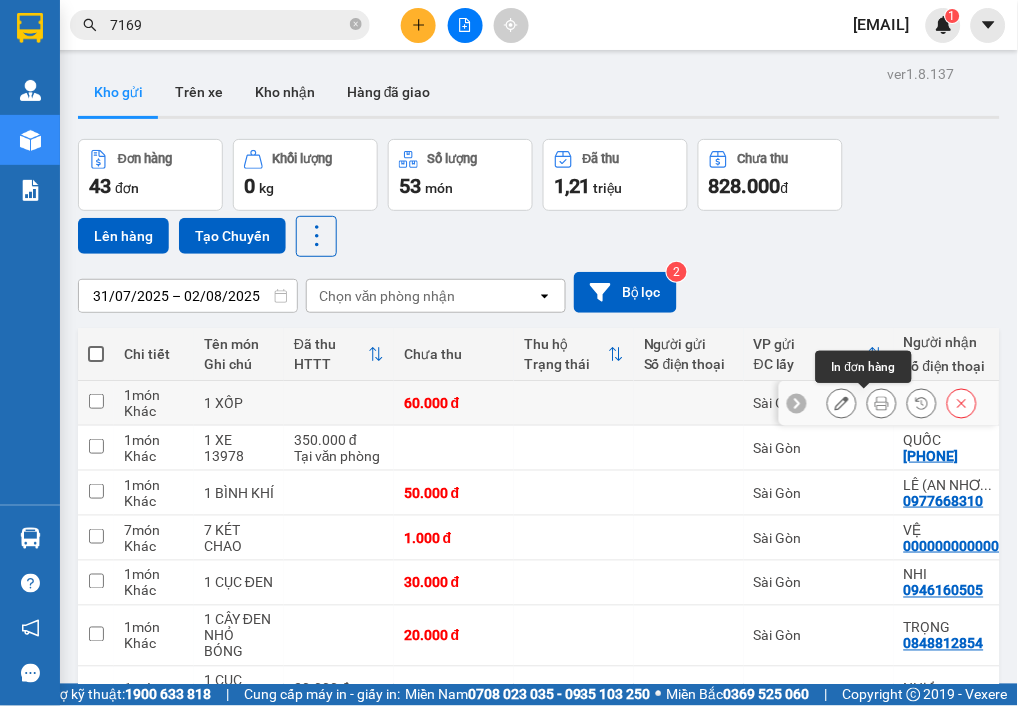 click 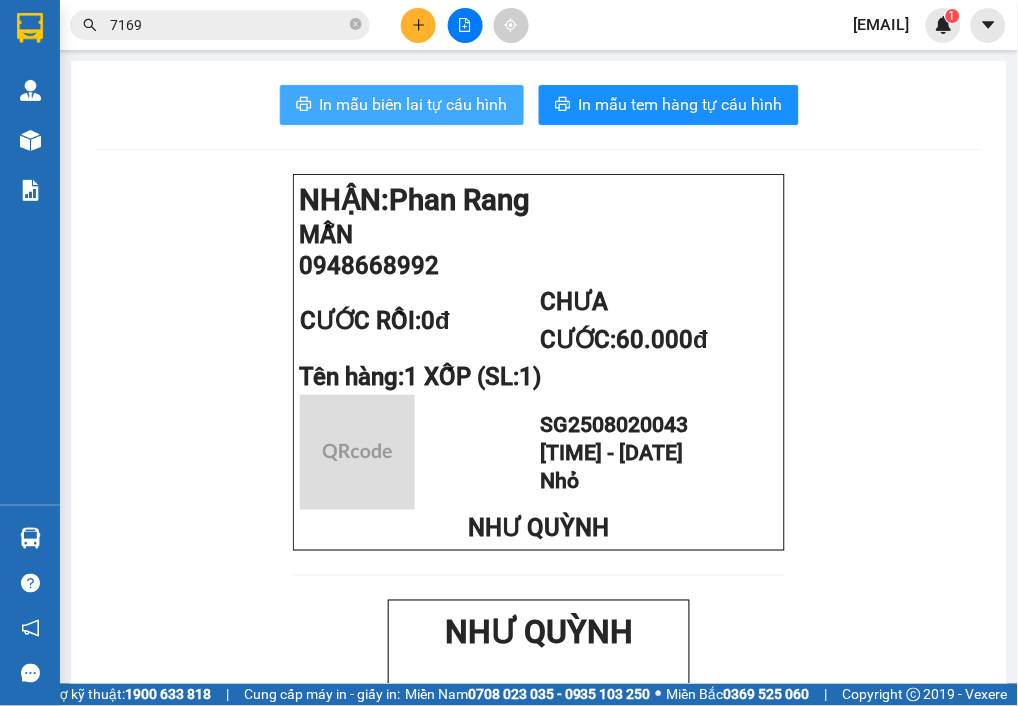 click on "In mẫu biên lai tự cấu hình" at bounding box center (402, 105) 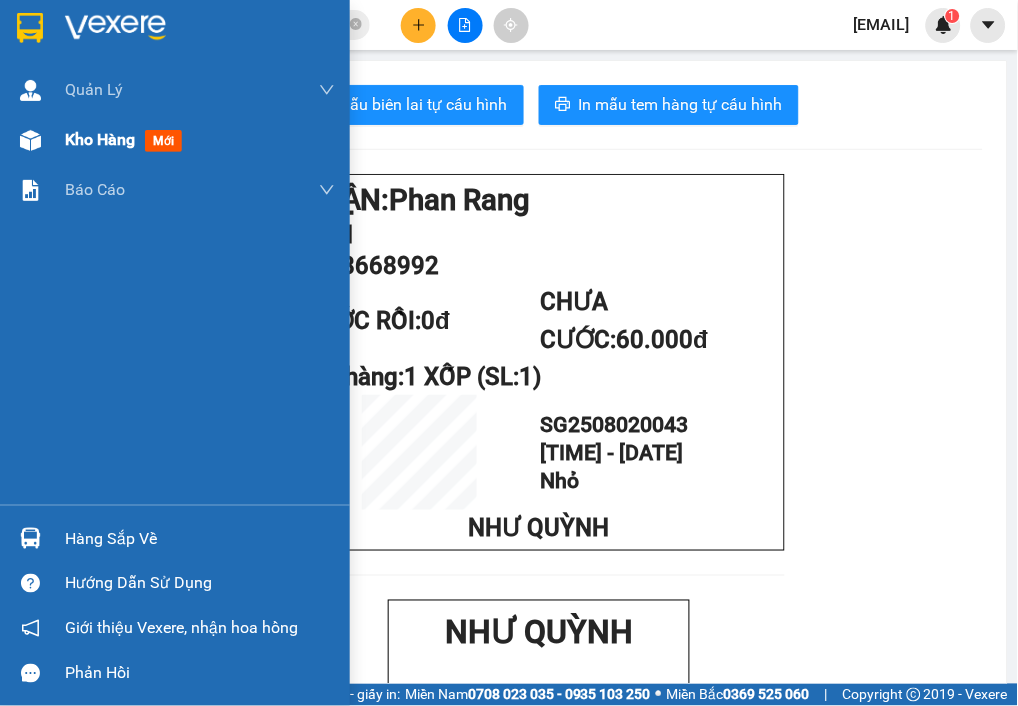 click on "Quản Lý Quản lý khách hàng Quản lý khách hàng mới     Kho hàng mới     Báo cáo Báo cáo dòng tiền (nhà xe) Doanh số tạo đơn theo VP gửi (nhà xe)" at bounding box center (175, 285) 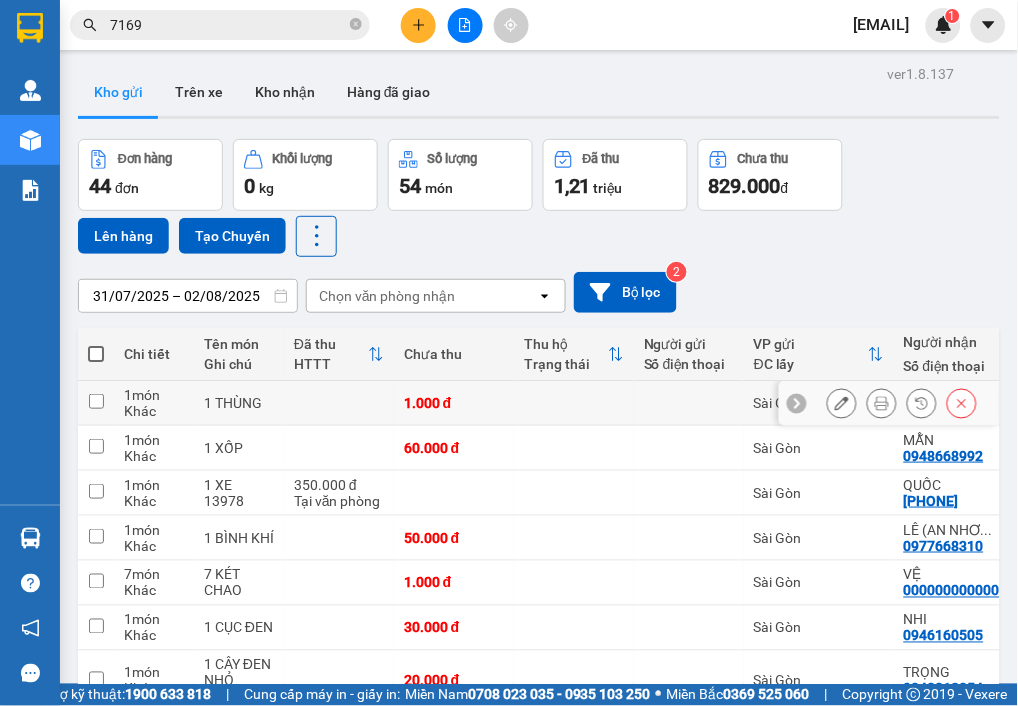 click 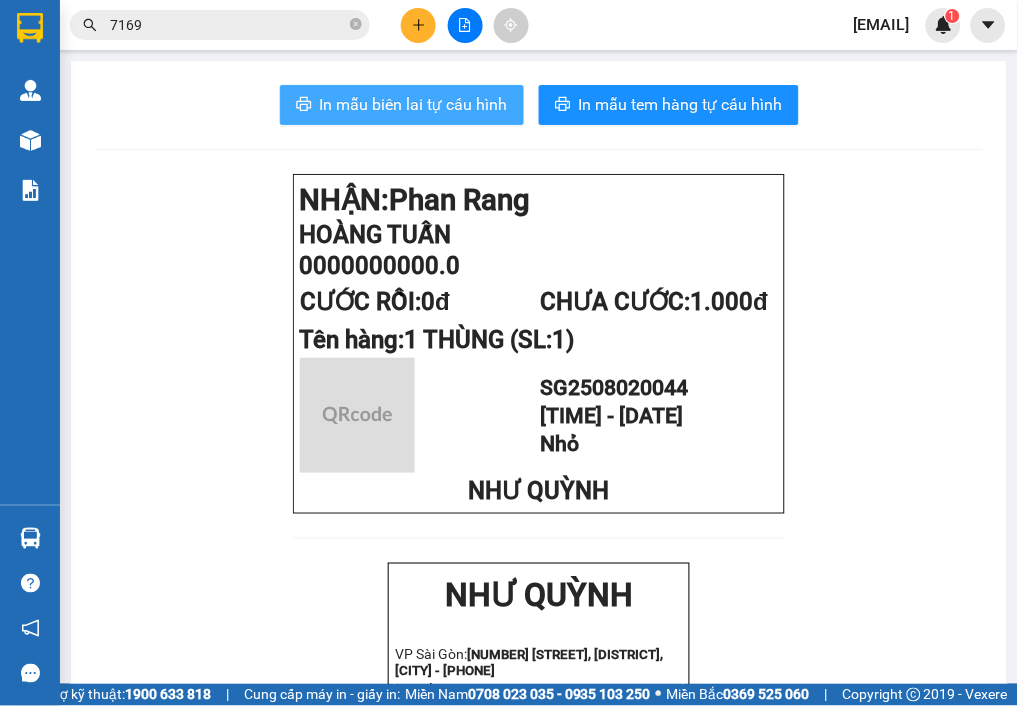 click on "In mẫu biên lai tự cấu hình" at bounding box center (414, 104) 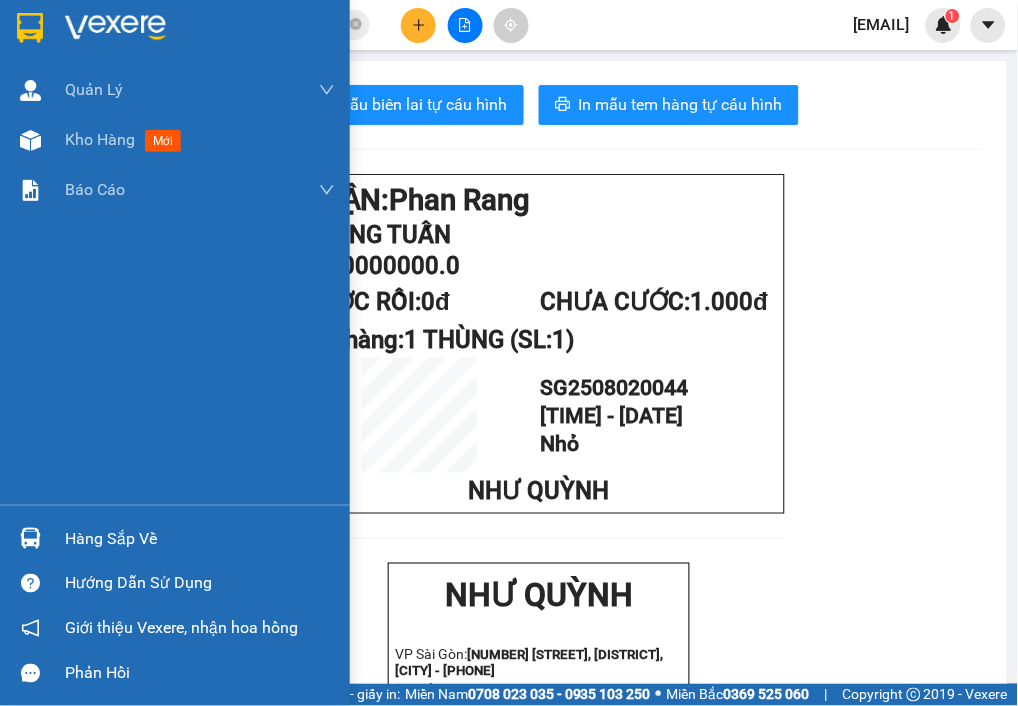 drag, startPoint x: 97, startPoint y: 162, endPoint x: 1006, endPoint y: 397, distance: 938.8855 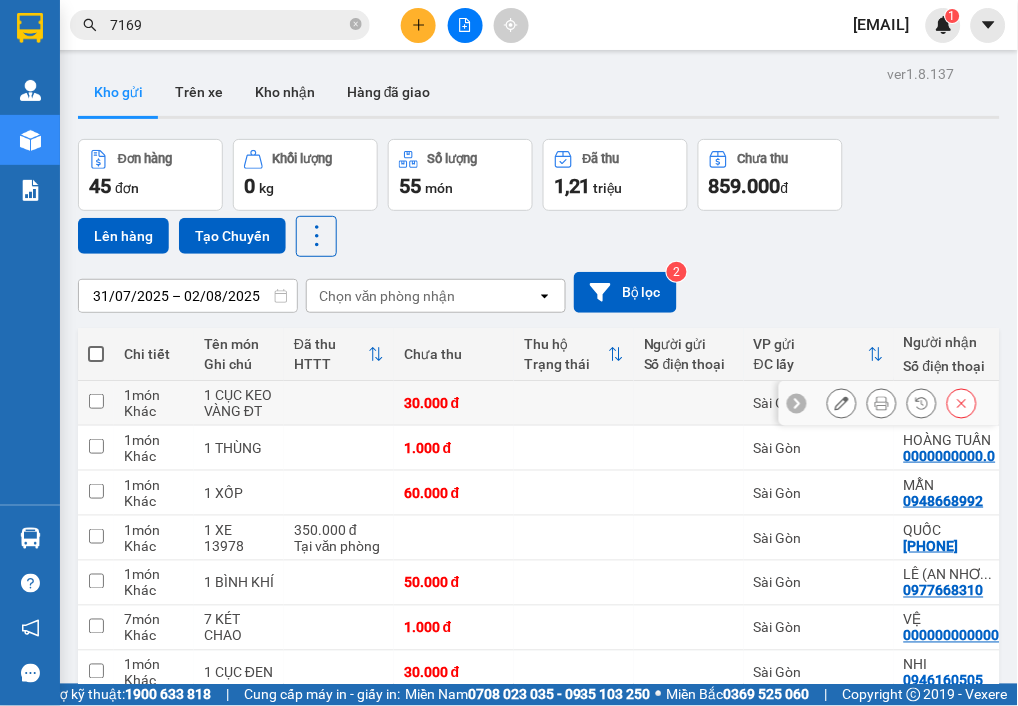 click 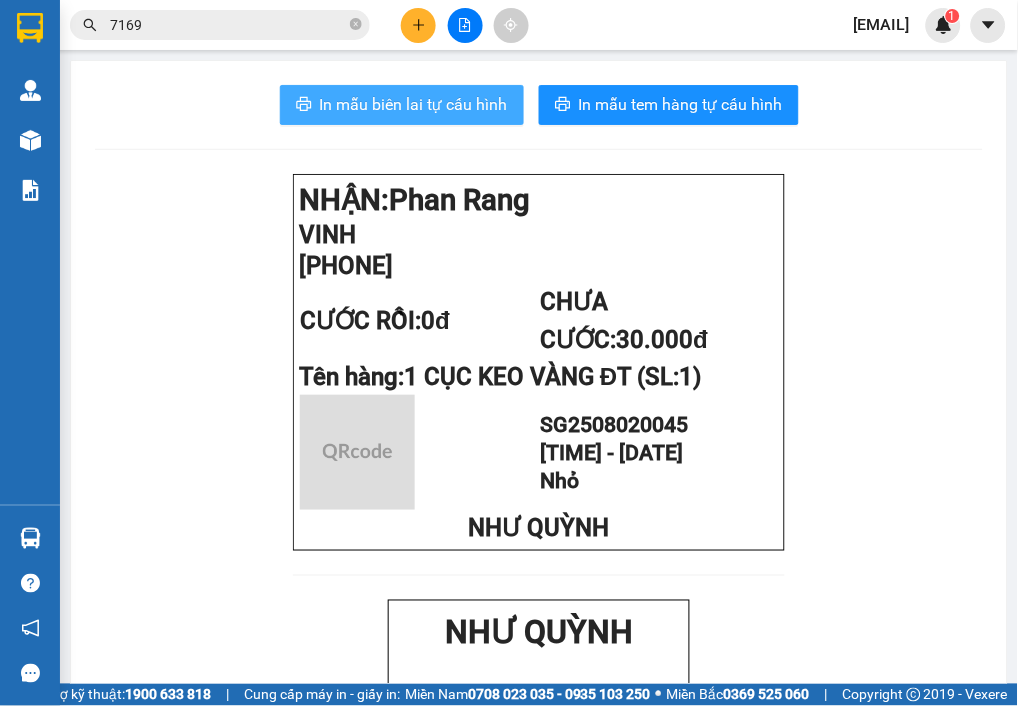 click on "In mẫu biên lai tự cấu hình" at bounding box center [402, 105] 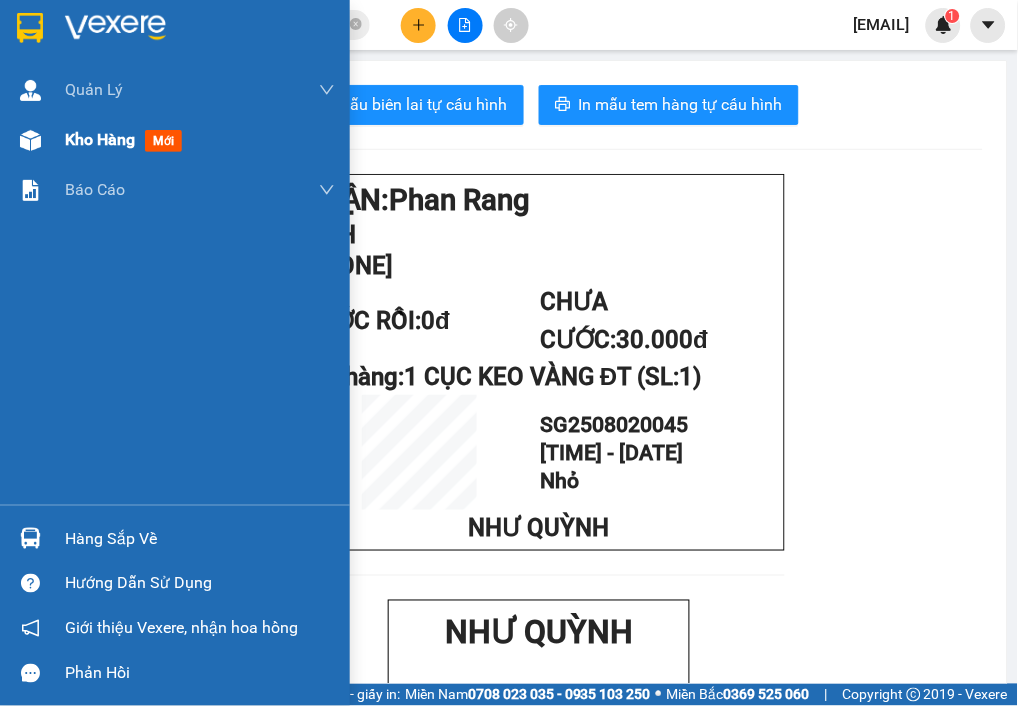 click on "Kho hàng" at bounding box center [100, 139] 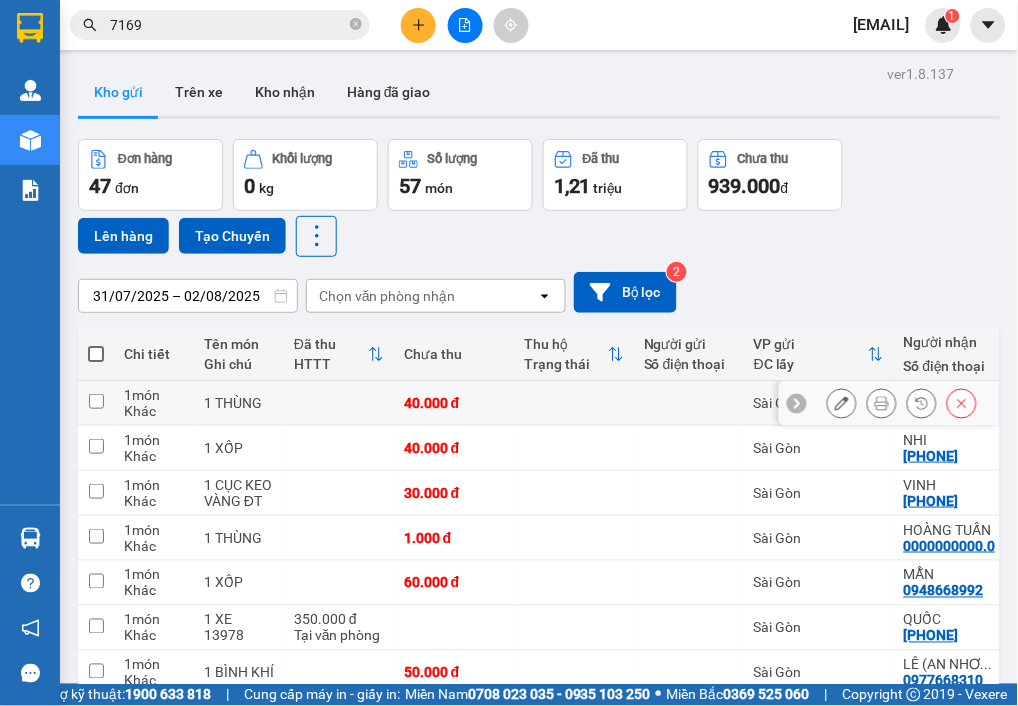 click at bounding box center (882, 403) 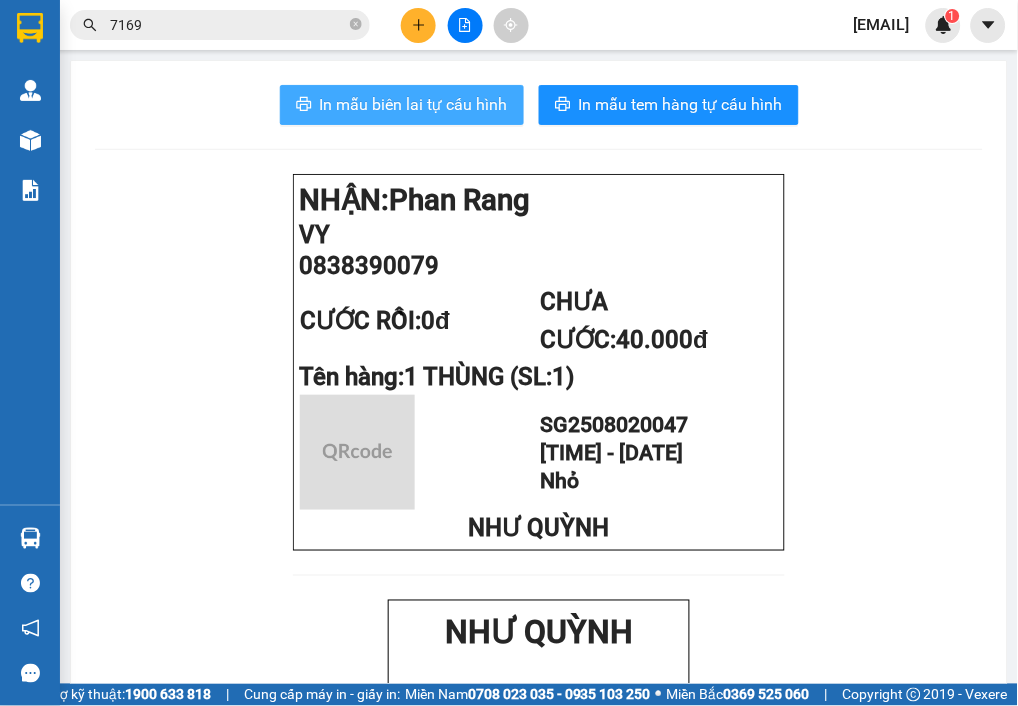 click on "In mẫu biên lai tự cấu hình" at bounding box center (414, 104) 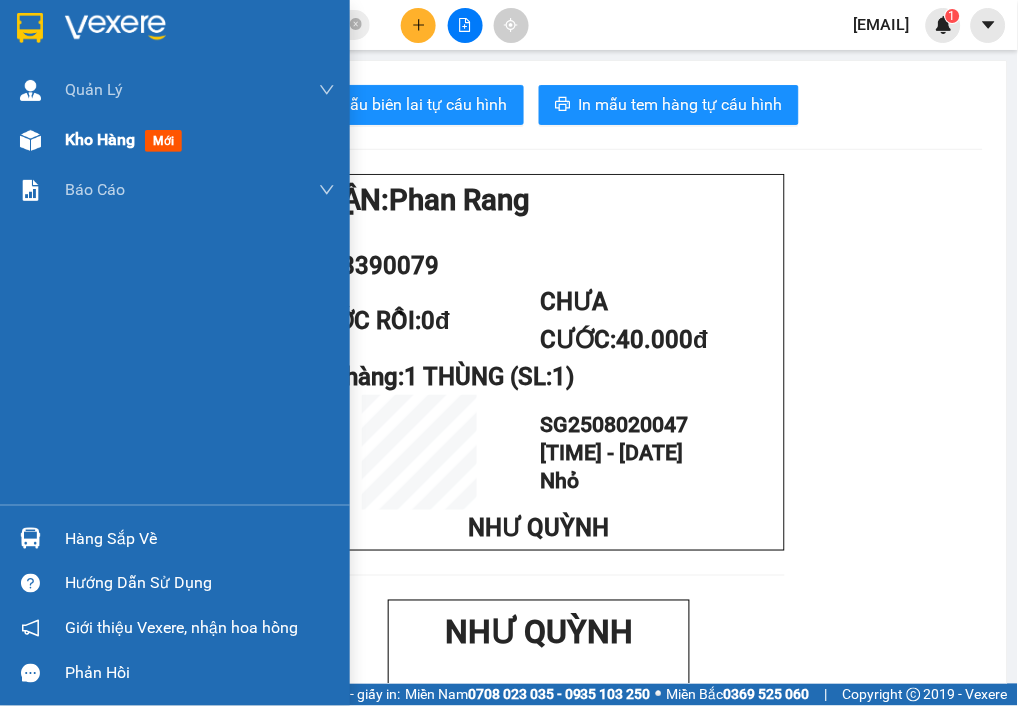 click on "Kho hàng mới" at bounding box center [175, 140] 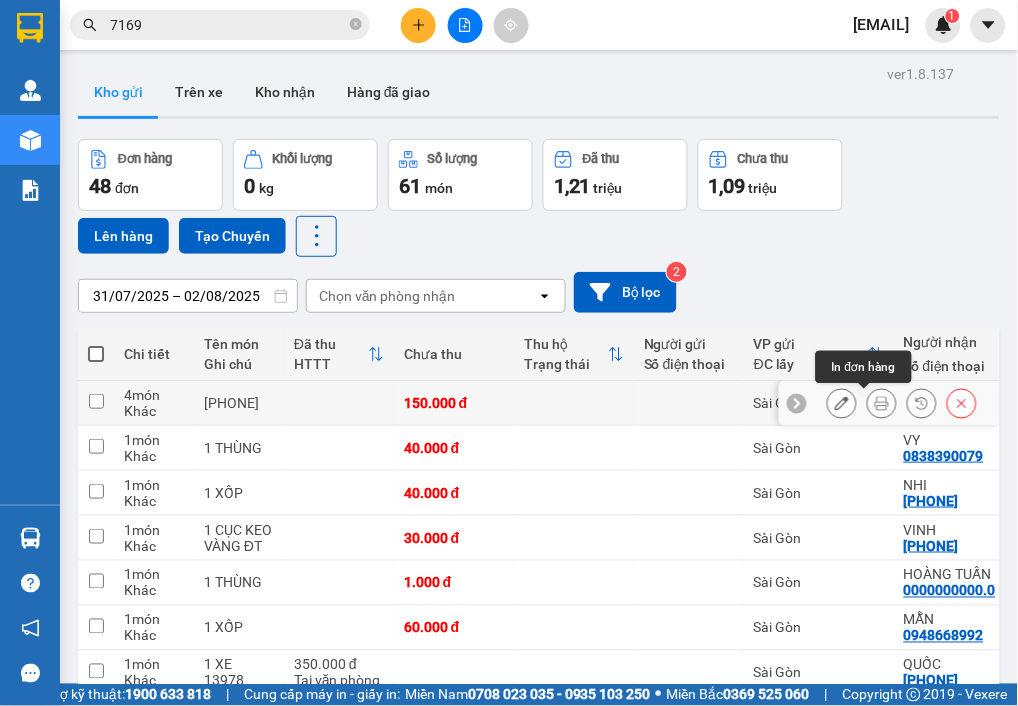 click 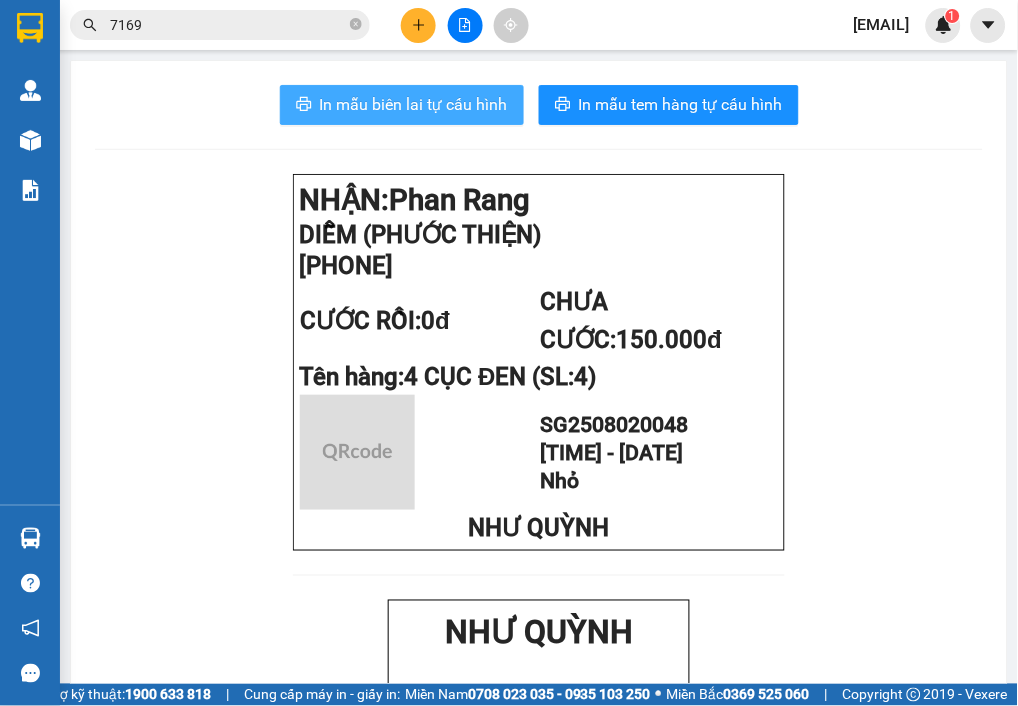 click on "In mẫu biên lai tự cấu hình" at bounding box center (414, 104) 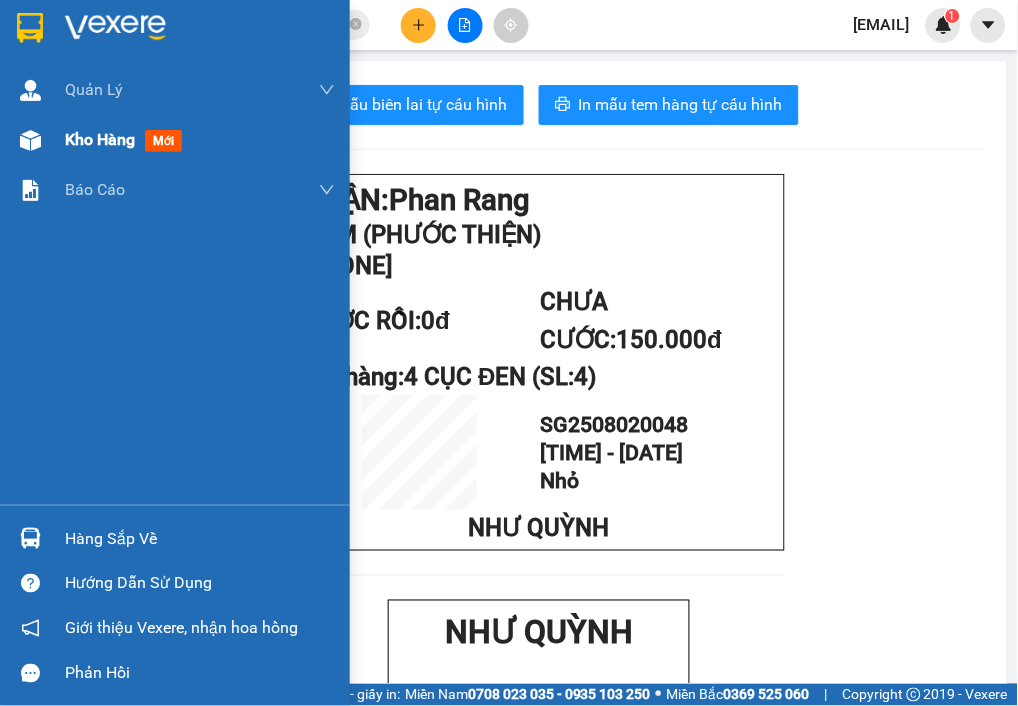 click on "Kho hàng" at bounding box center (100, 139) 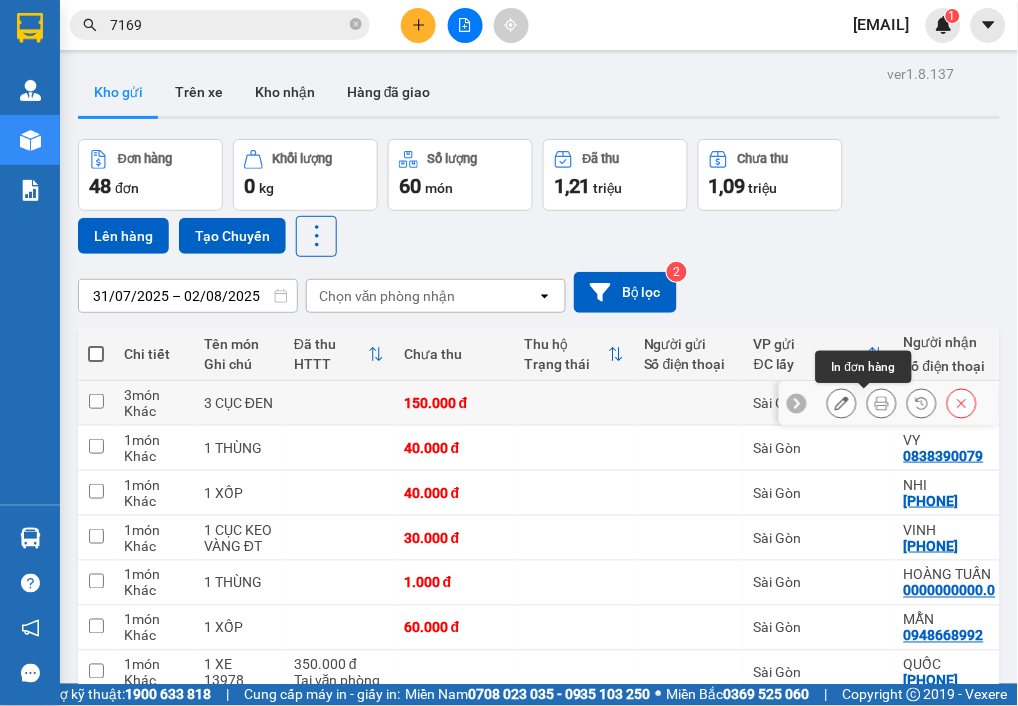 click 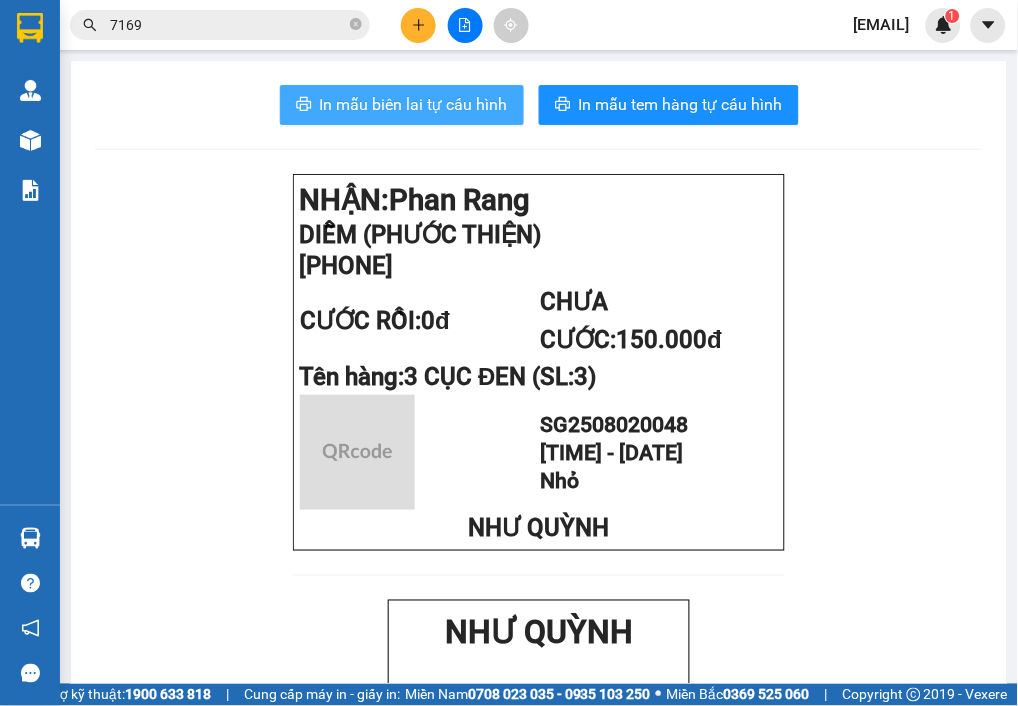 click on "In mẫu biên lai tự cấu hình" at bounding box center [414, 104] 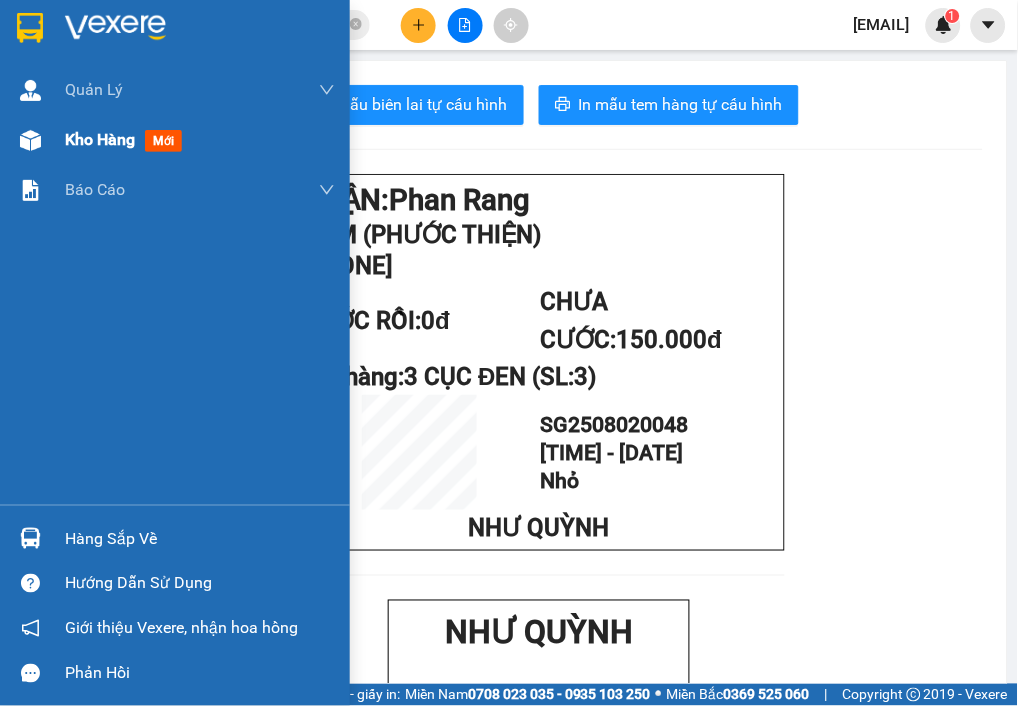 click on "Kho hàng" at bounding box center (100, 139) 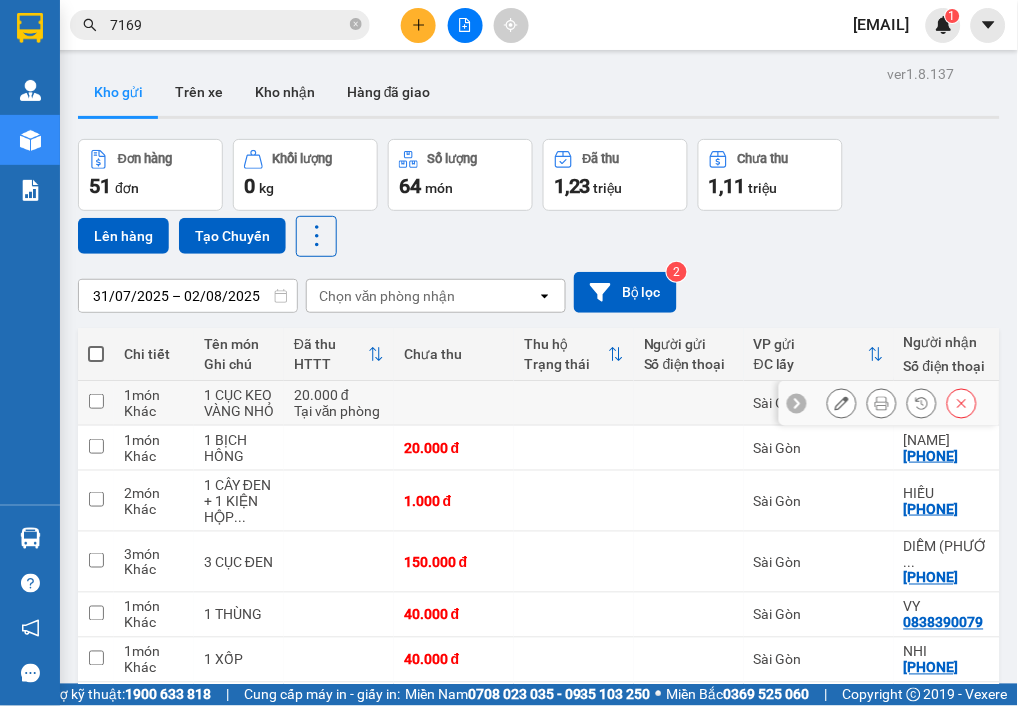 click 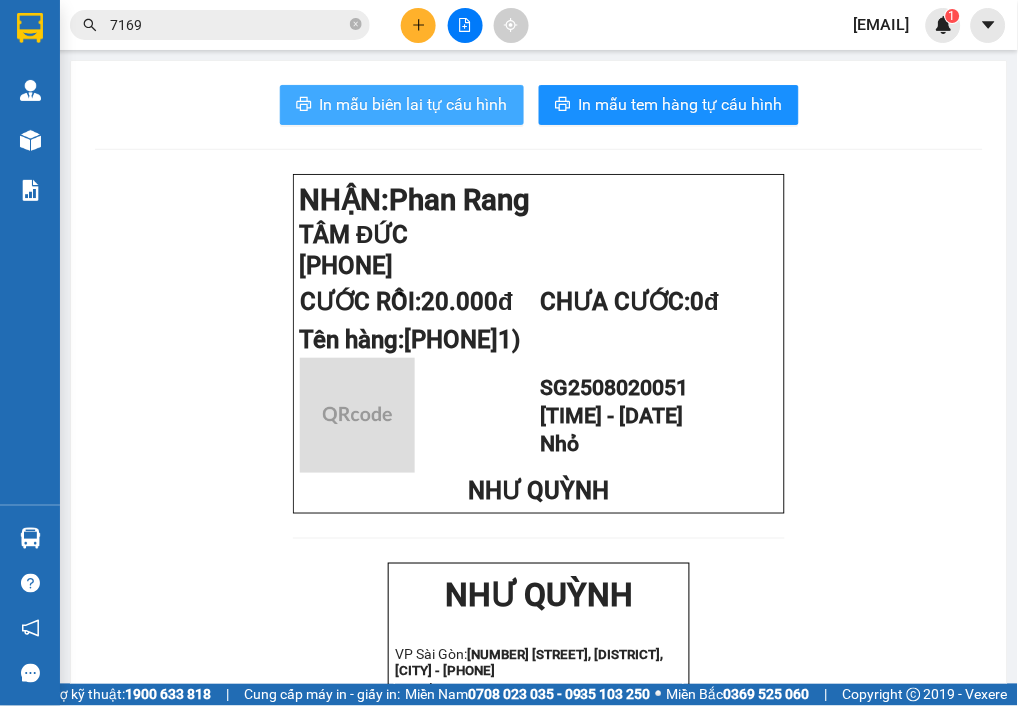 click on "In mẫu biên lai tự cấu hình" at bounding box center [414, 104] 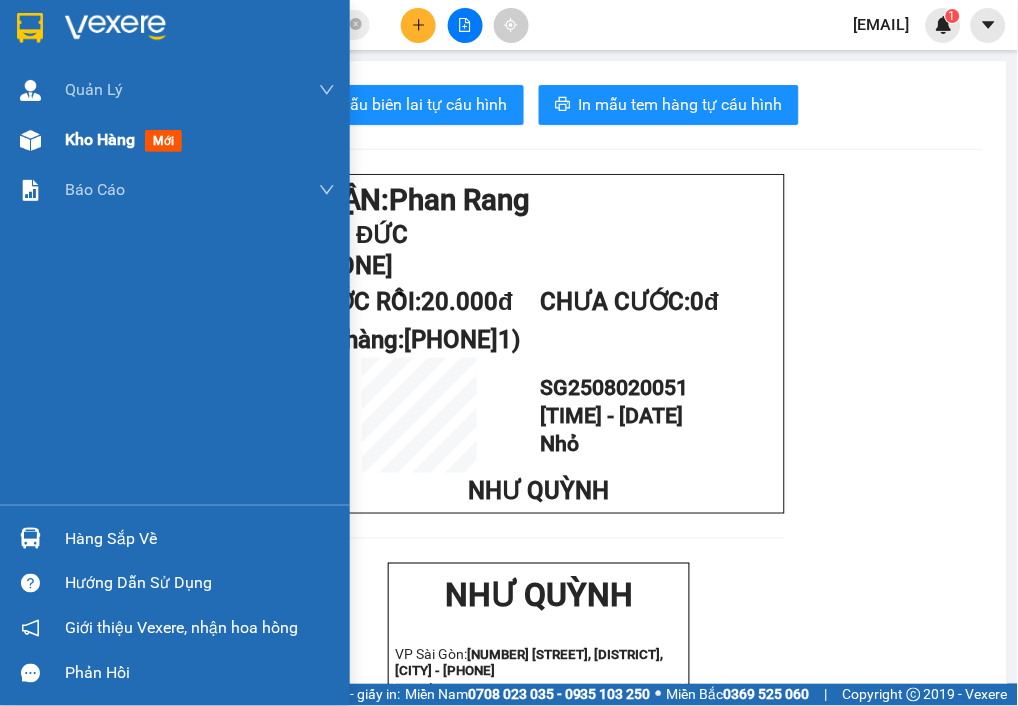 click on "Kho hàng" at bounding box center [100, 139] 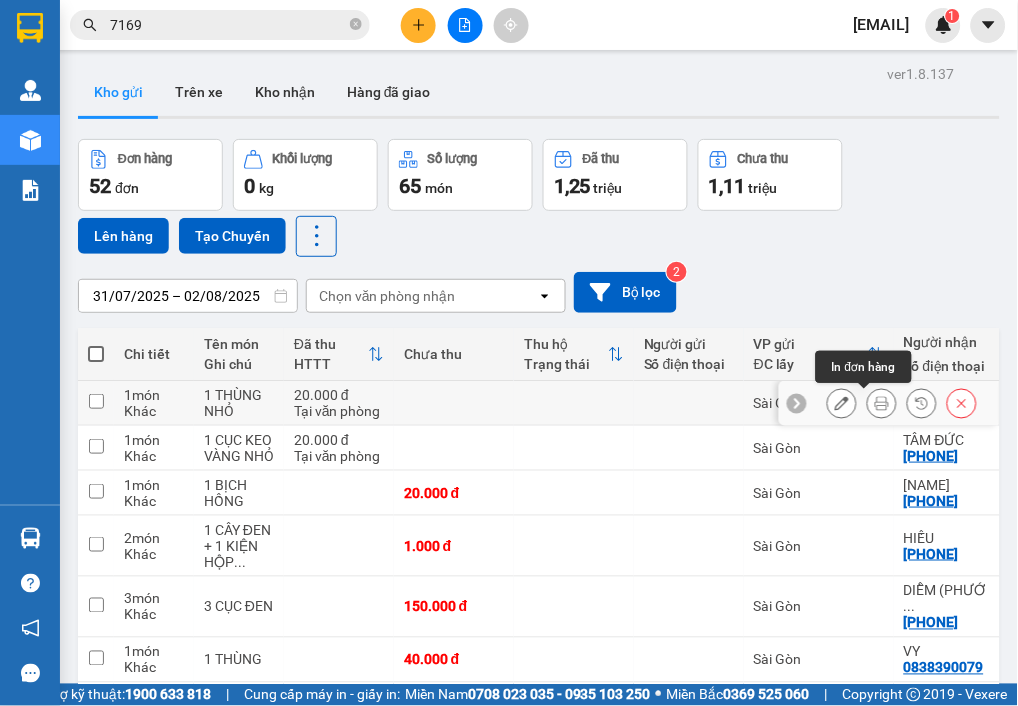 click at bounding box center [882, 403] 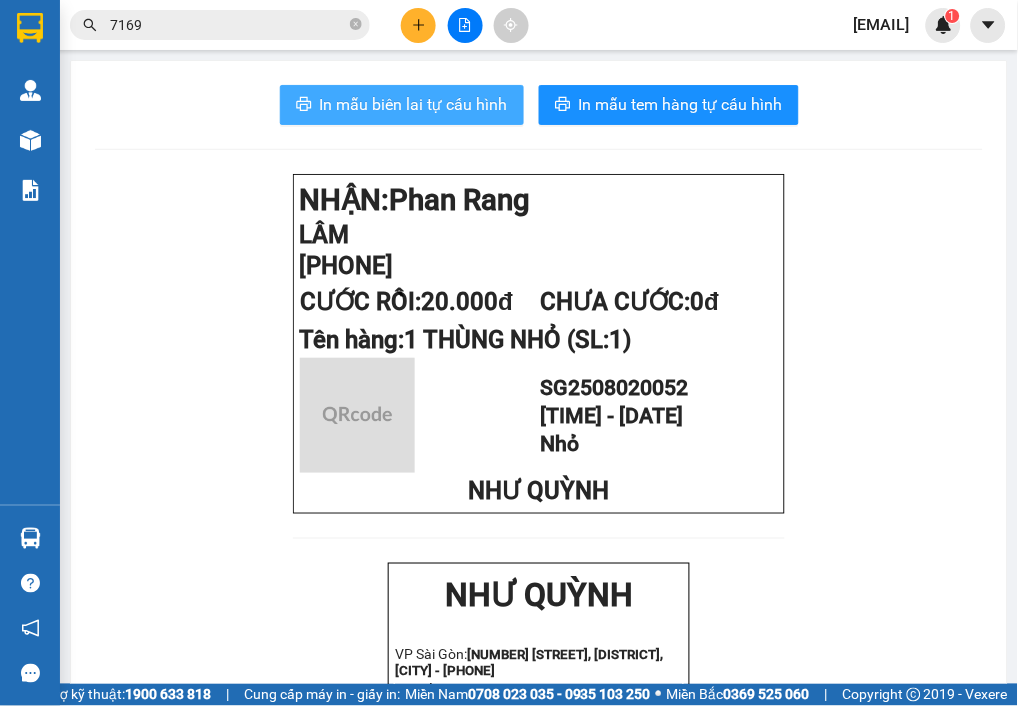 click on "In mẫu biên lai tự cấu hình" at bounding box center [414, 104] 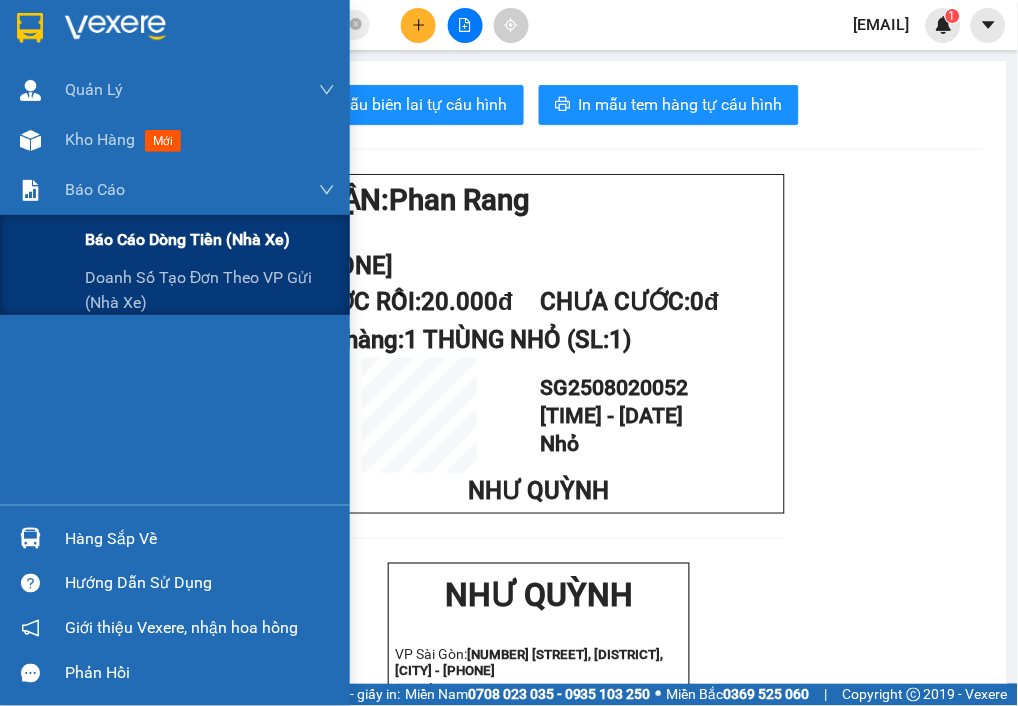 click on "Báo cáo dòng tiền (nhà xe)" at bounding box center (210, 240) 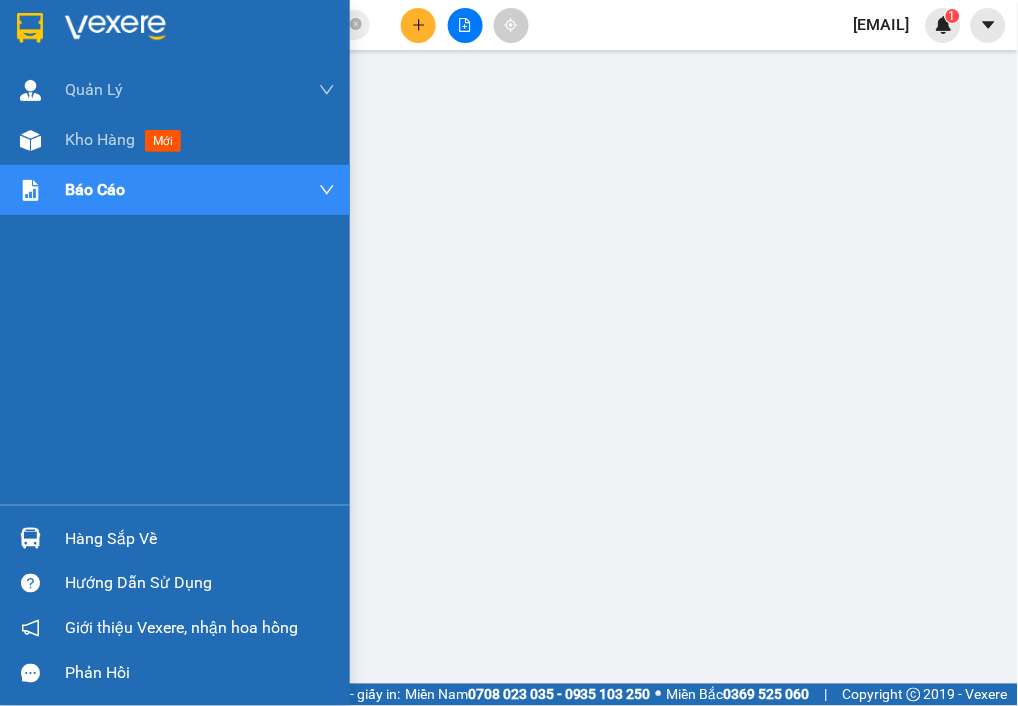 drag, startPoint x: 113, startPoint y: 150, endPoint x: 1013, endPoint y: 431, distance: 942.8473 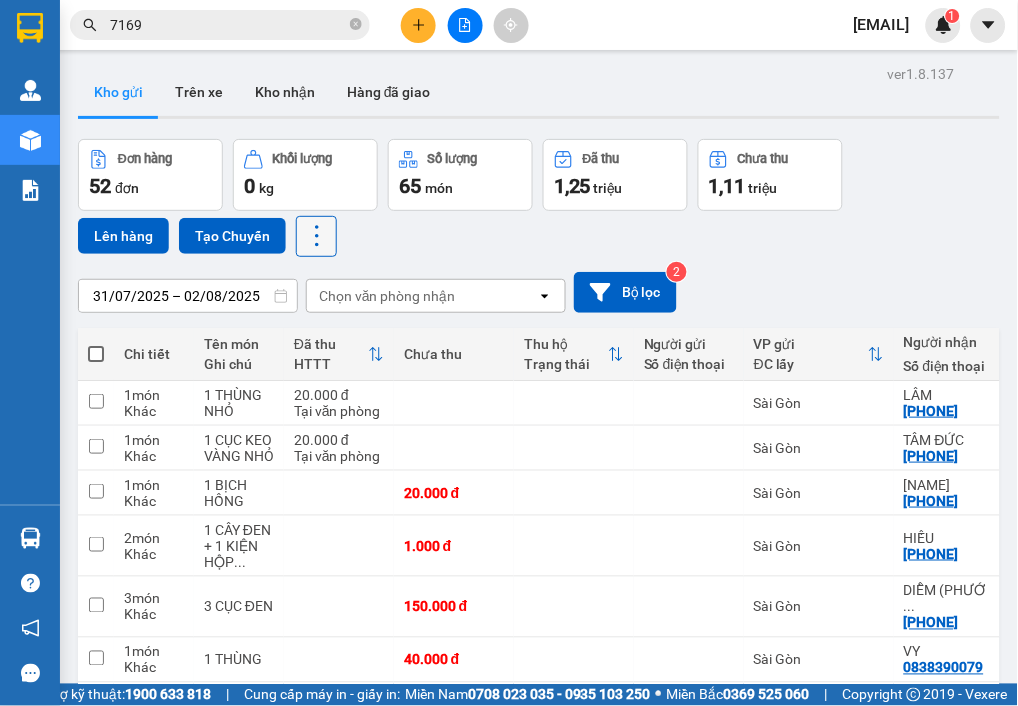 click 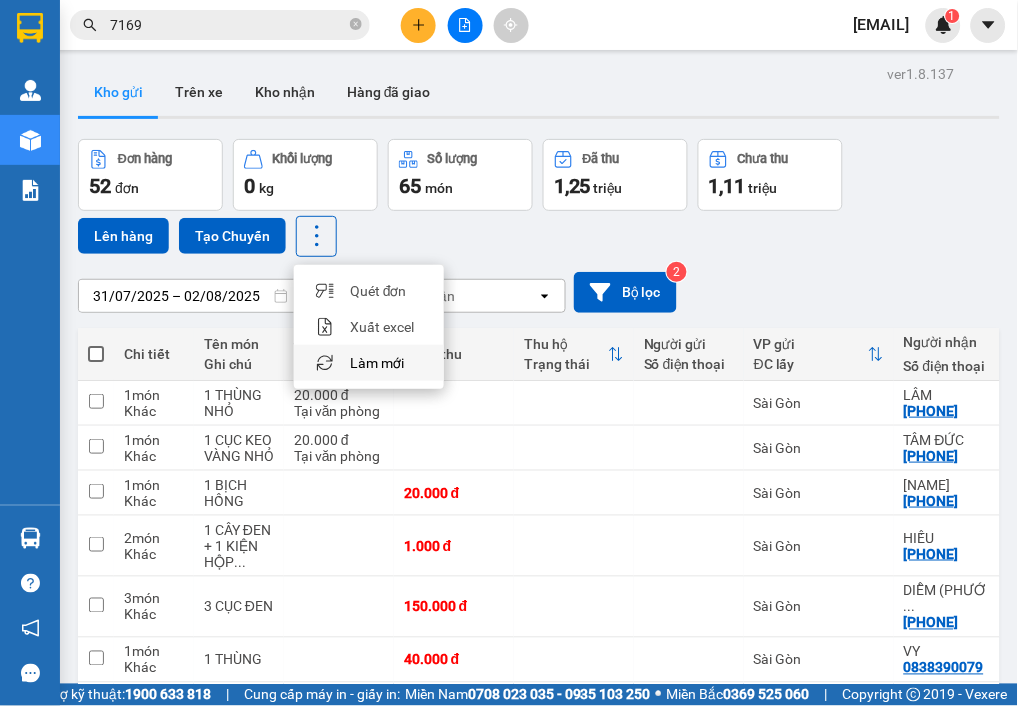 click on "Làm mới" at bounding box center (369, 363) 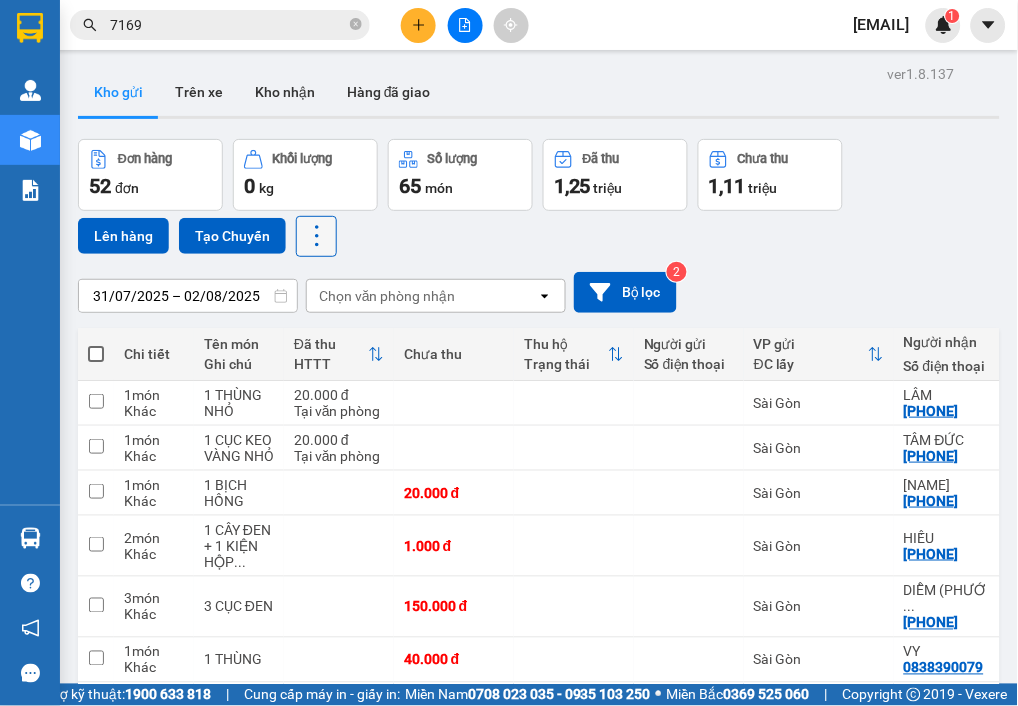 click 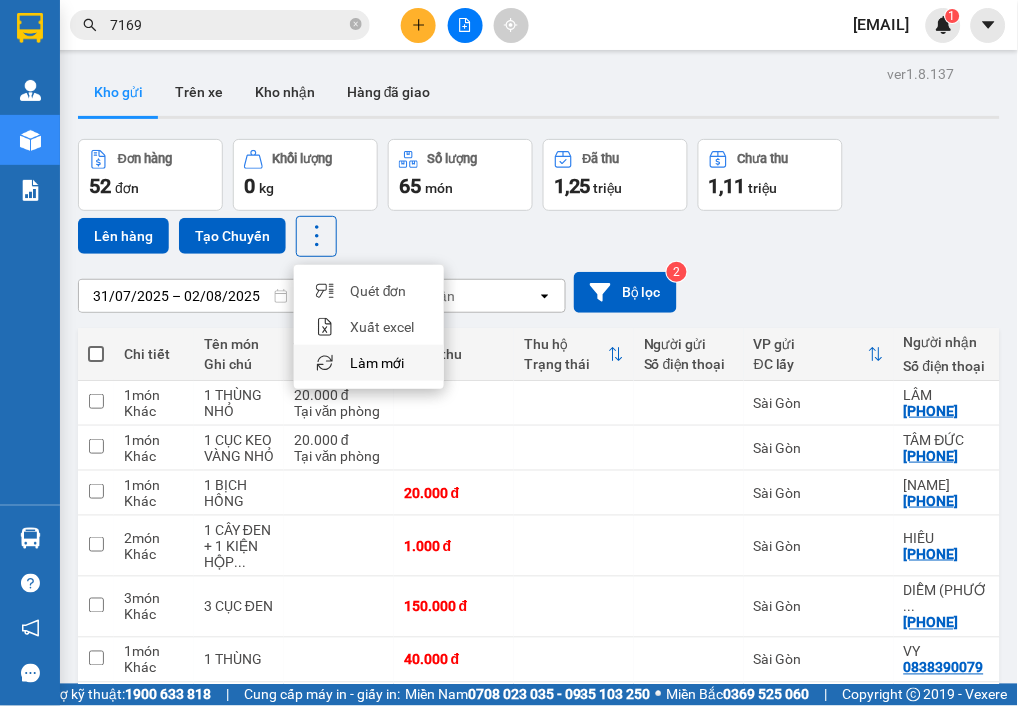 click on "Làm mới" at bounding box center [377, 363] 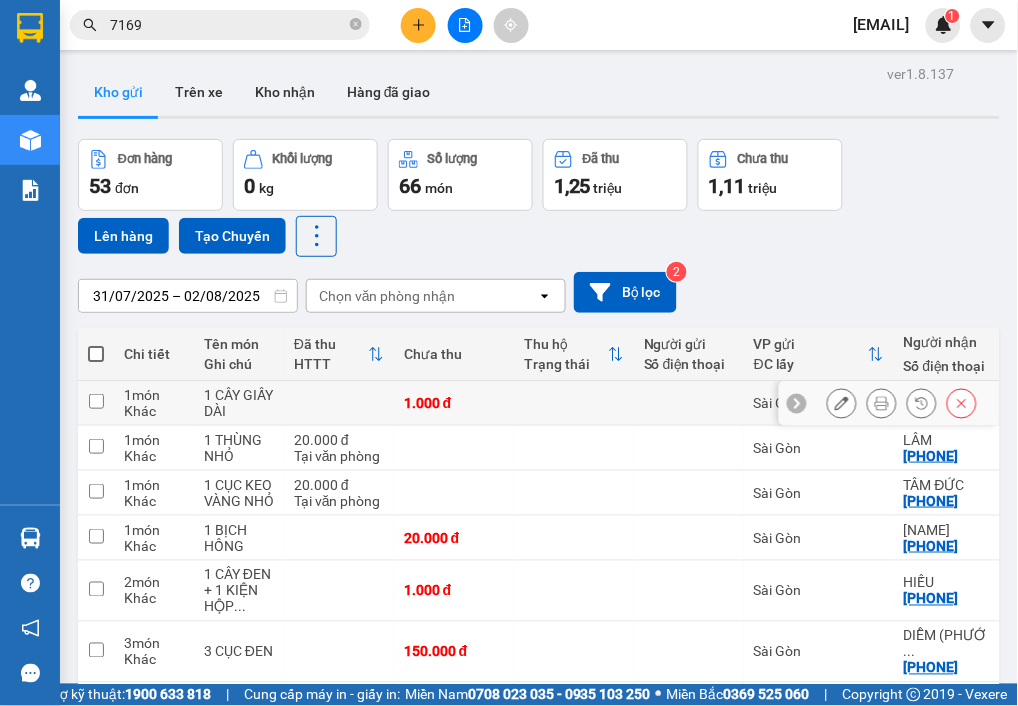 click 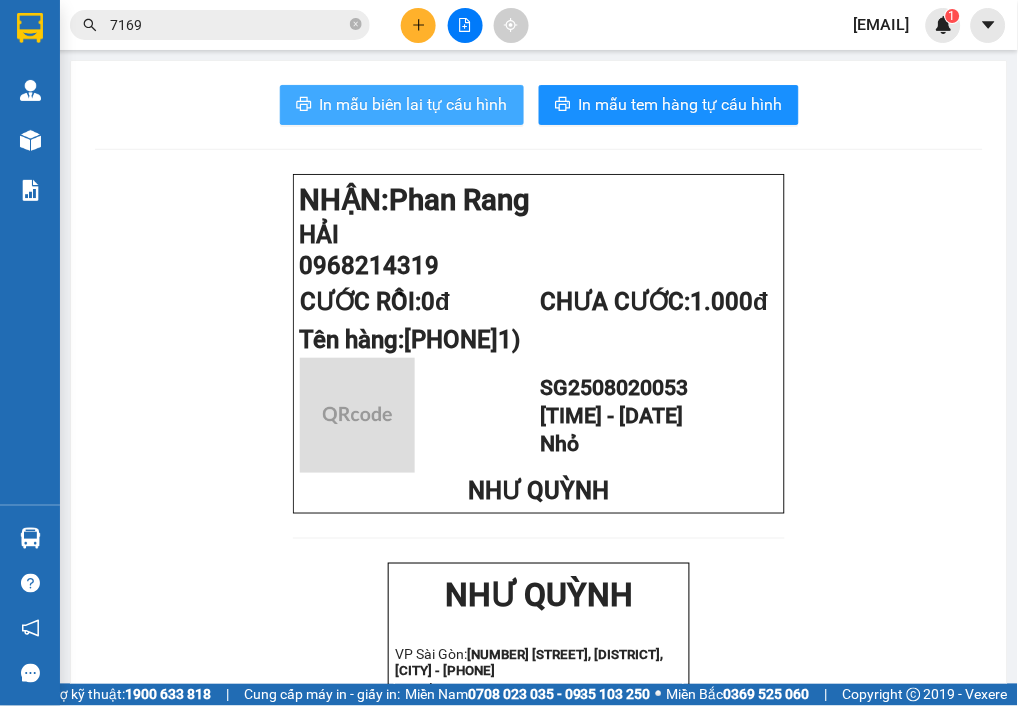 click on "In mẫu biên lai tự cấu hình" at bounding box center (414, 104) 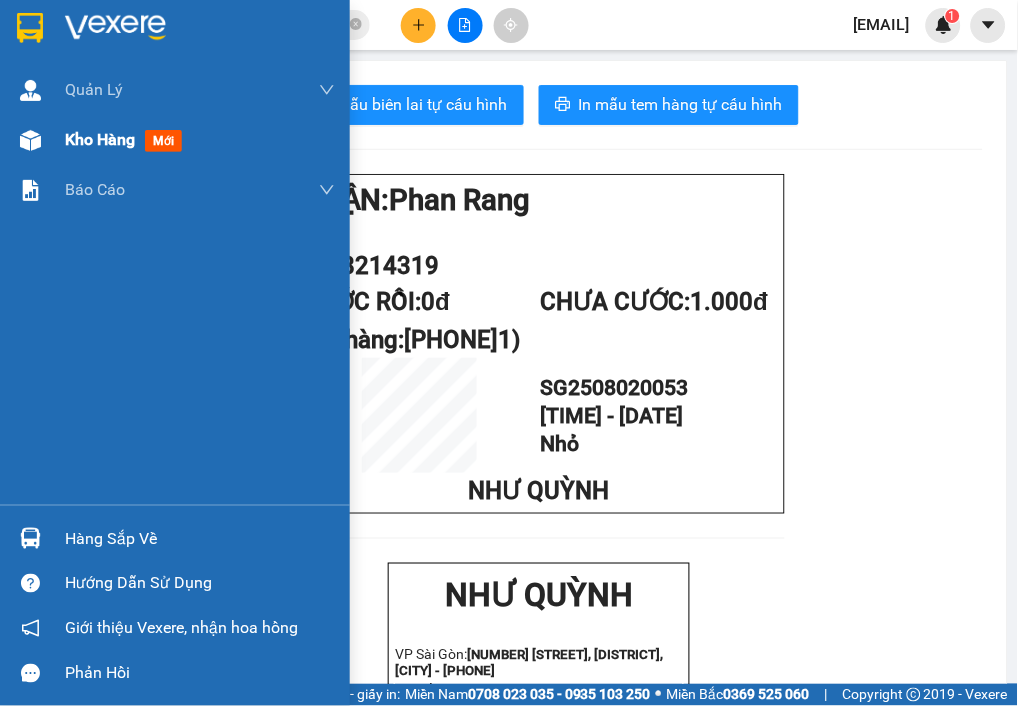 click on "Kho hàng" at bounding box center (100, 139) 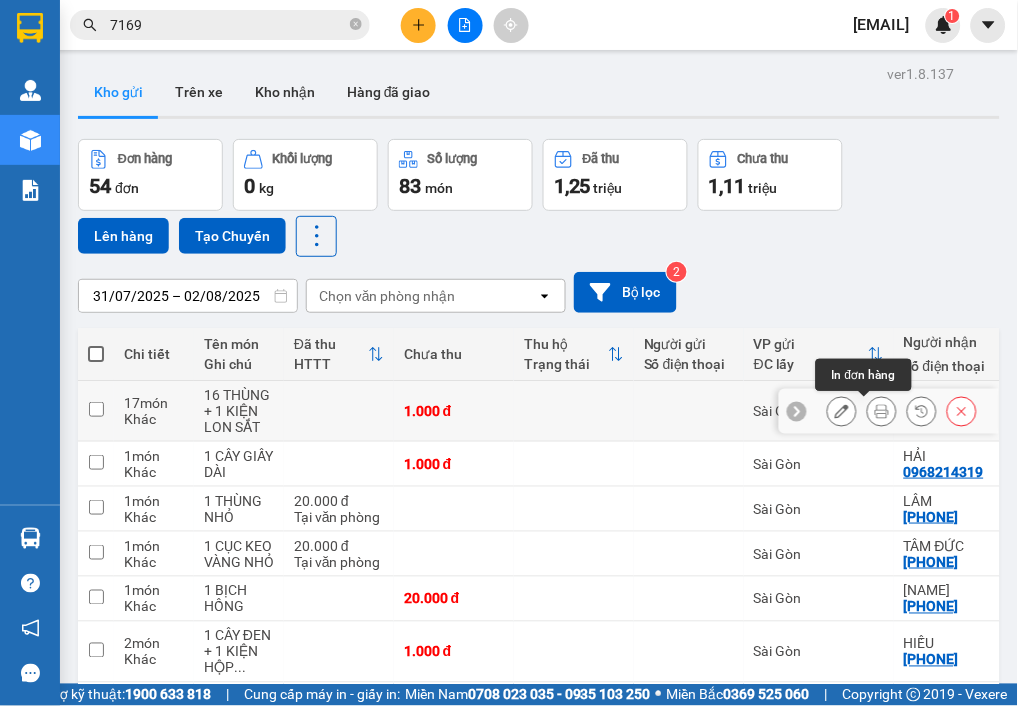 click at bounding box center (882, 411) 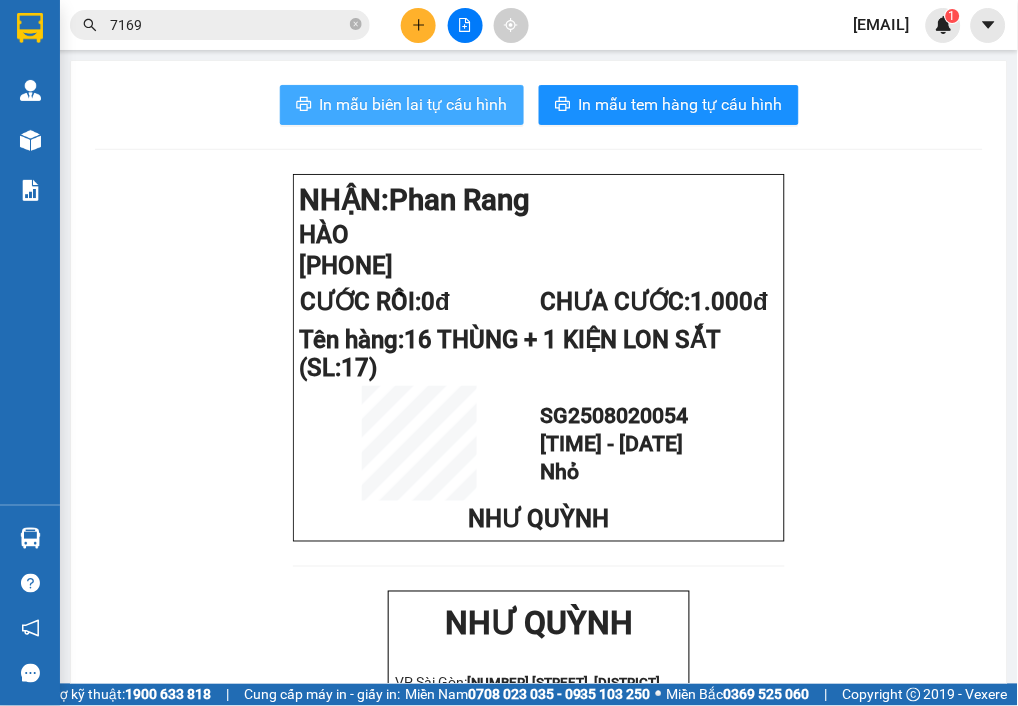 click on "In mẫu biên lai tự cấu hình" at bounding box center (414, 104) 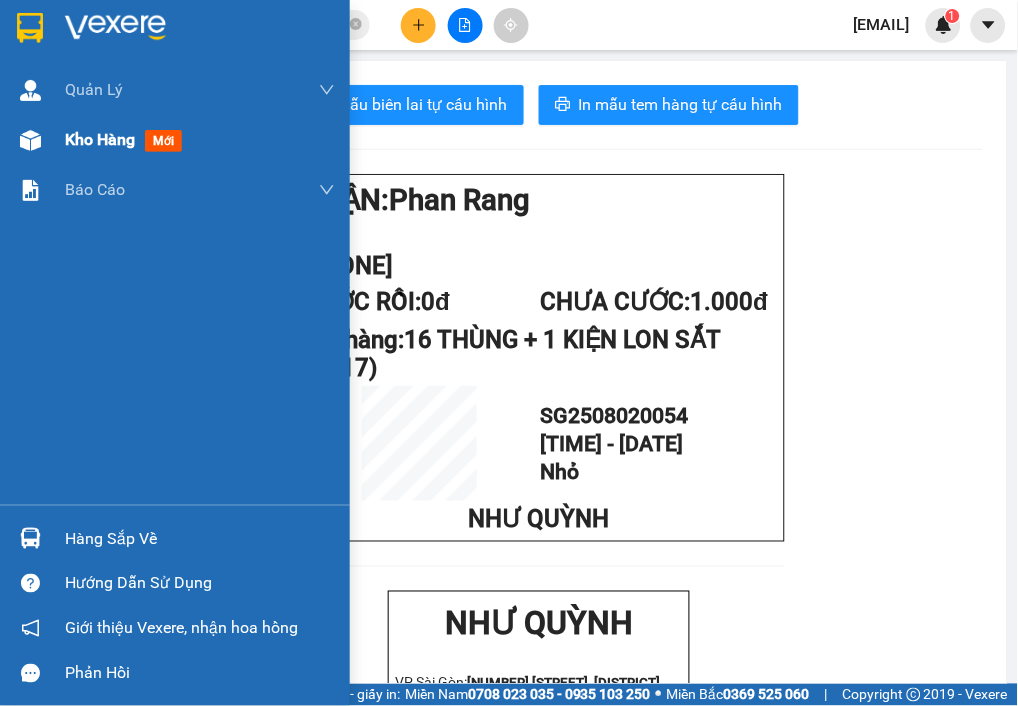 click on "Kho hàng" at bounding box center [100, 139] 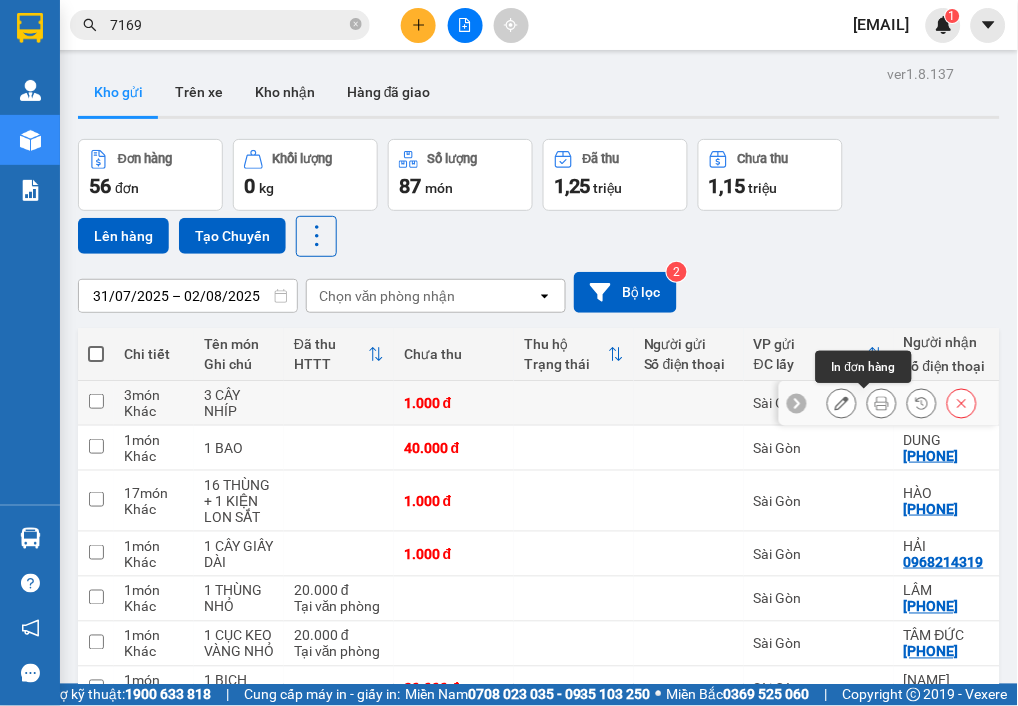 click at bounding box center [882, 403] 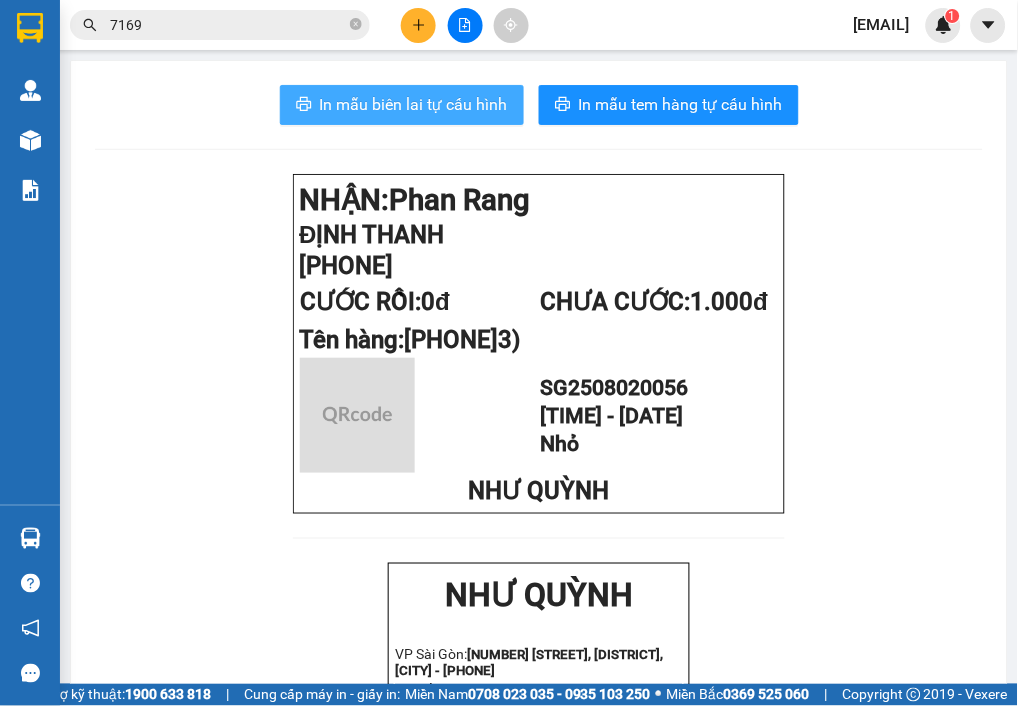 click on "In mẫu biên lai tự cấu hình" at bounding box center (402, 105) 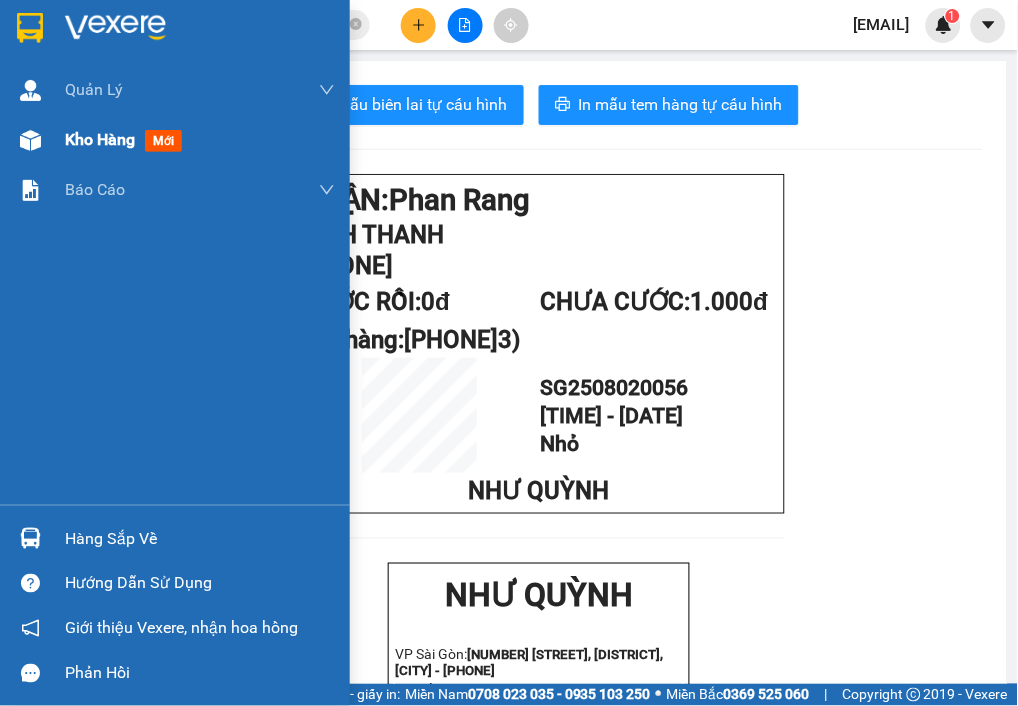click on "Kho hàng" at bounding box center [100, 139] 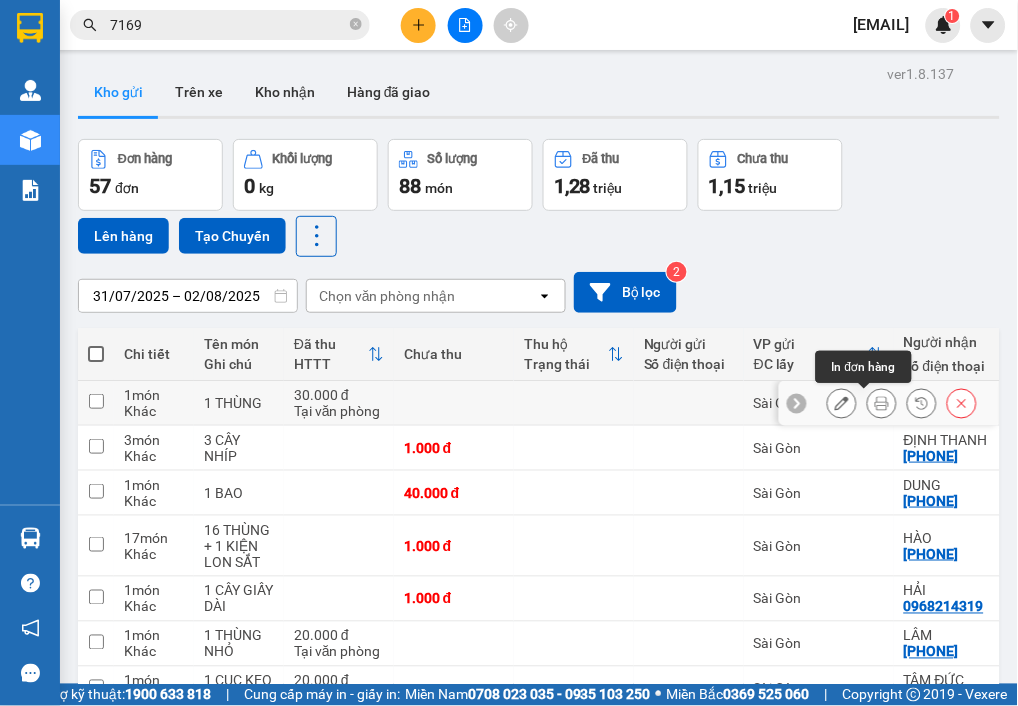 click at bounding box center (882, 403) 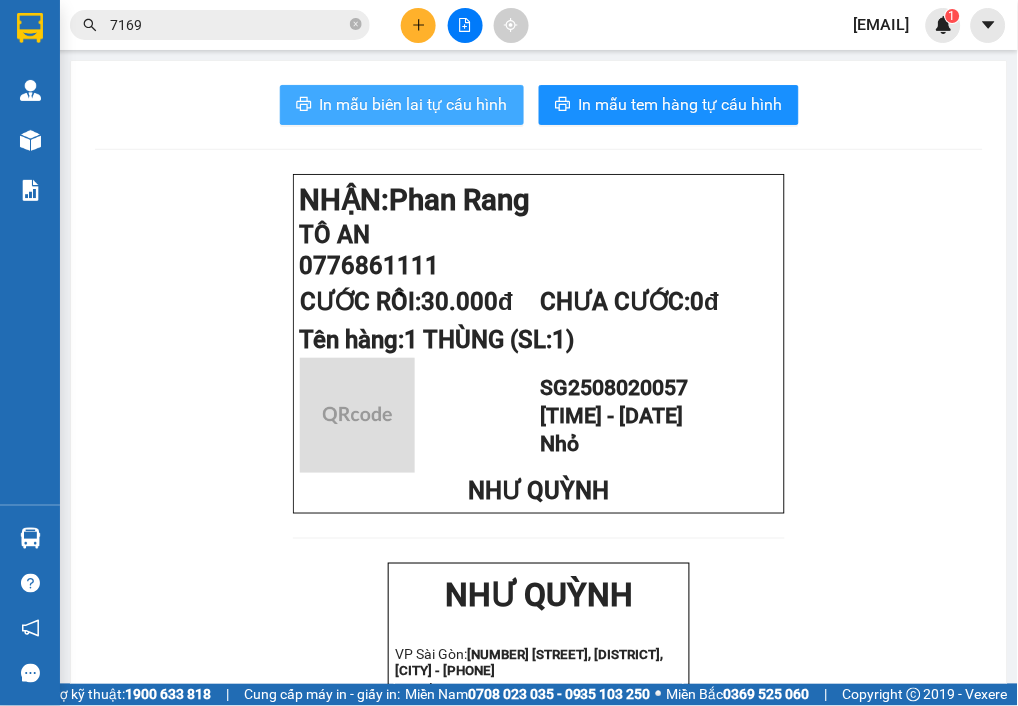 click on "In mẫu biên lai tự cấu hình" at bounding box center (402, 105) 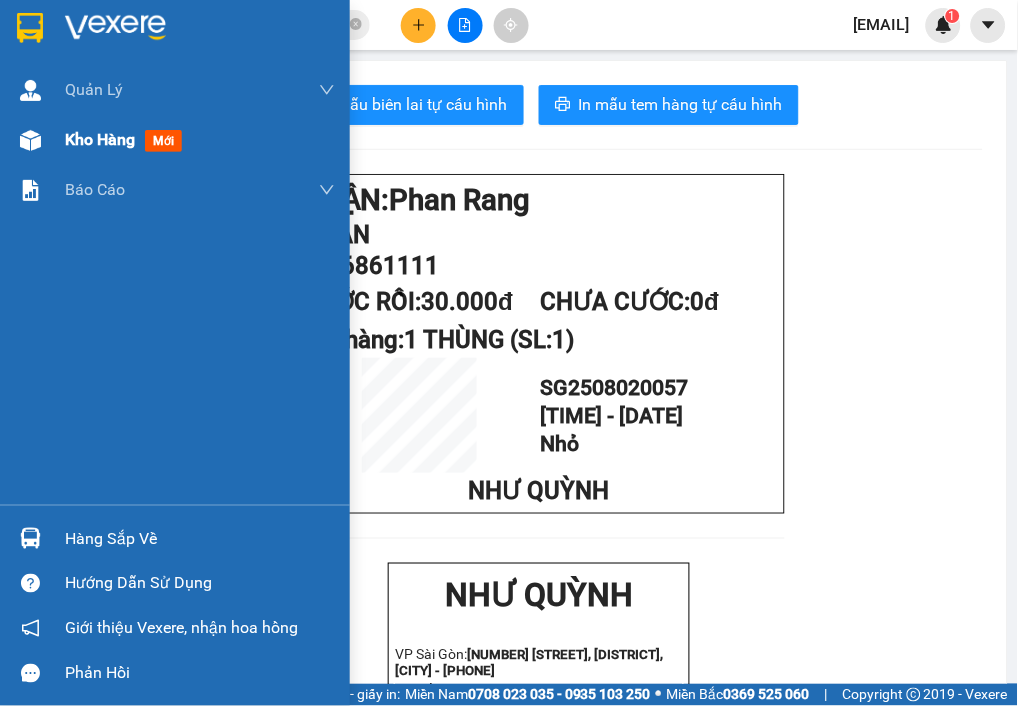 click on "Kho hàng mới" at bounding box center (200, 140) 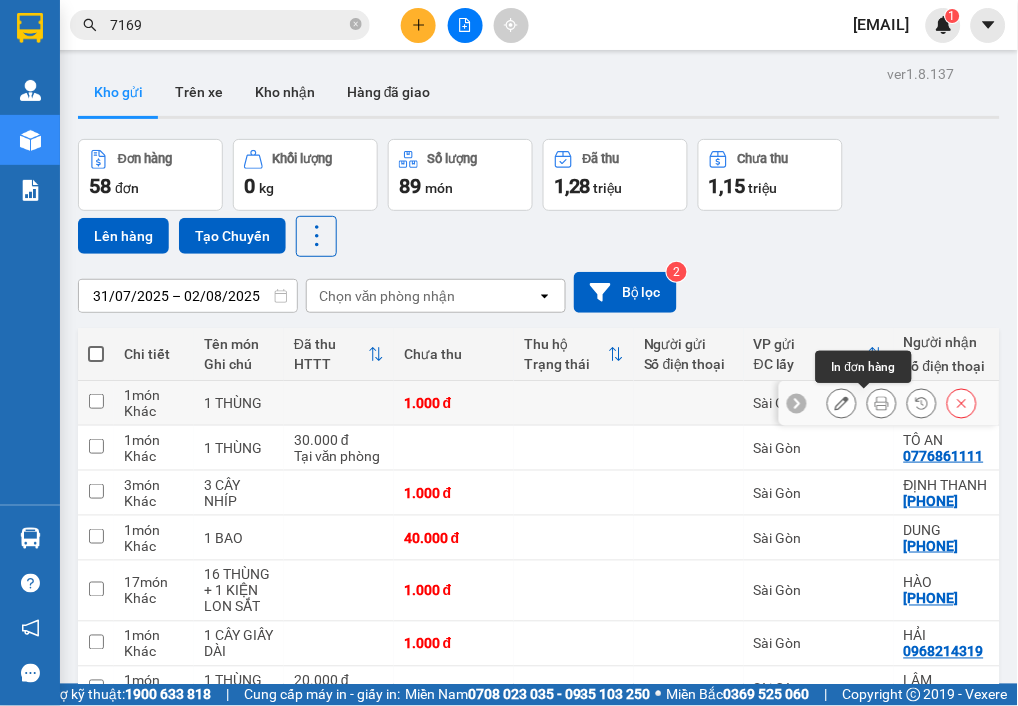 click 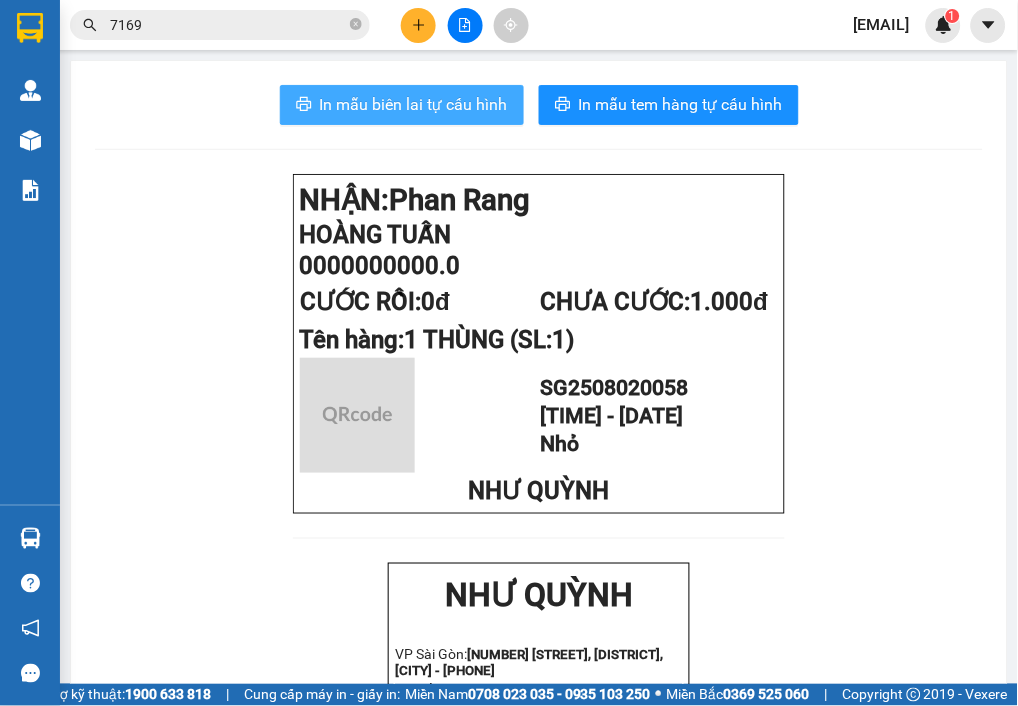 click on "In mẫu biên lai tự cấu hình" at bounding box center (414, 104) 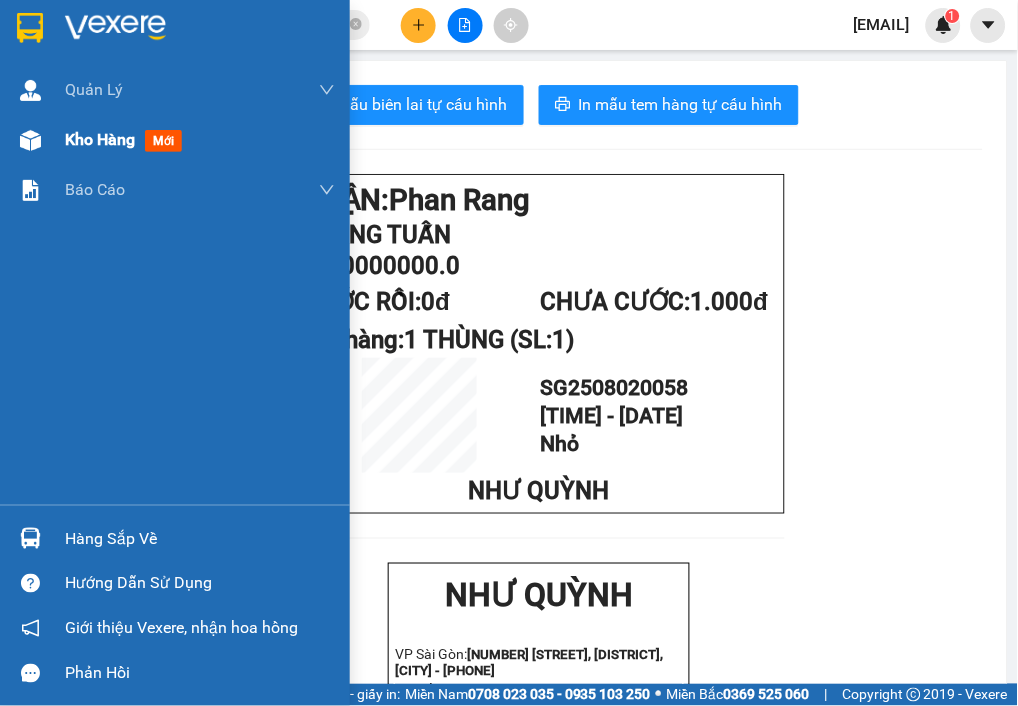 click on "Kho hàng" at bounding box center (100, 139) 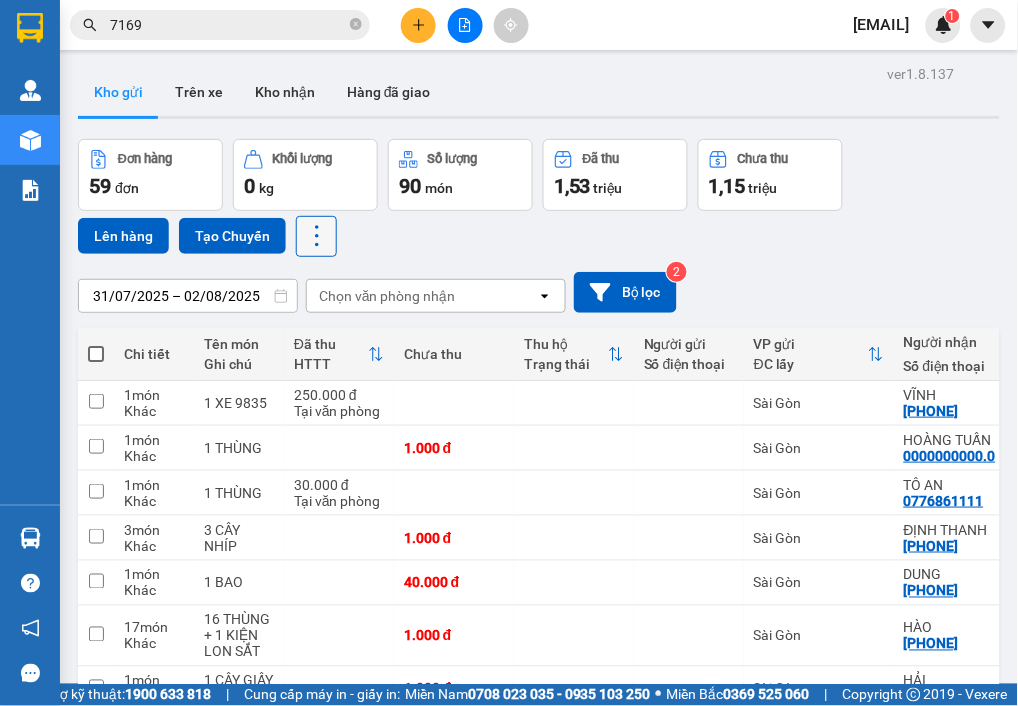 click 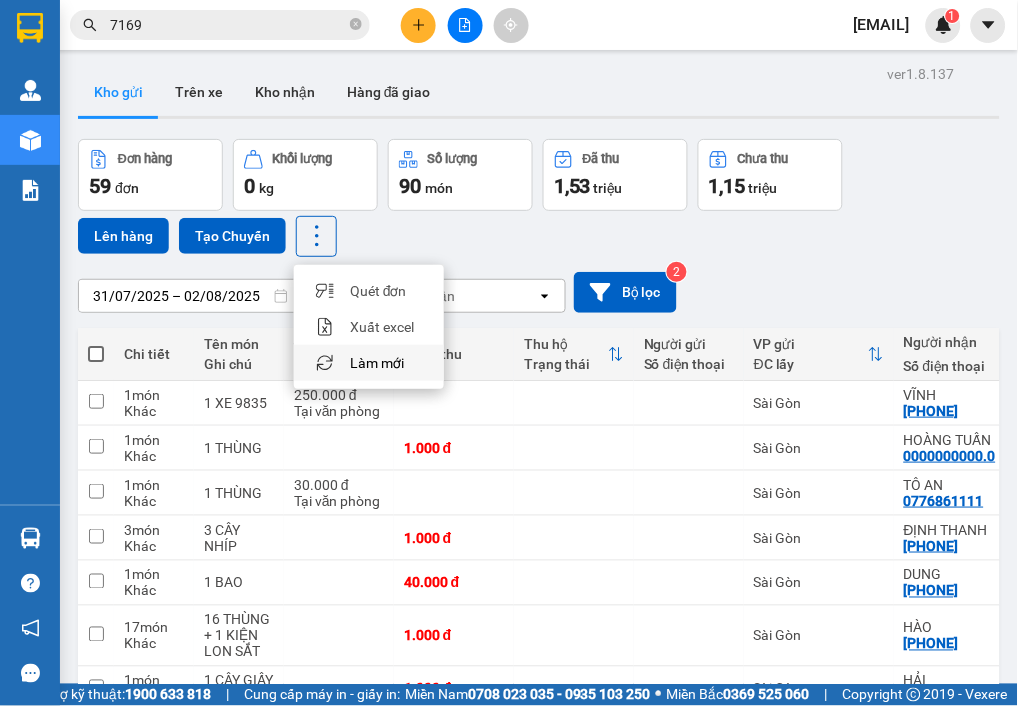 click on "Làm mới" at bounding box center [377, 363] 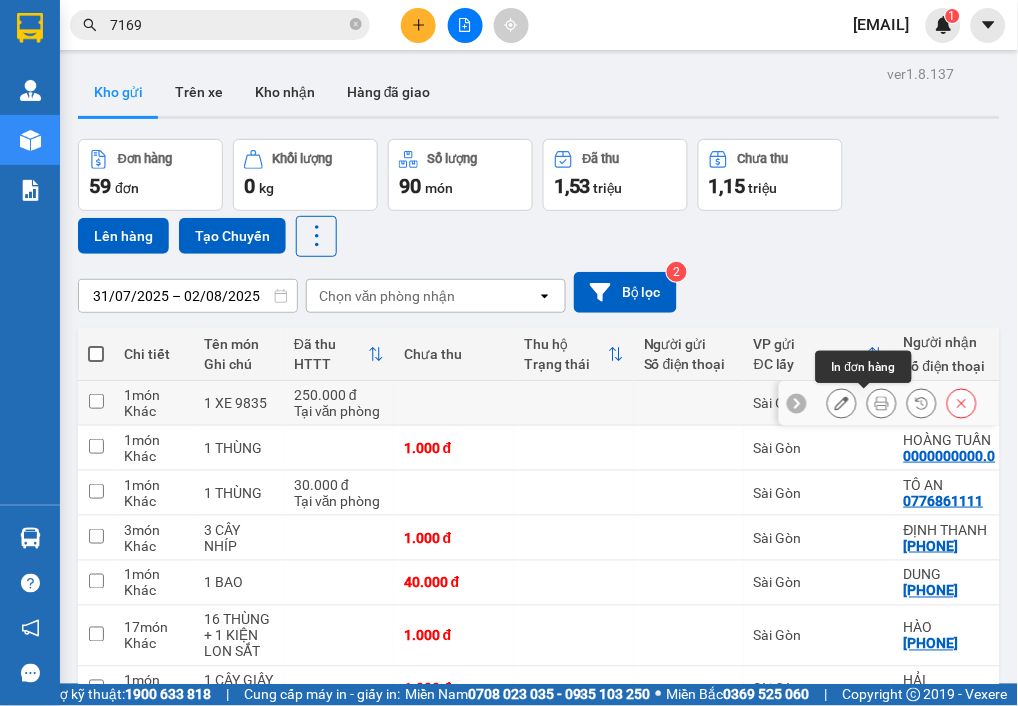 click at bounding box center [882, 403] 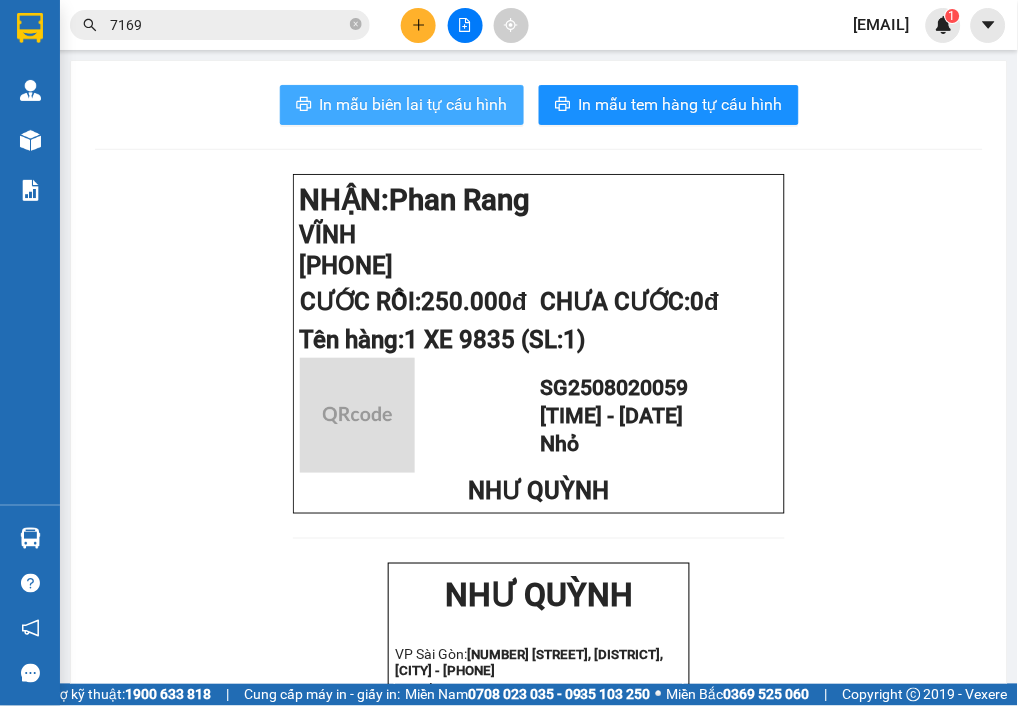 click on "In mẫu biên lai tự cấu hình" at bounding box center (414, 104) 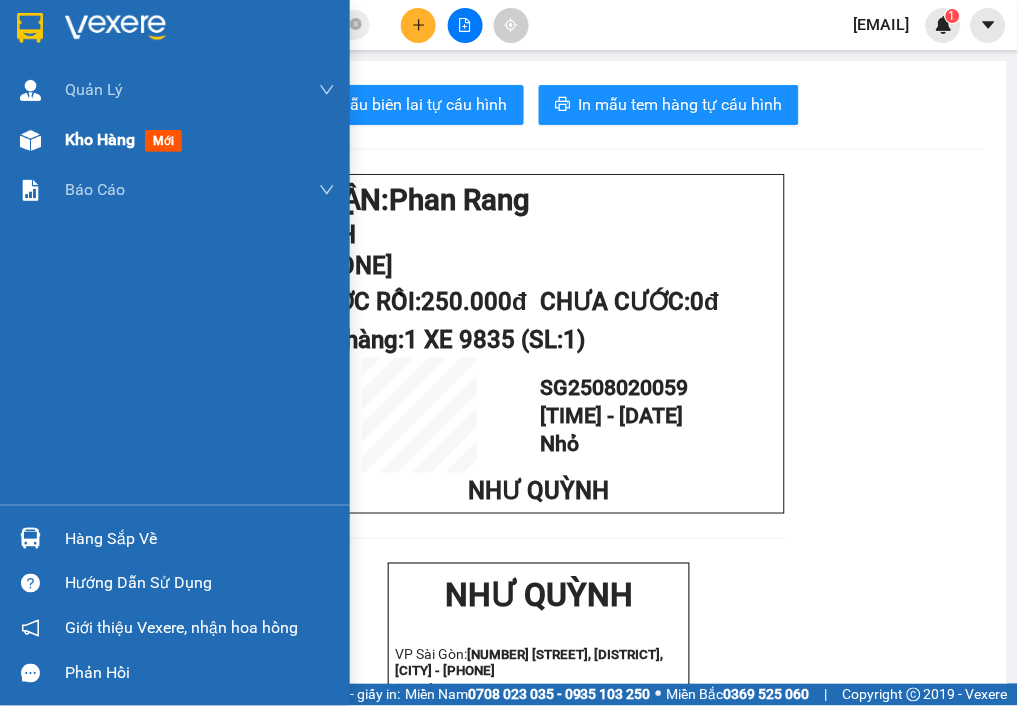 click on "Kho hàng" at bounding box center (100, 139) 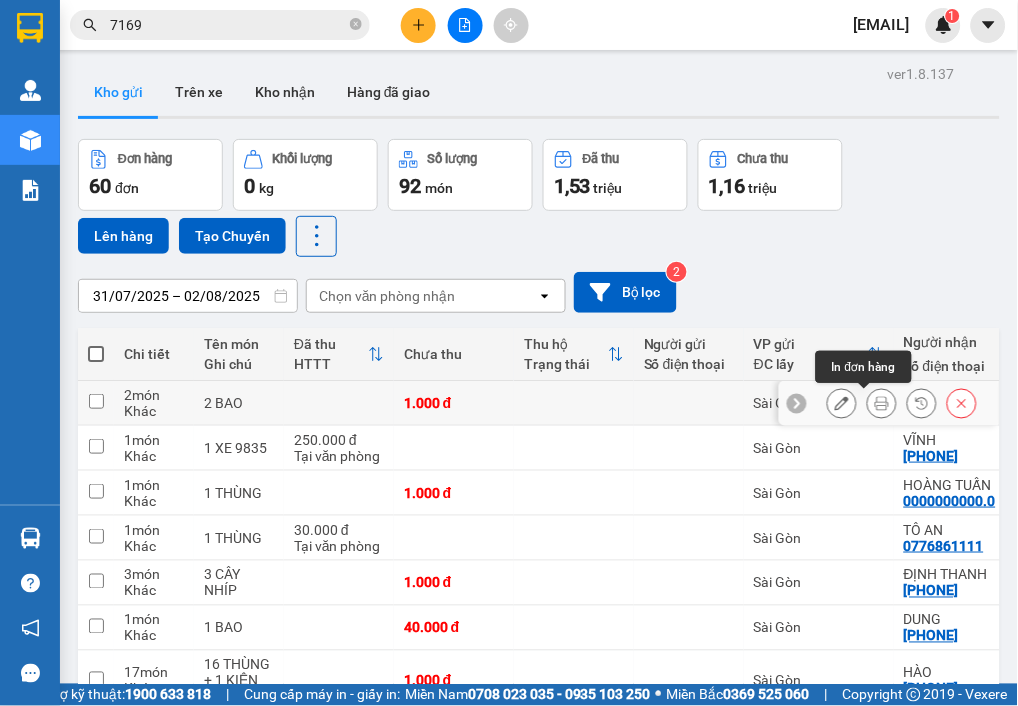click 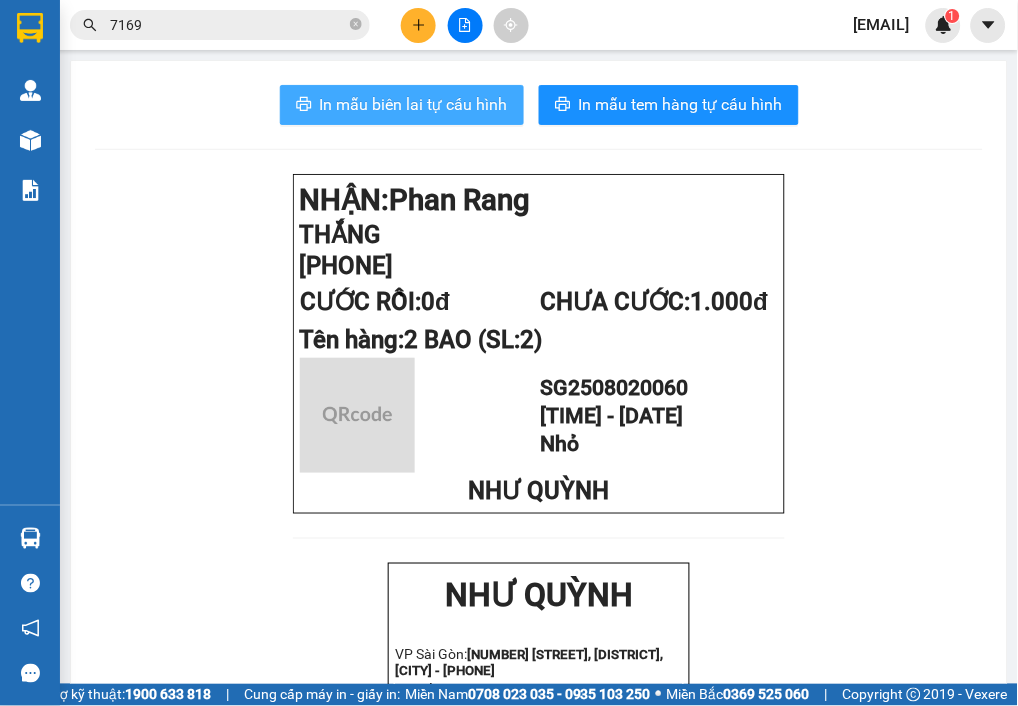 click on "In mẫu biên lai tự cấu hình" at bounding box center (414, 104) 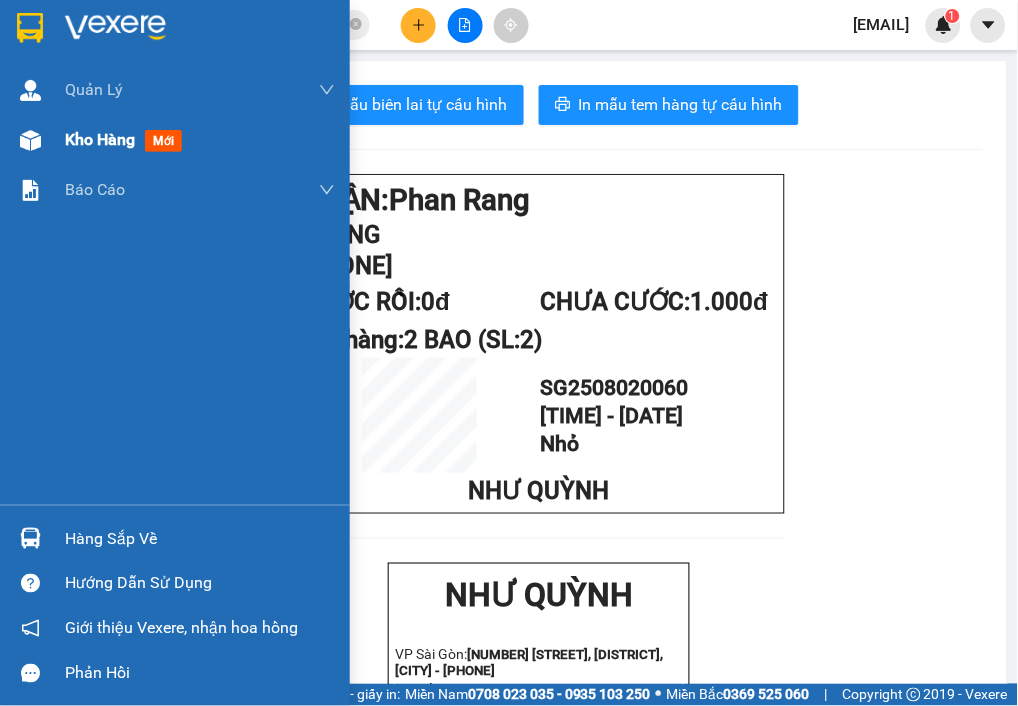 click on "Kho hàng" at bounding box center [100, 139] 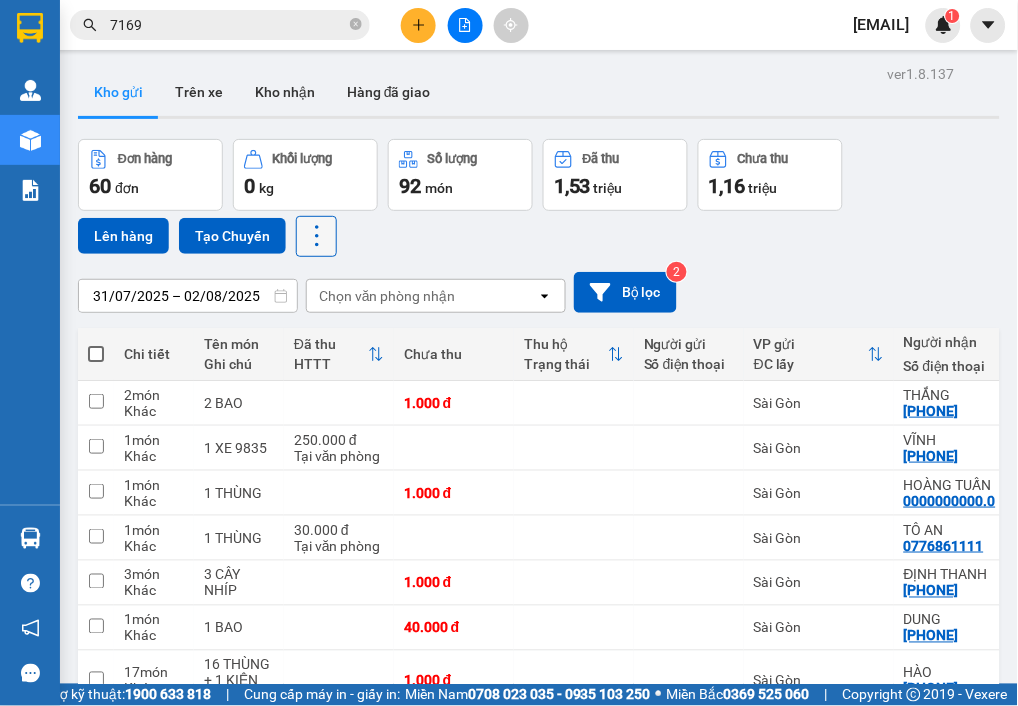 click 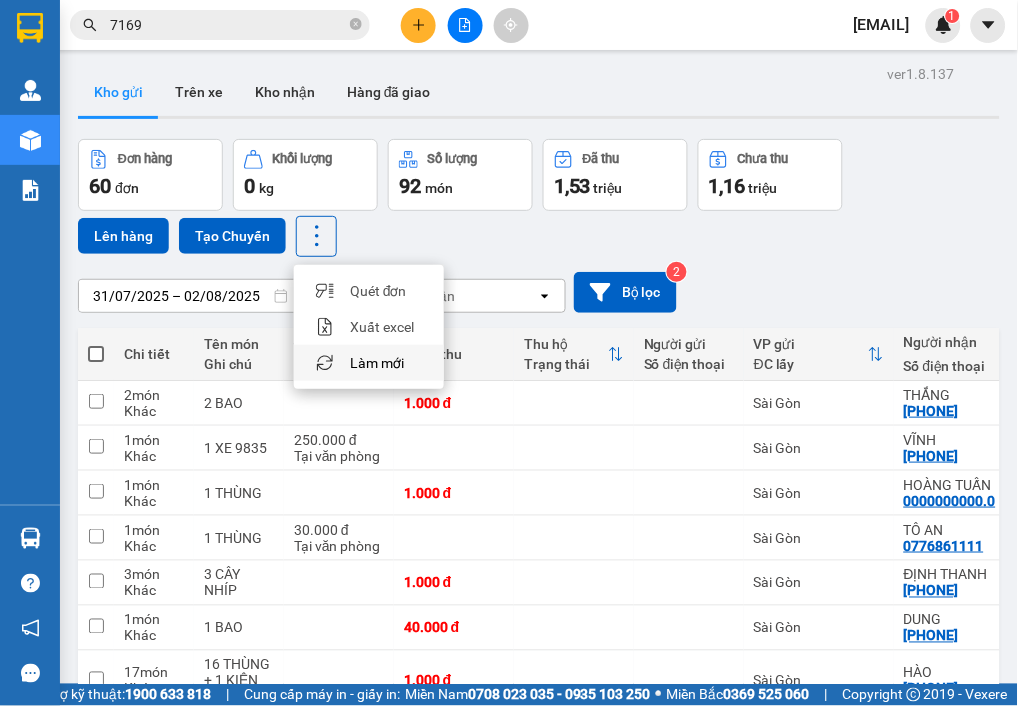 click on "Làm mới" at bounding box center (377, 363) 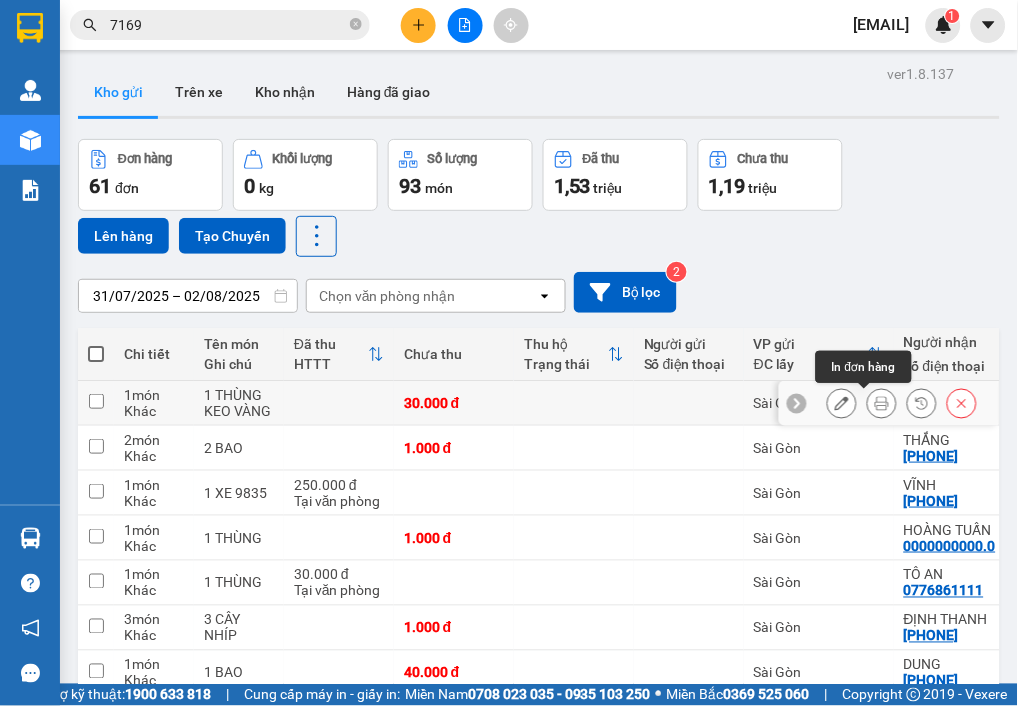 click 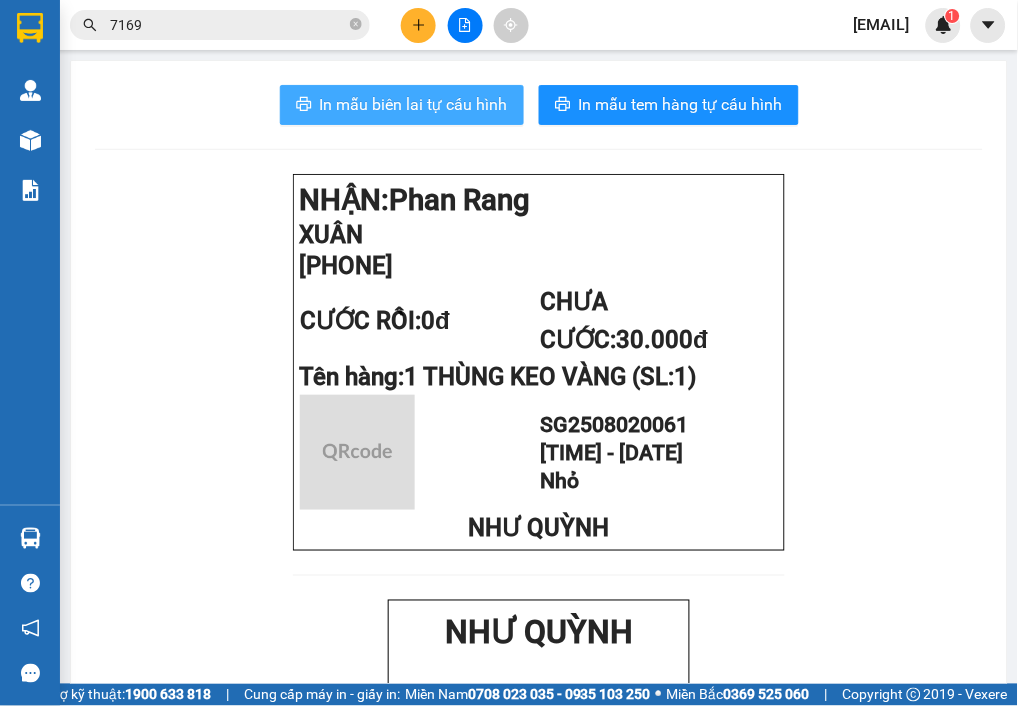 click on "In mẫu biên lai tự cấu hình" at bounding box center (414, 104) 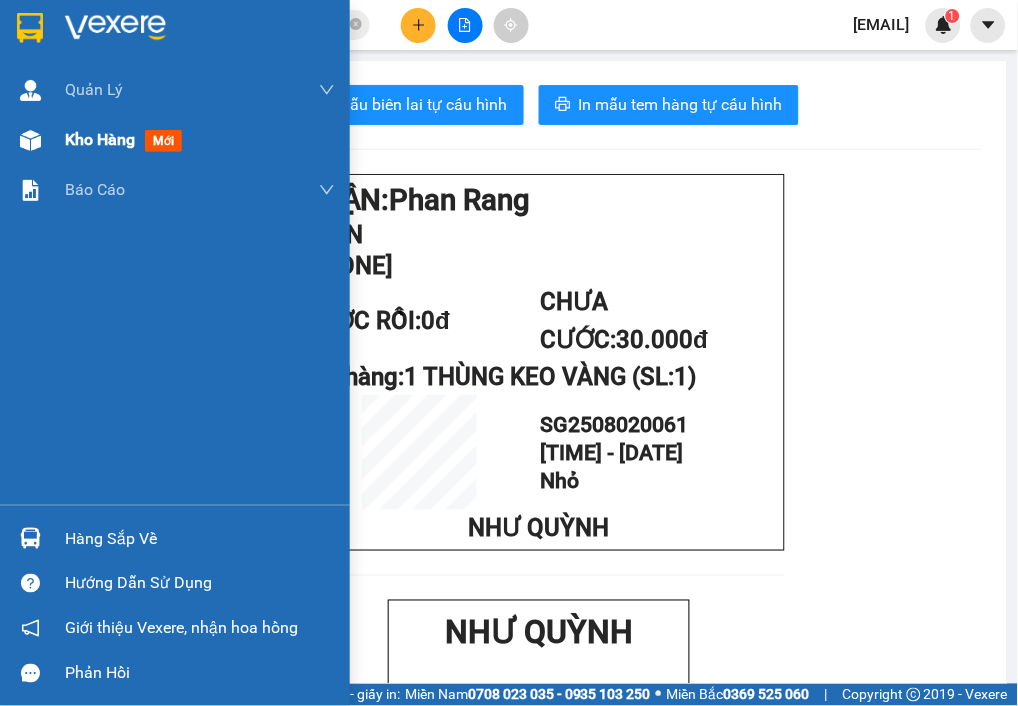 click on "Kho hàng" at bounding box center [100, 139] 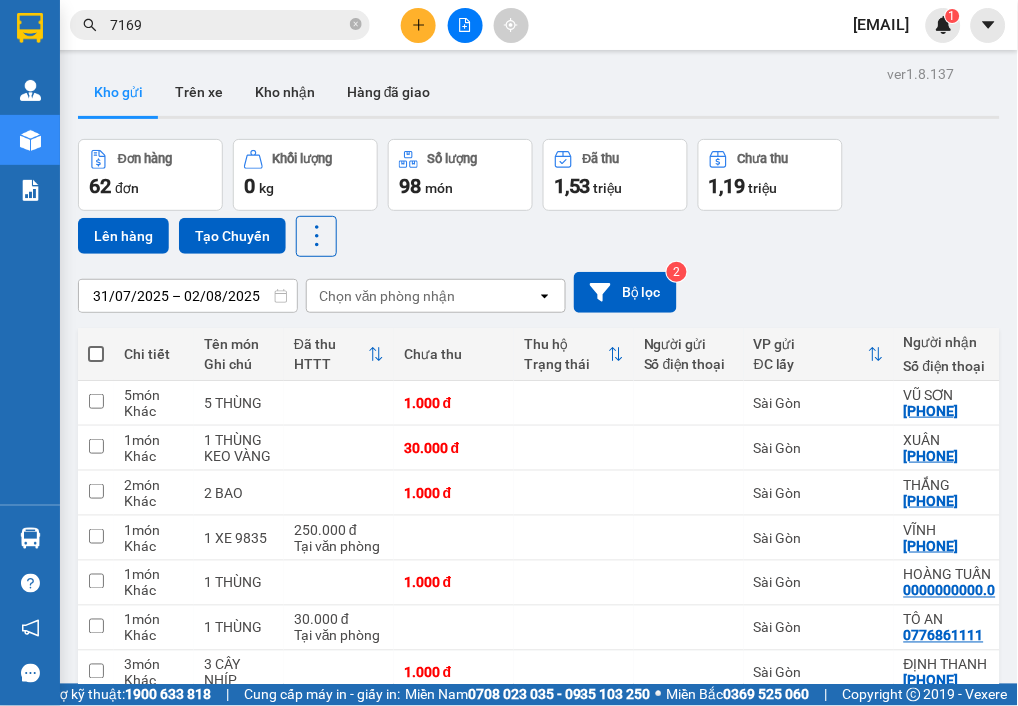 click on "Đơn hàng 62 đơn Khối lượng 0 kg Số lượng 98 món Đã thu 1,53   triệu Chưa thu 1,19   triệu Lên hàng Tạo Chuyến" at bounding box center (539, 198) 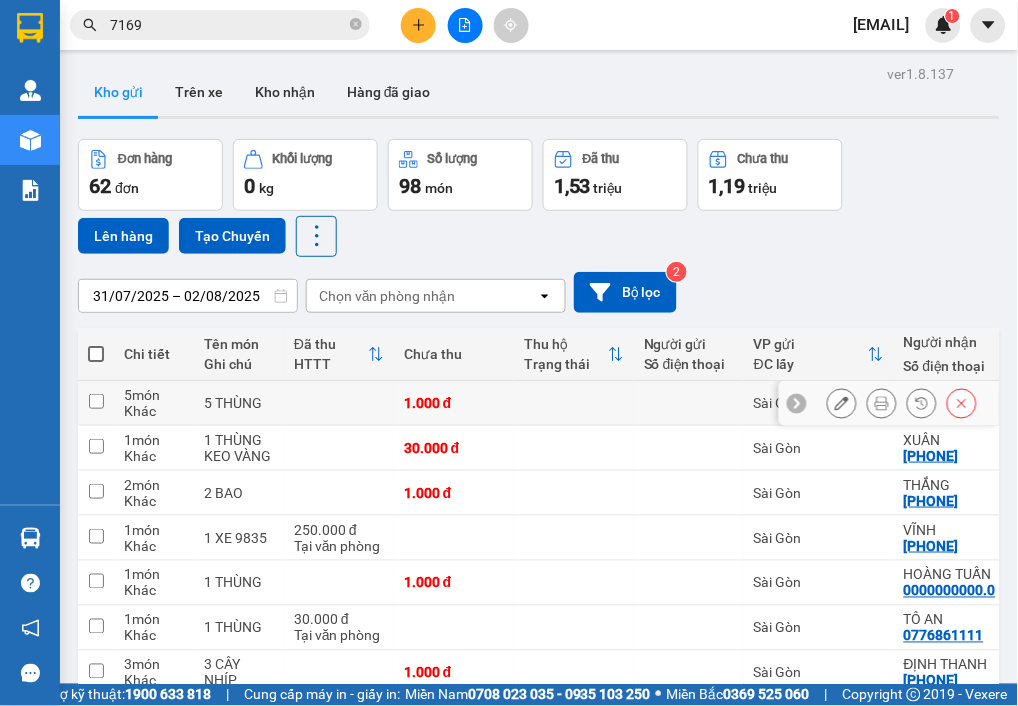 click at bounding box center (882, 403) 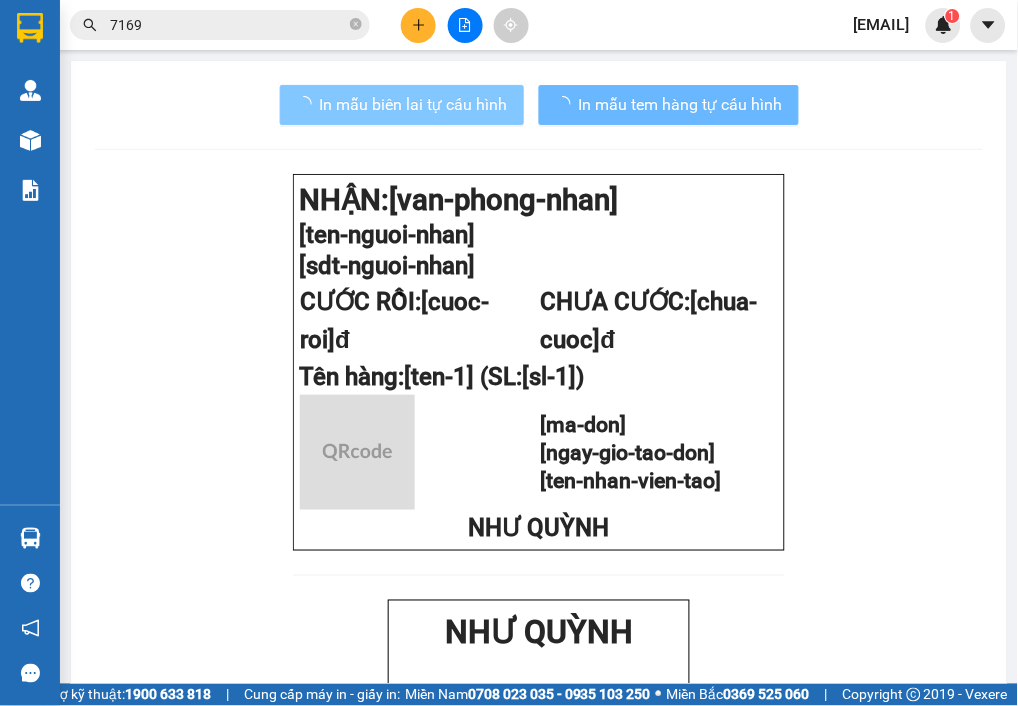 click on "In mẫu biên lai tự cấu hình" at bounding box center [414, 104] 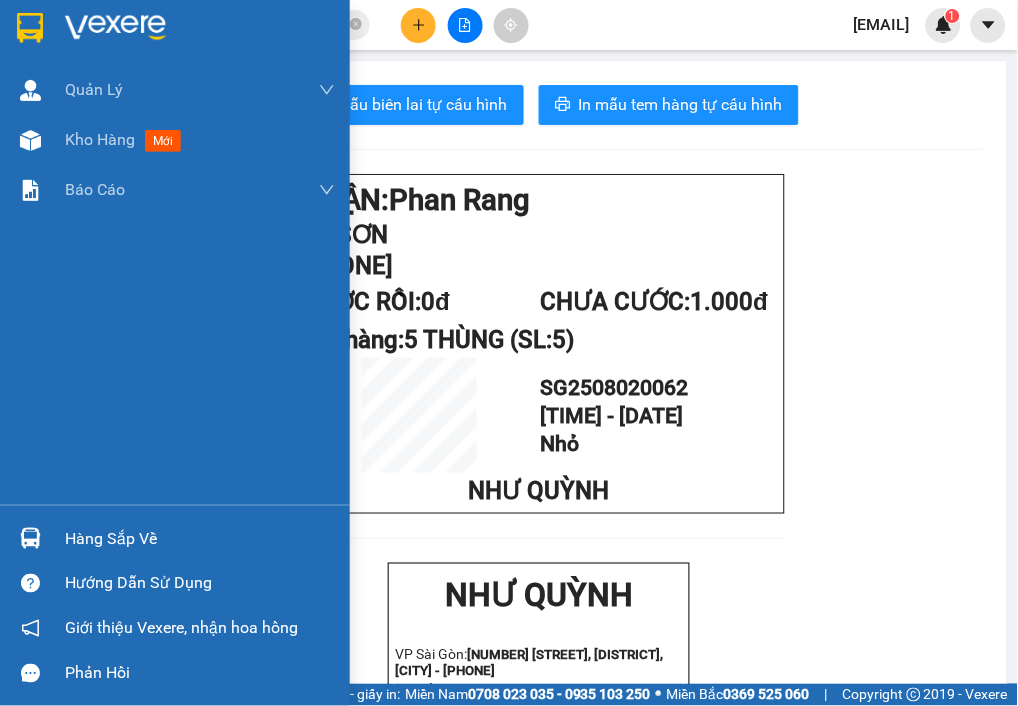 drag, startPoint x: 77, startPoint y: 125, endPoint x: 962, endPoint y: 21, distance: 891.0898 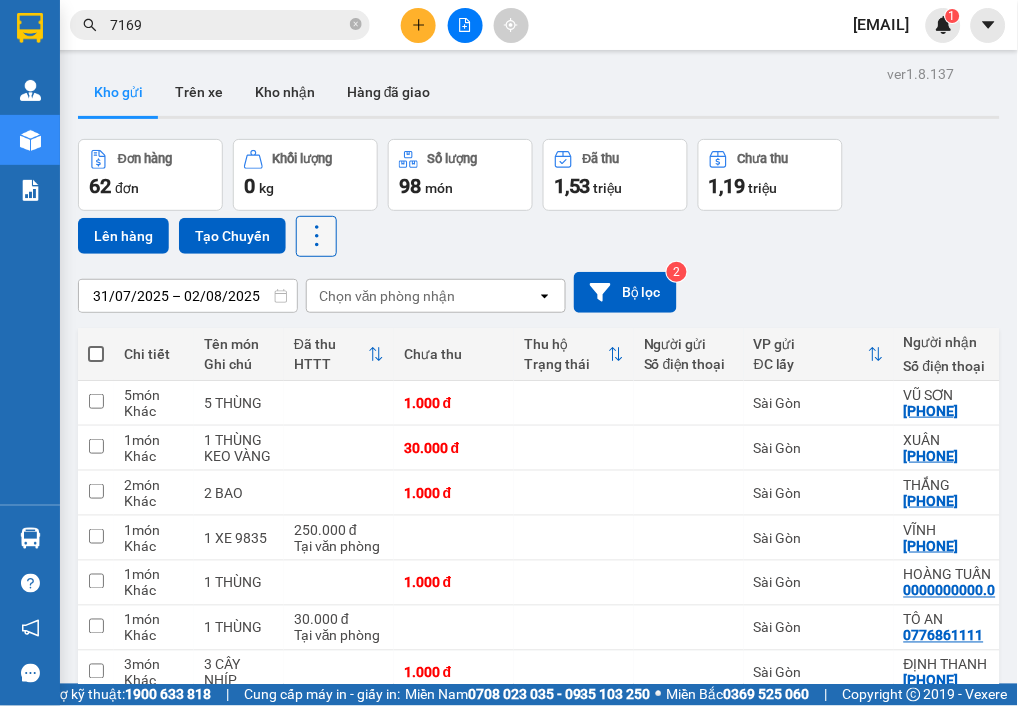 click 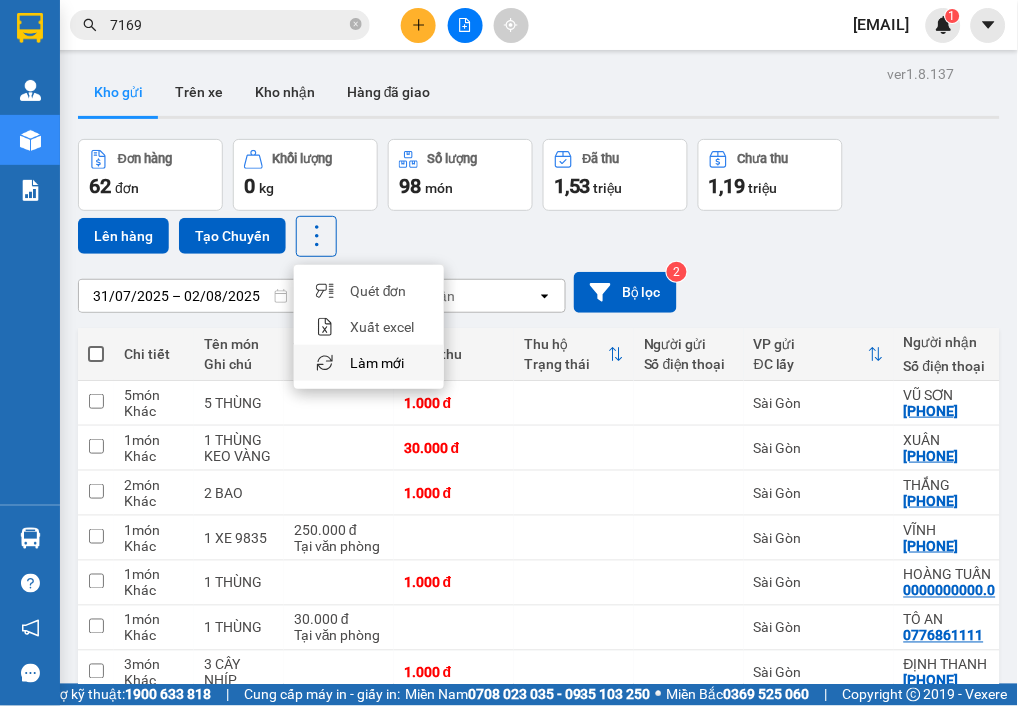 click on "Làm mới" at bounding box center [377, 363] 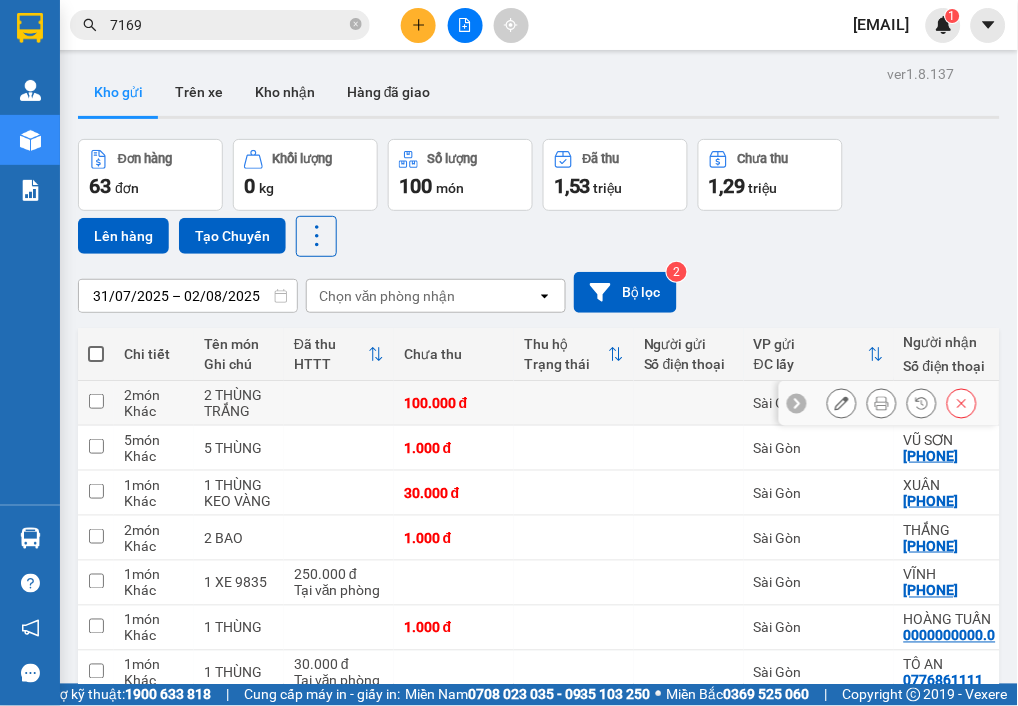 click at bounding box center (882, 403) 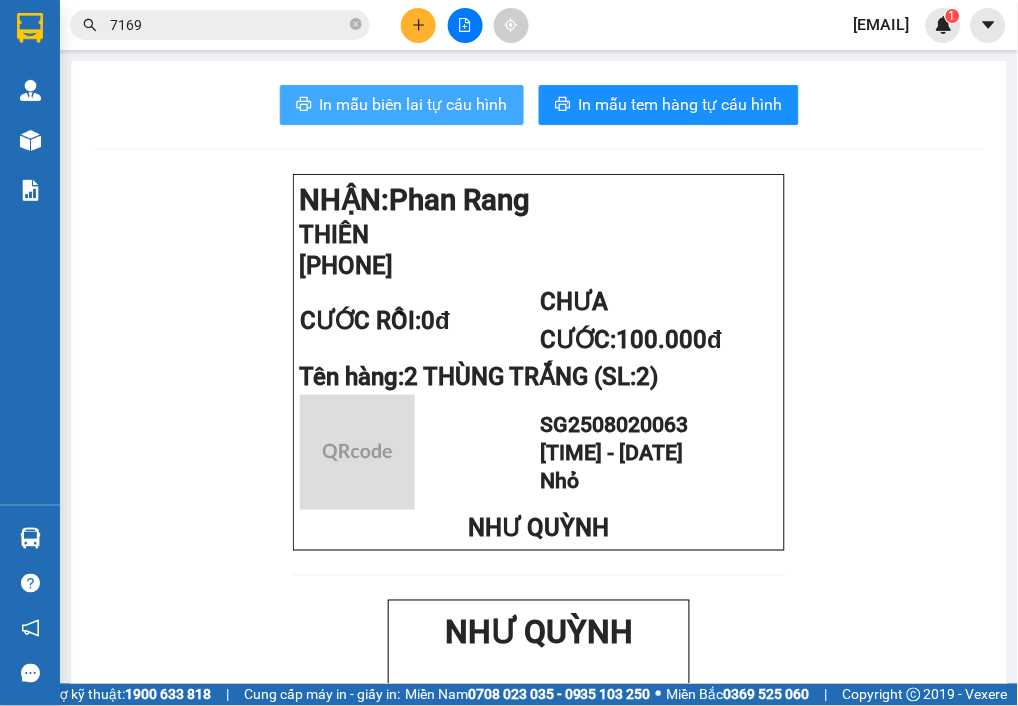 click on "In mẫu biên lai tự cấu hình" at bounding box center [402, 105] 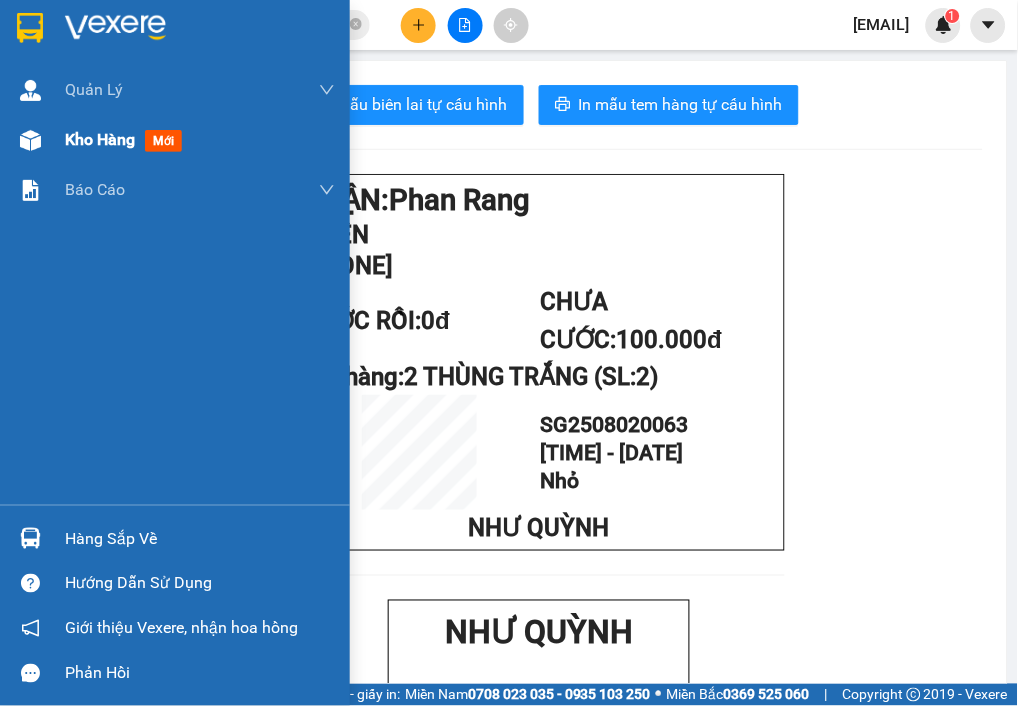 click on "Kho hàng" at bounding box center (100, 139) 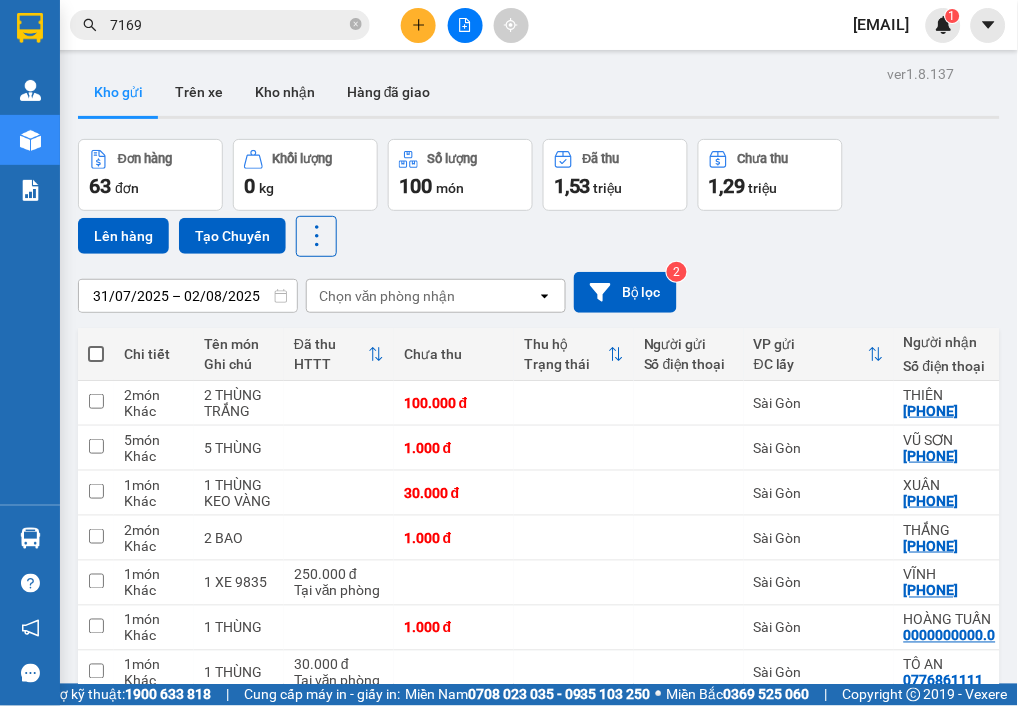 click on "Lên hàng Tạo Chuyến" at bounding box center [207, 236] 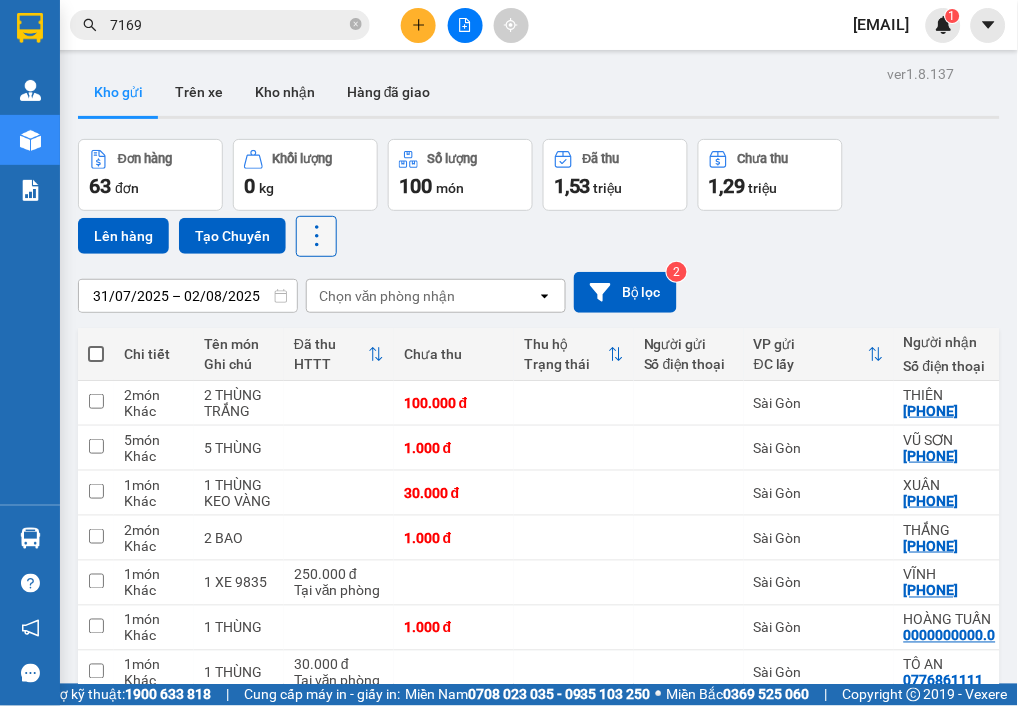 click at bounding box center (316, 236) 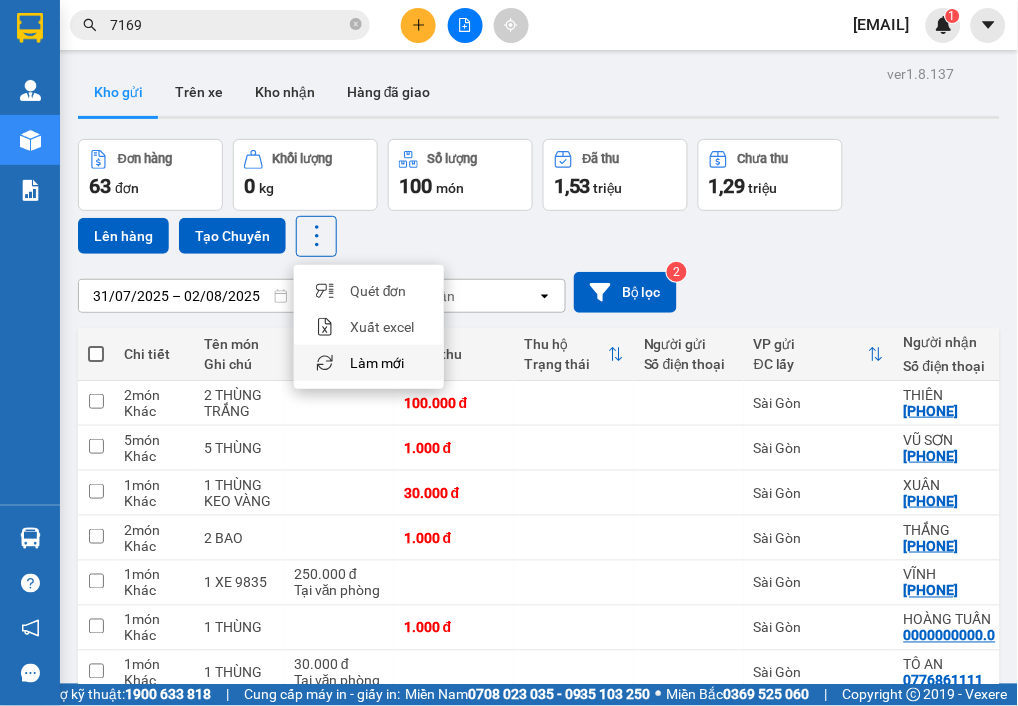 click on "Làm mới" at bounding box center [377, 363] 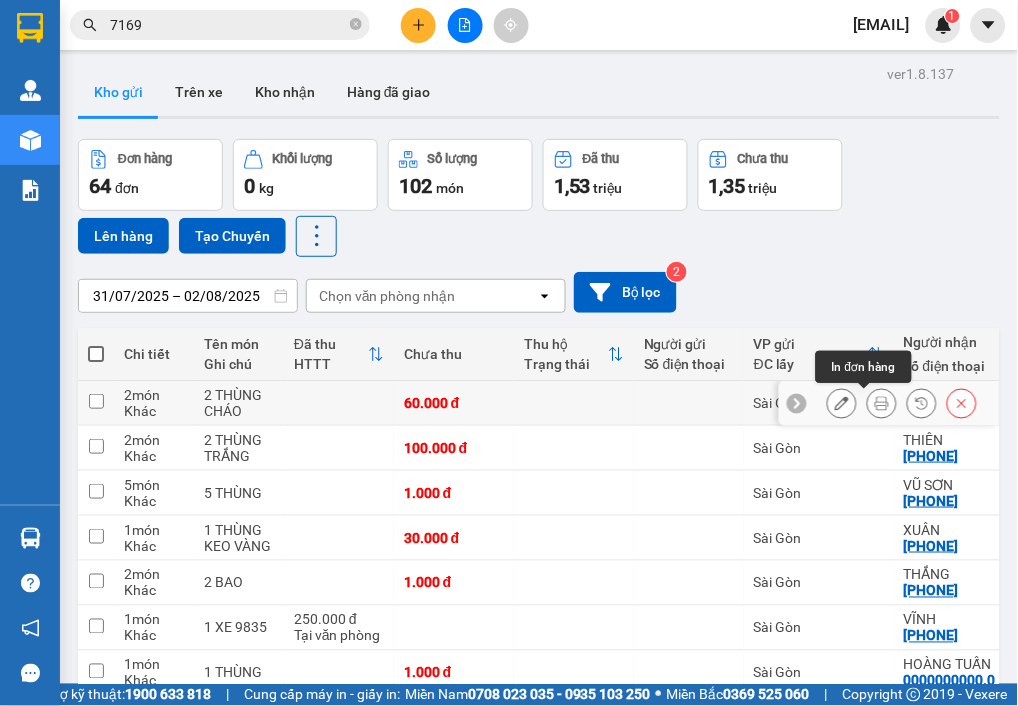click 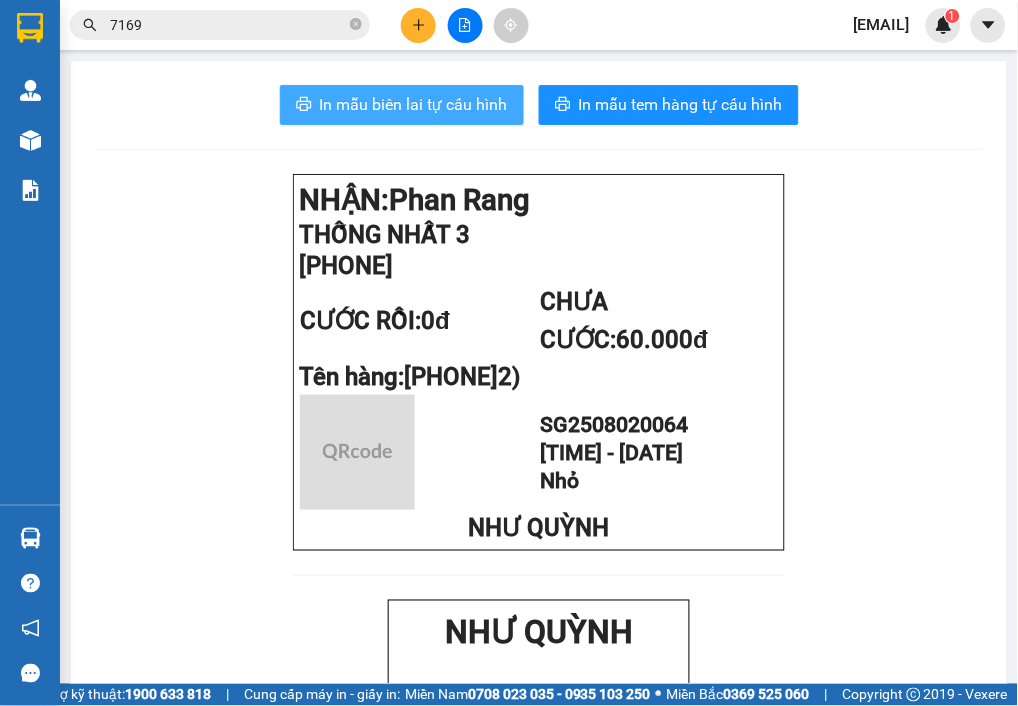 click on "In mẫu biên lai tự cấu hình" at bounding box center (402, 105) 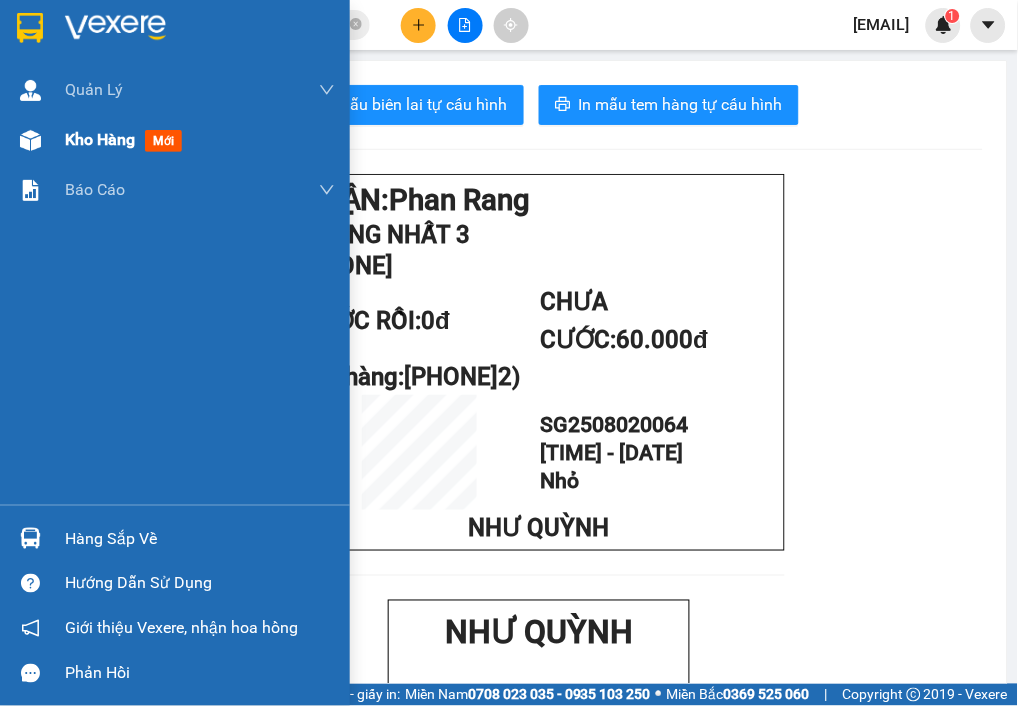 click on "Kho hàng" at bounding box center (100, 139) 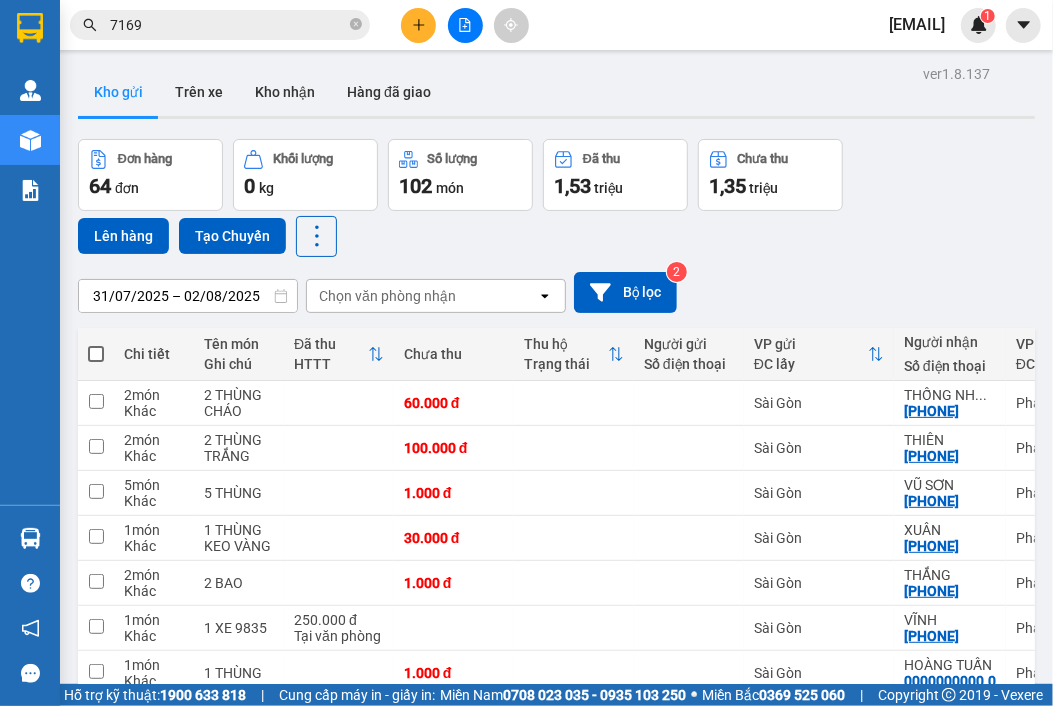 scroll, scrollTop: 0, scrollLeft: 0, axis: both 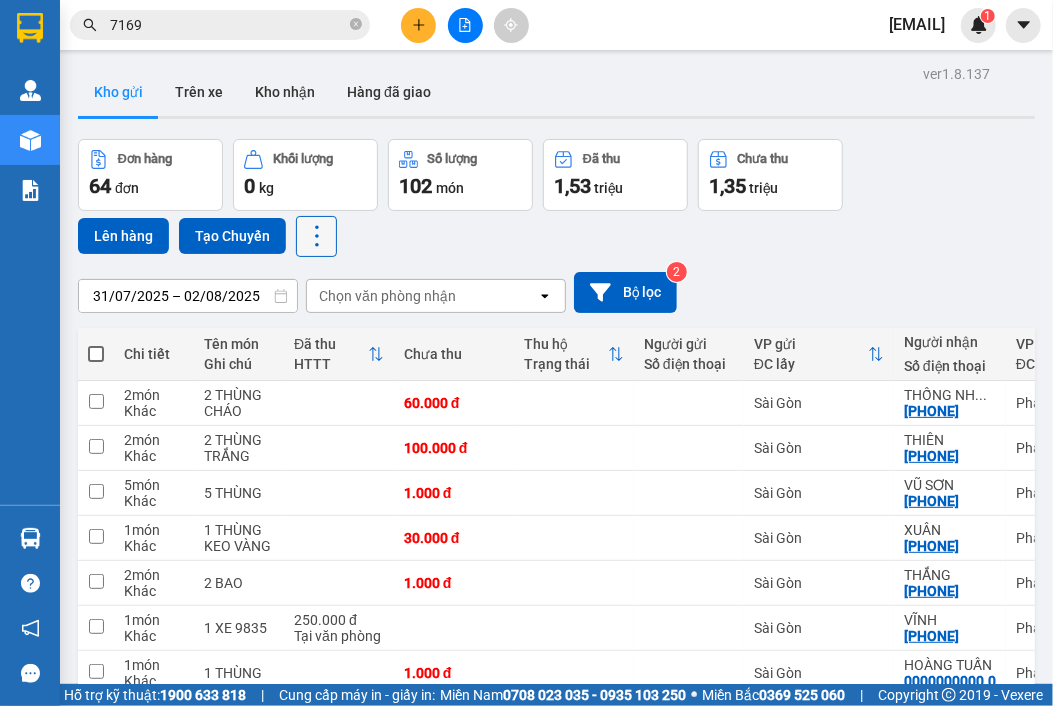click at bounding box center [316, 236] 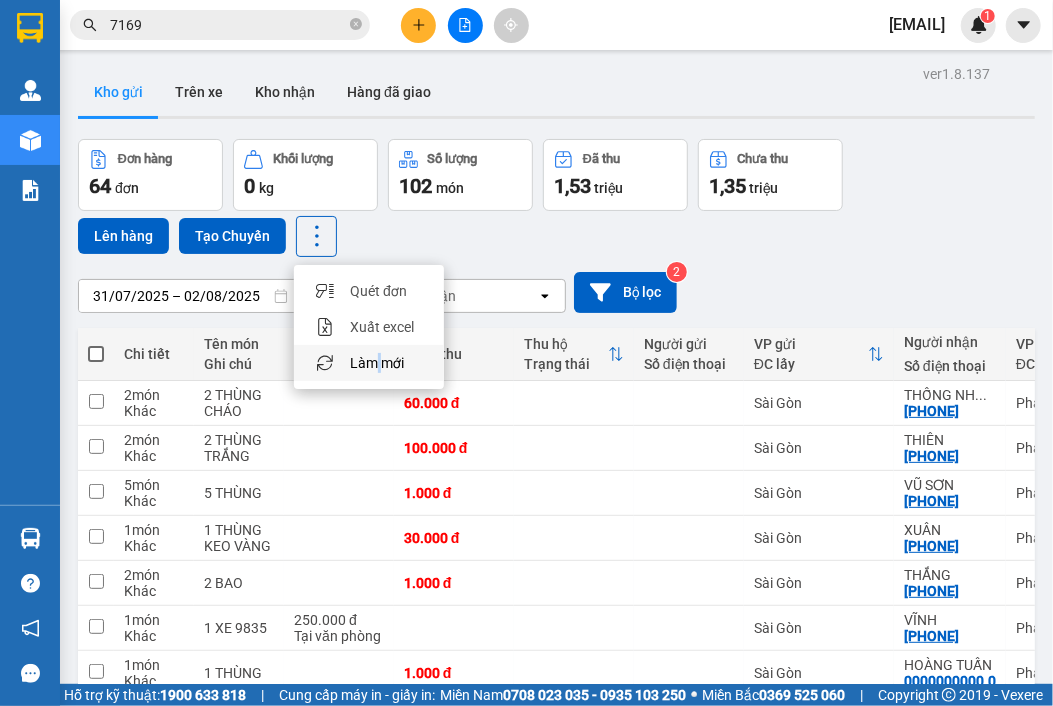 click on "Làm mới" at bounding box center [377, 363] 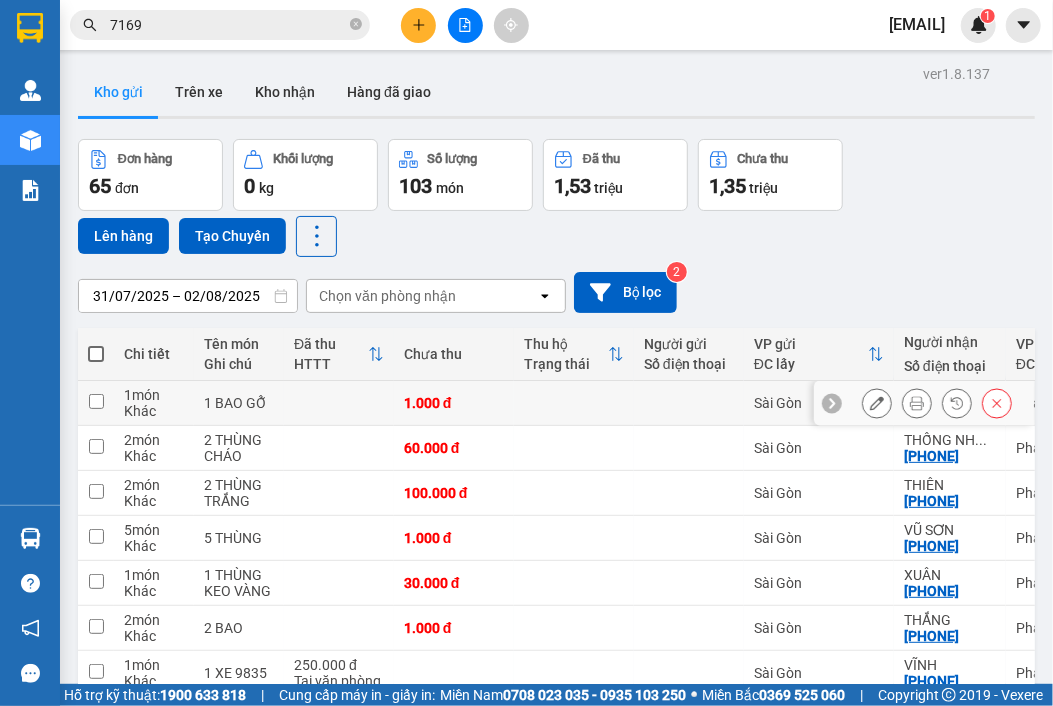 click 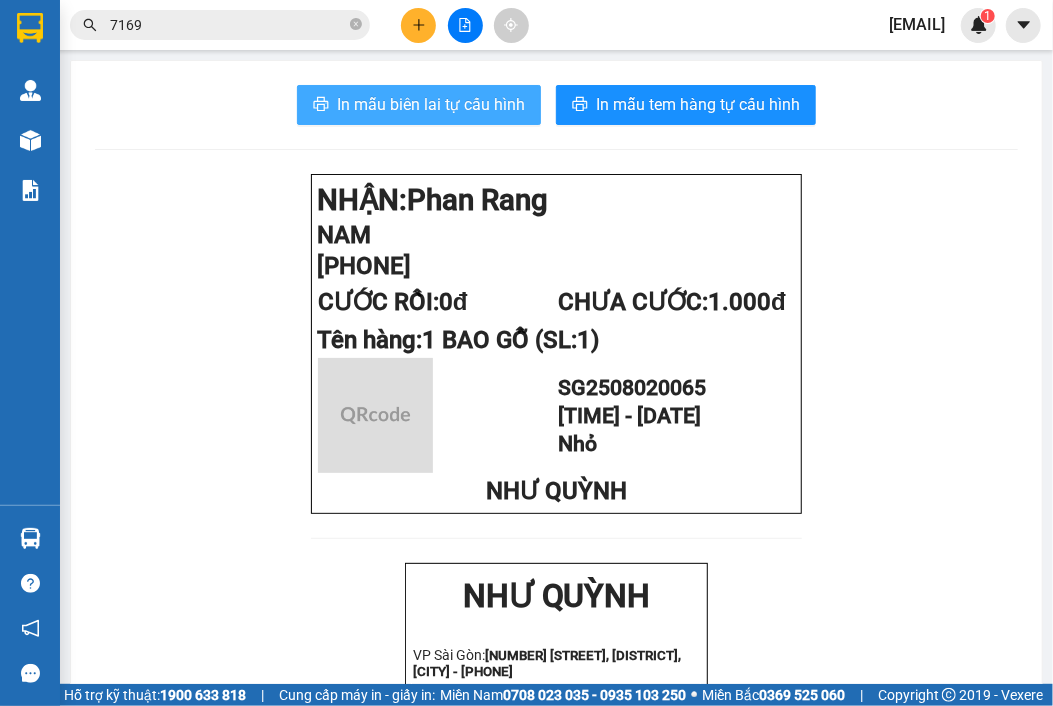 click on "In mẫu biên lai tự cấu hình" at bounding box center (431, 104) 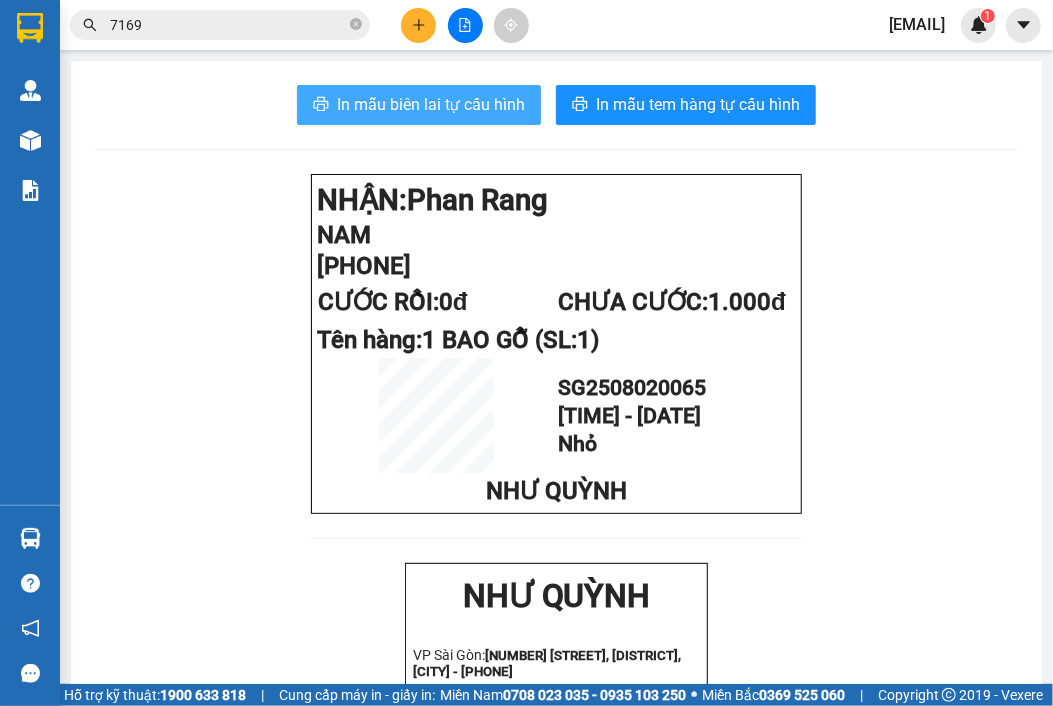 scroll, scrollTop: 0, scrollLeft: 0, axis: both 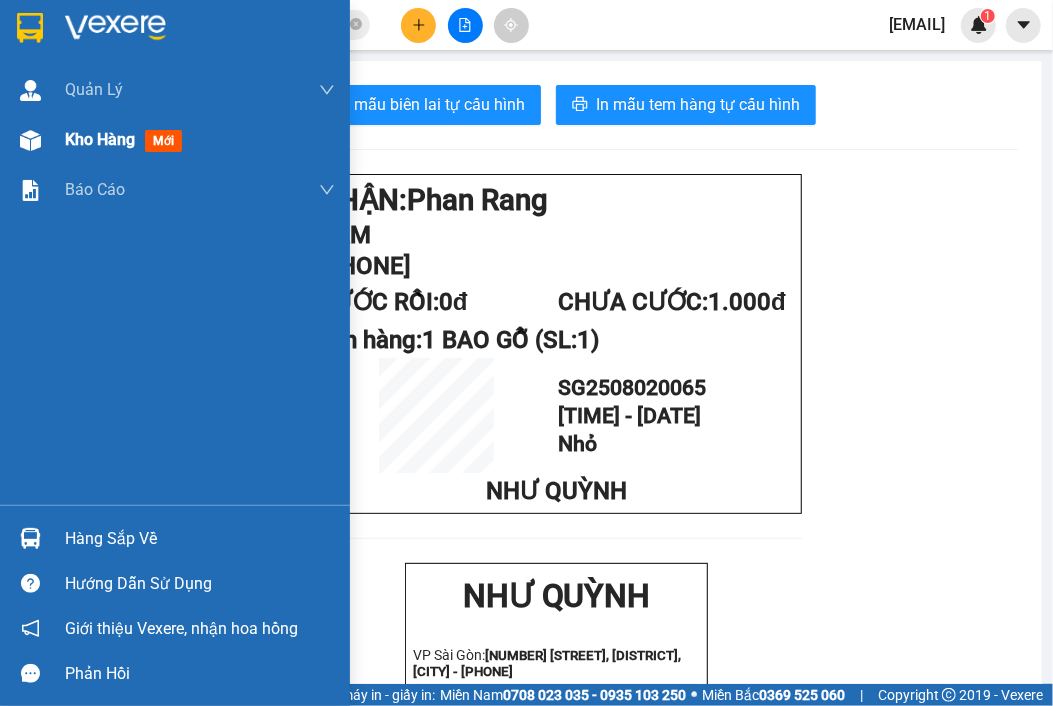 click on "Kho hàng" at bounding box center (100, 139) 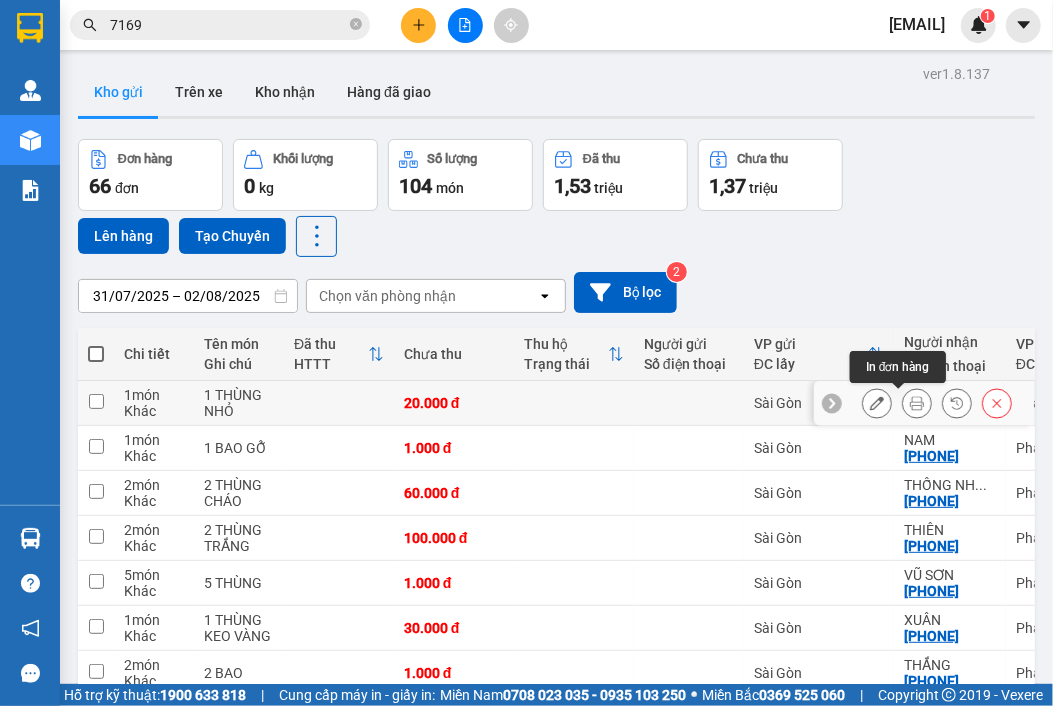 click 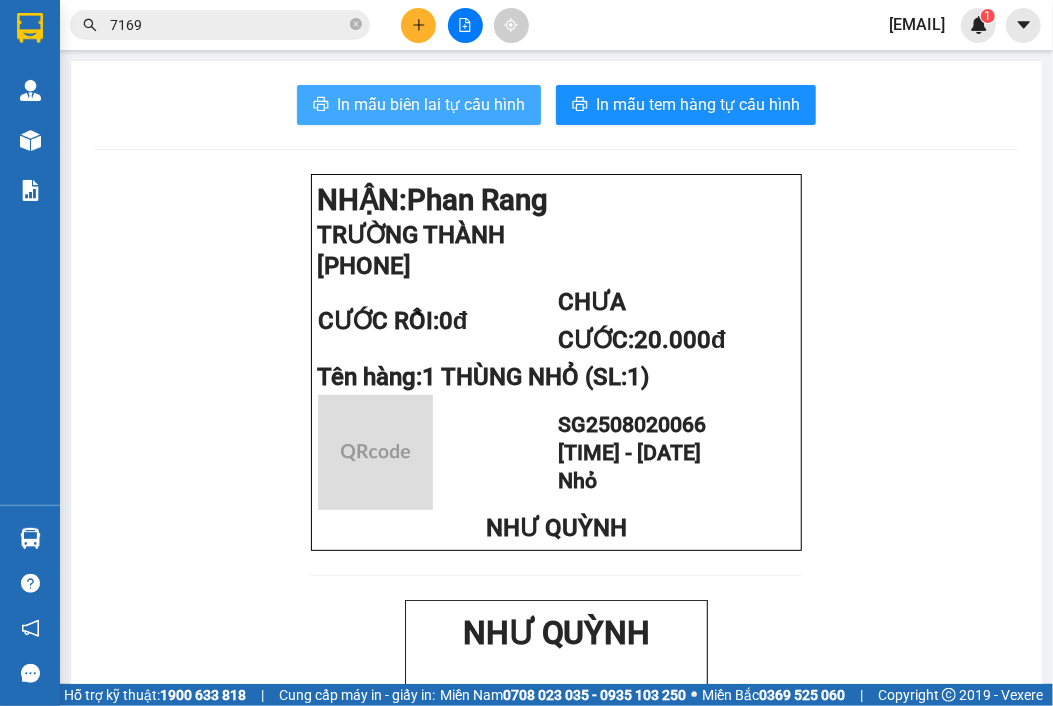 drag, startPoint x: 484, startPoint y: 101, endPoint x: 856, endPoint y: 87, distance: 372.26334 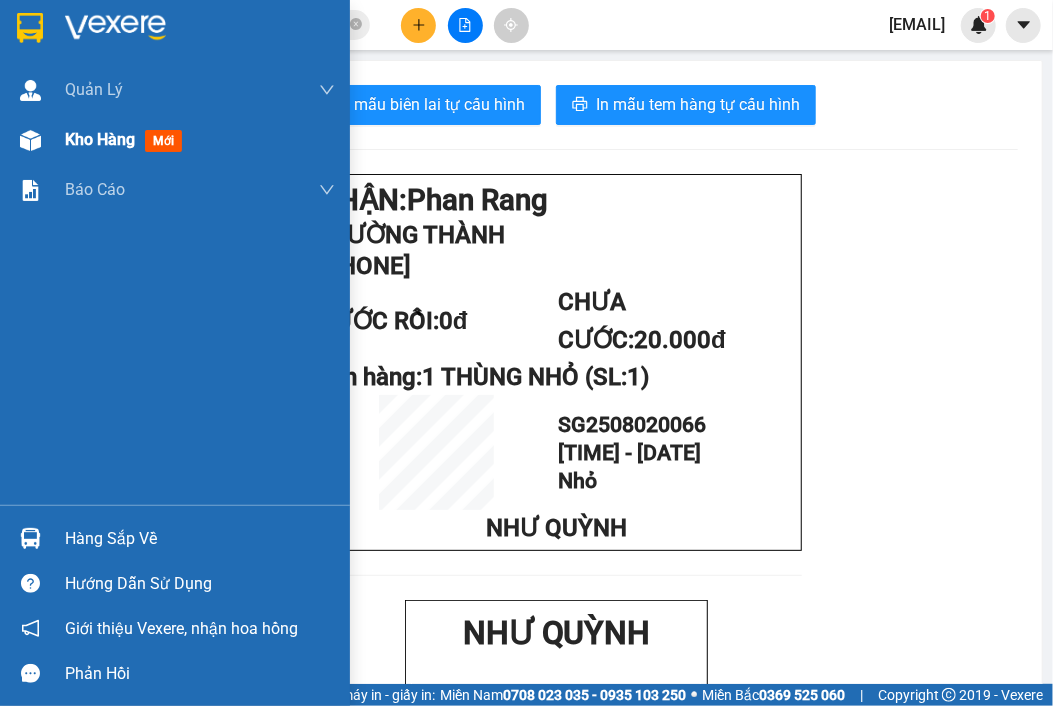 click on "Kho hàng mới" at bounding box center (200, 140) 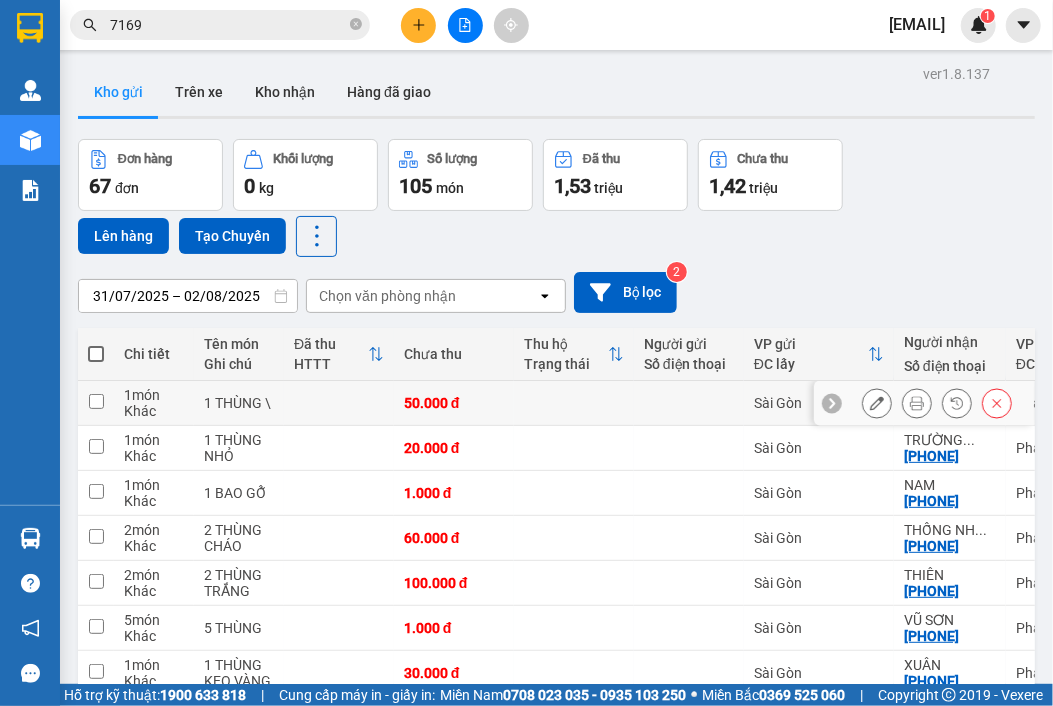 click at bounding box center (957, 403) 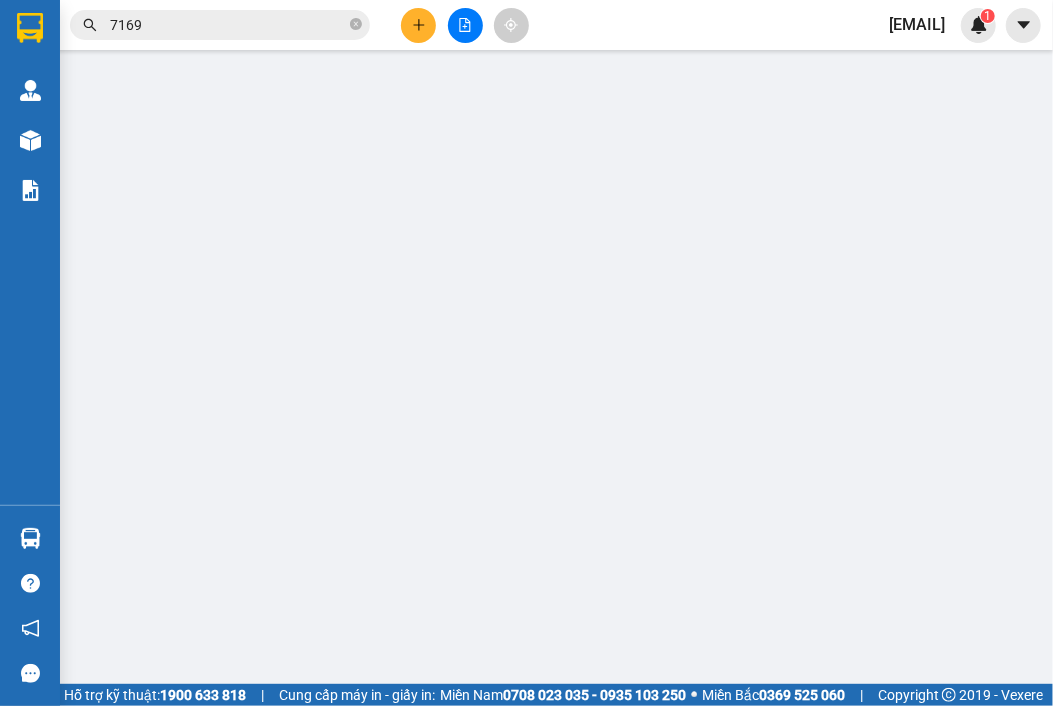 click on "SỬA ĐƠN HÀNG Lịch sử Ảnh kiện hàng Yêu cầu xuất hóa đơn điện tử Nhân viên Tác Vụ Ngày Cập nhật Trống" at bounding box center [526, 353] 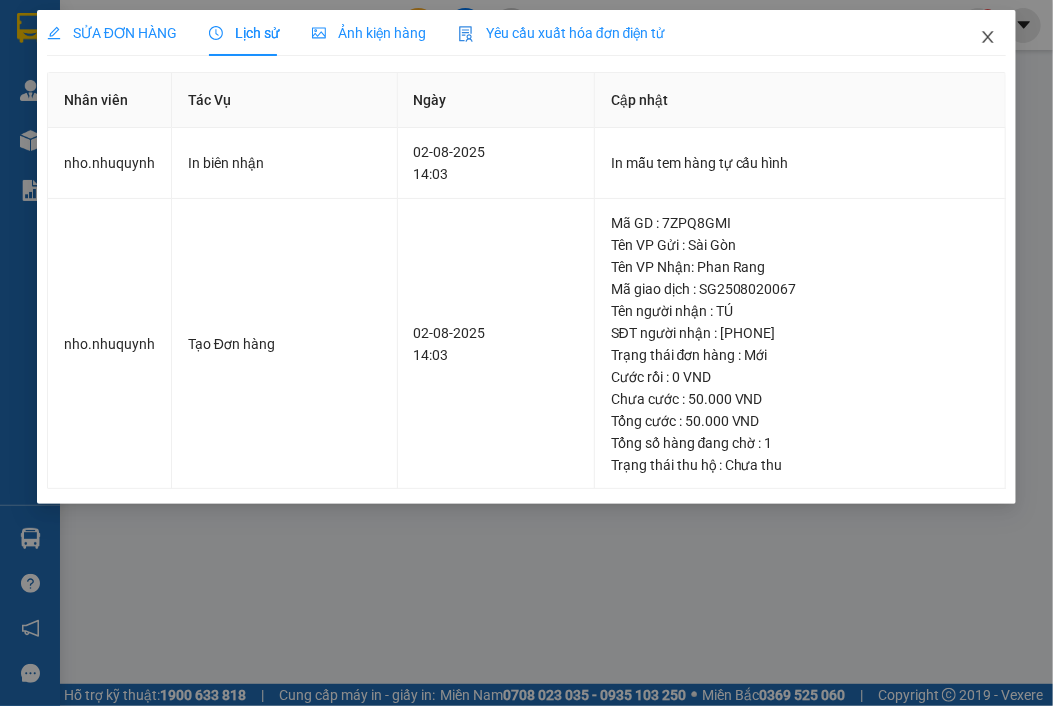 click 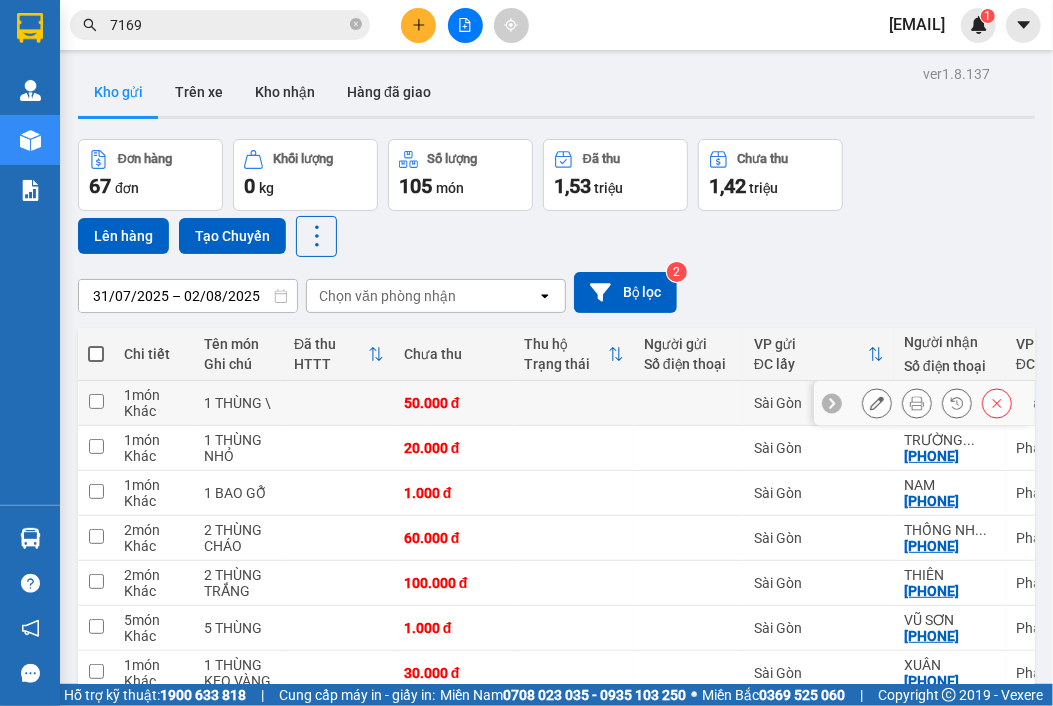 click at bounding box center (917, 403) 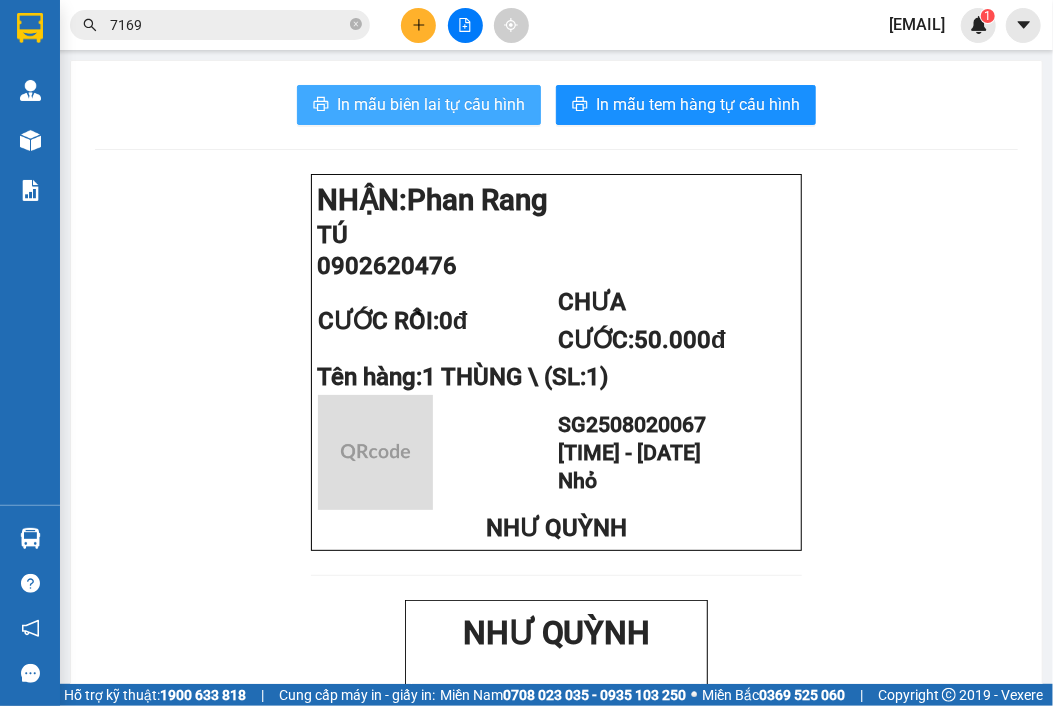 drag, startPoint x: 455, startPoint y: 115, endPoint x: 485, endPoint y: 123, distance: 31.04835 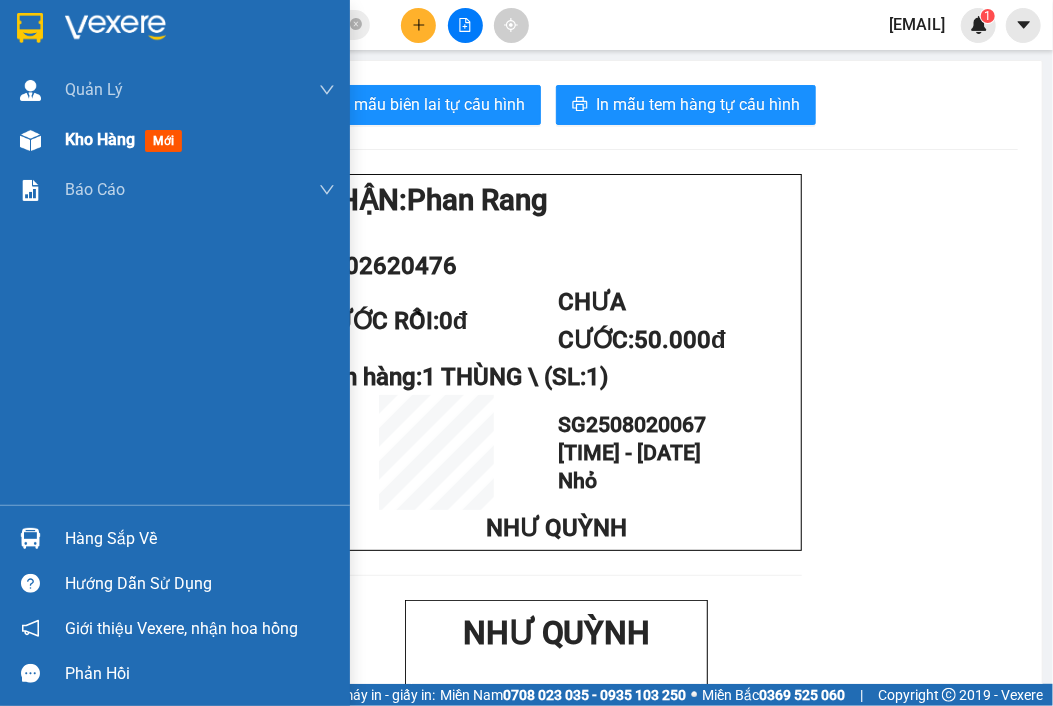 click on "Kho hàng mới" at bounding box center (175, 140) 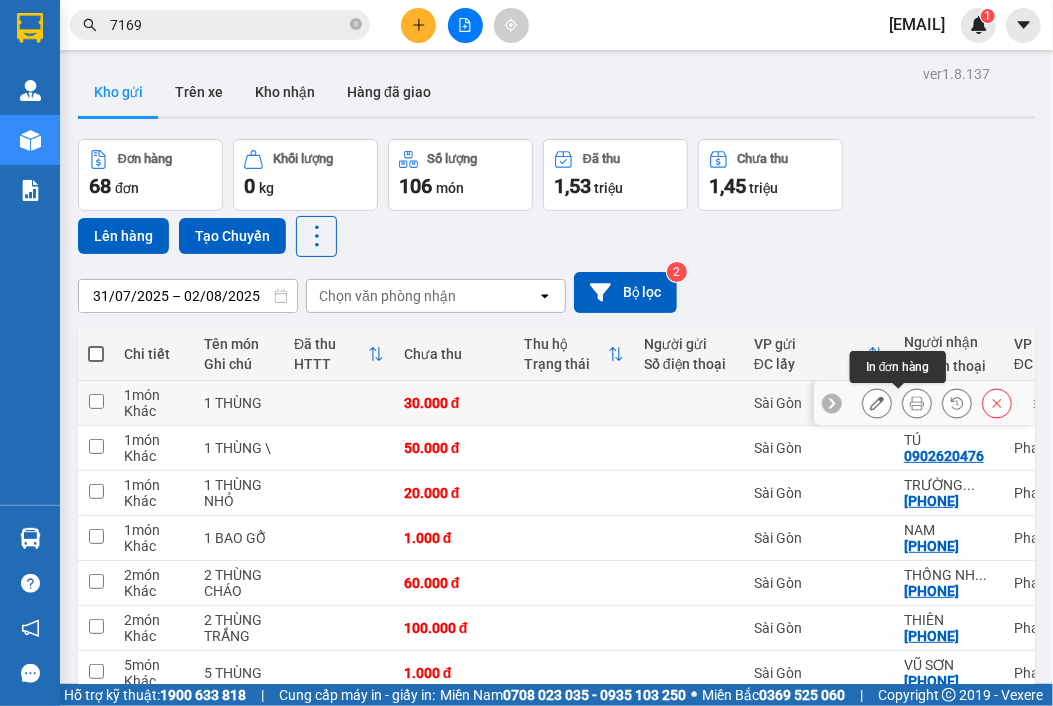 click at bounding box center (917, 403) 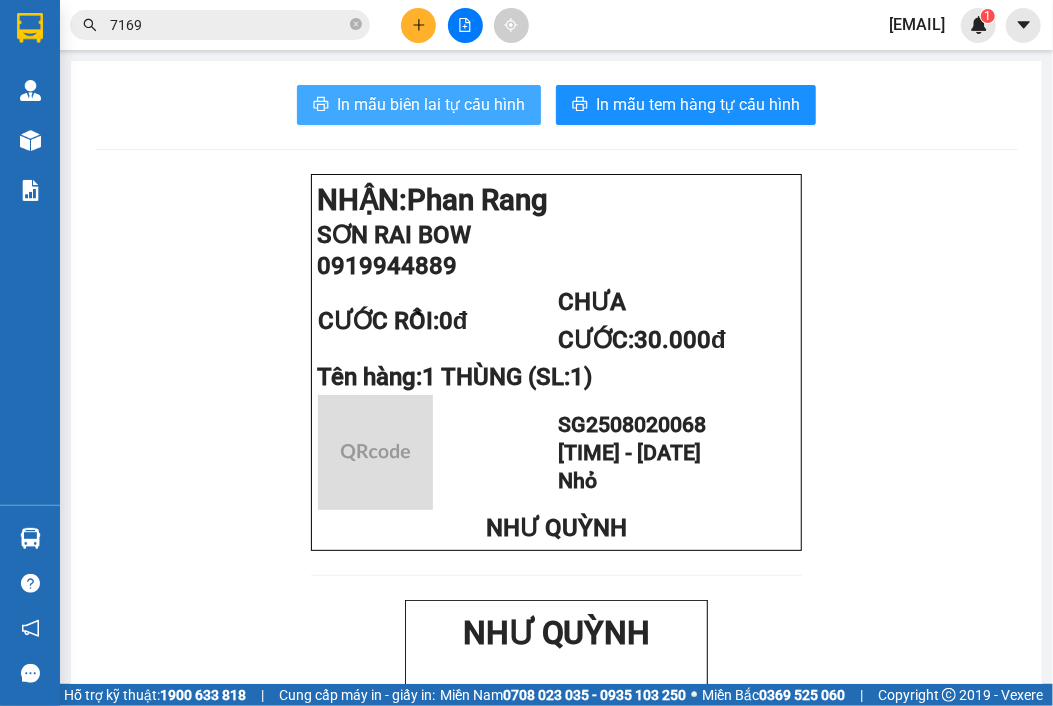 click on "In mẫu biên lai tự cấu hình" at bounding box center [431, 104] 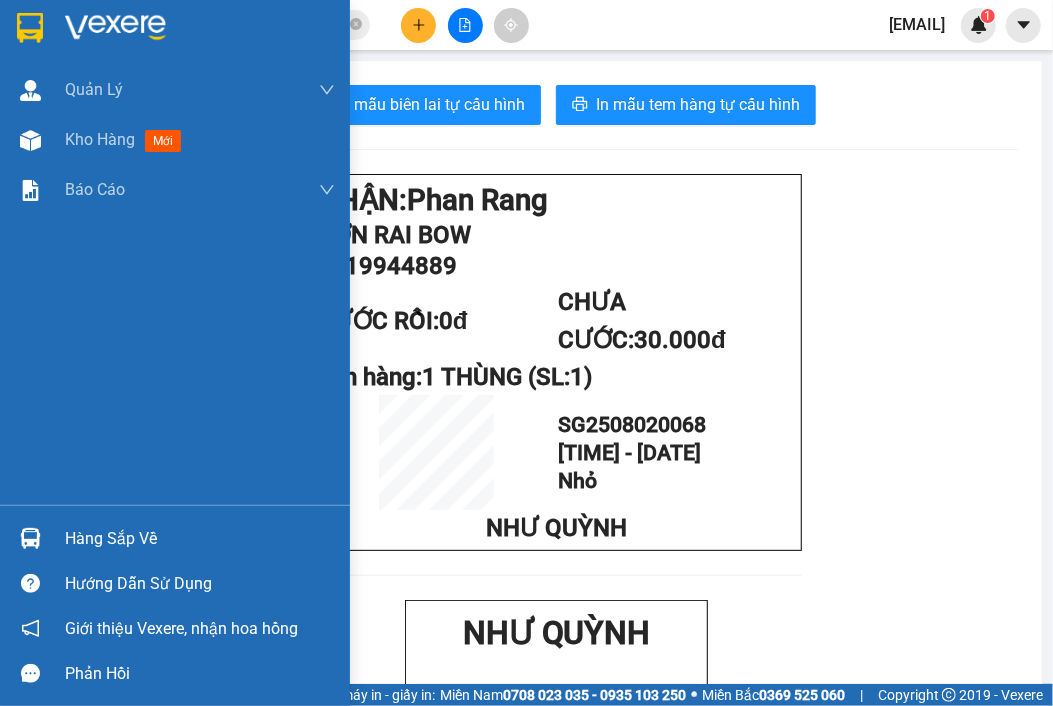 drag, startPoint x: 92, startPoint y: 134, endPoint x: 98, endPoint y: 5, distance: 129.13947 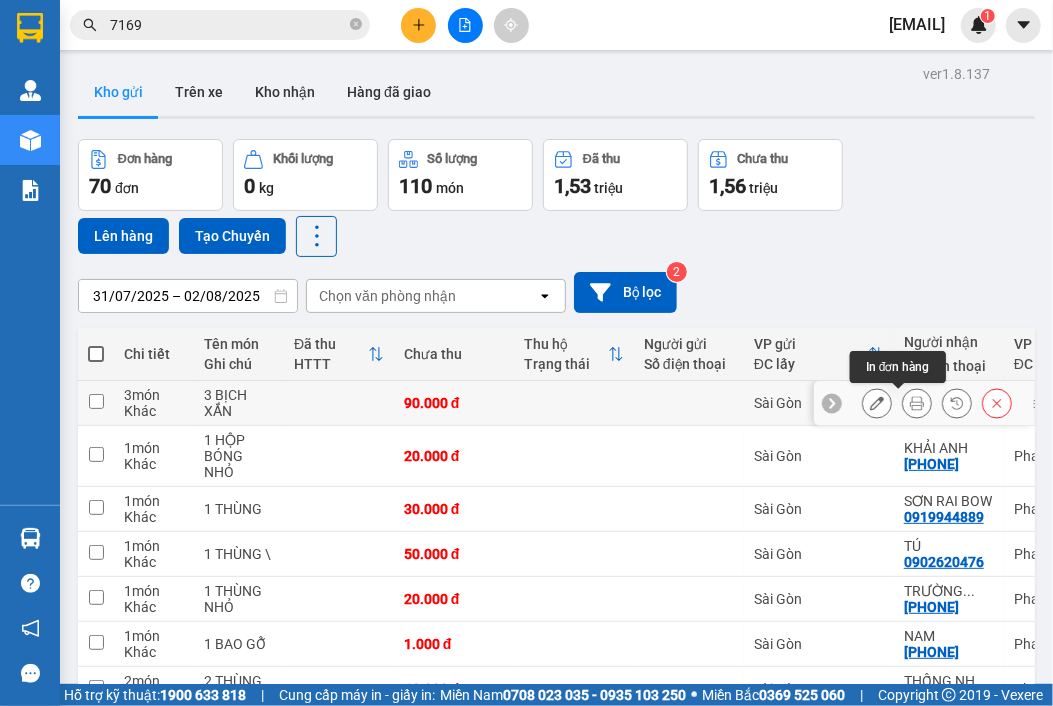 click 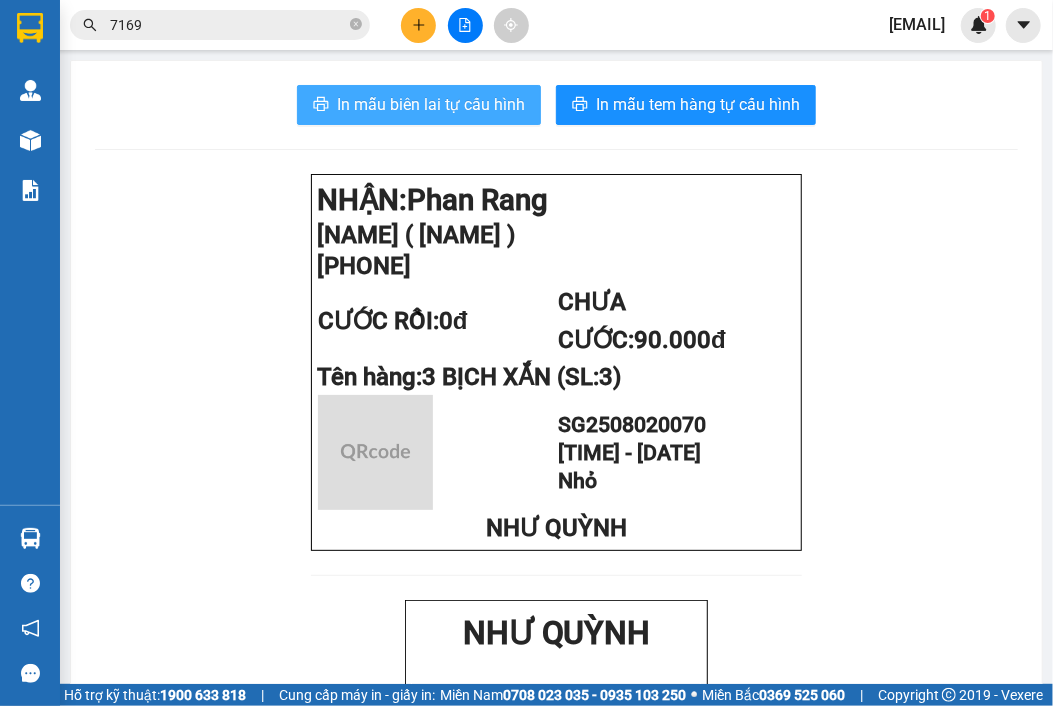 click on "In mẫu biên lai tự cấu hình" at bounding box center (431, 104) 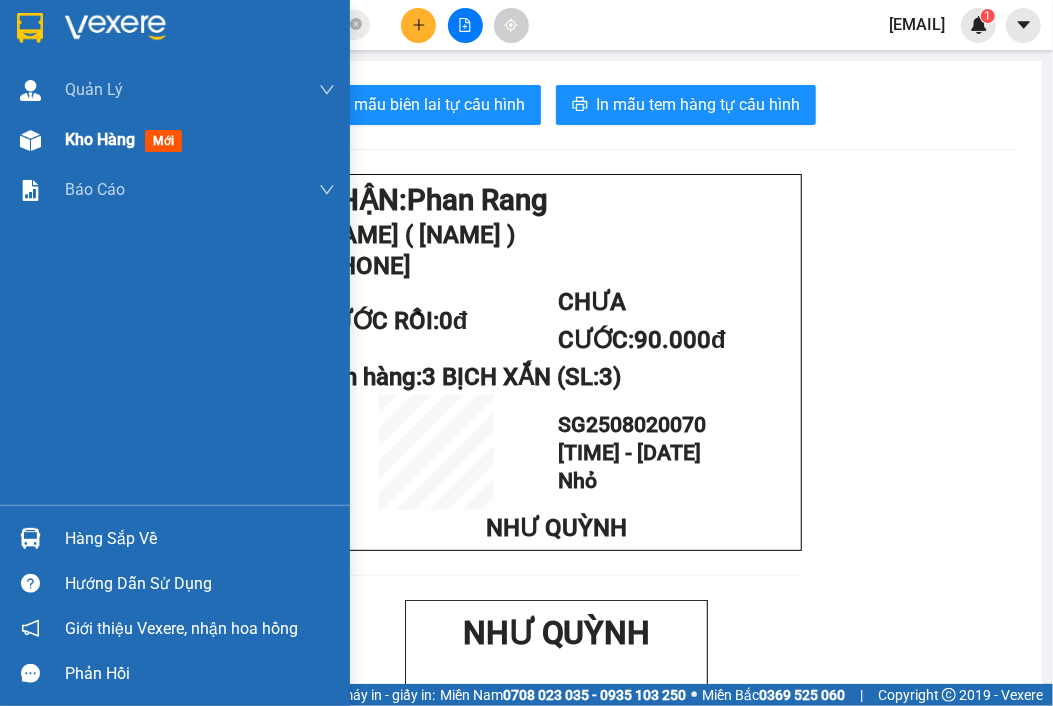 click on "Kho hàng" at bounding box center [100, 139] 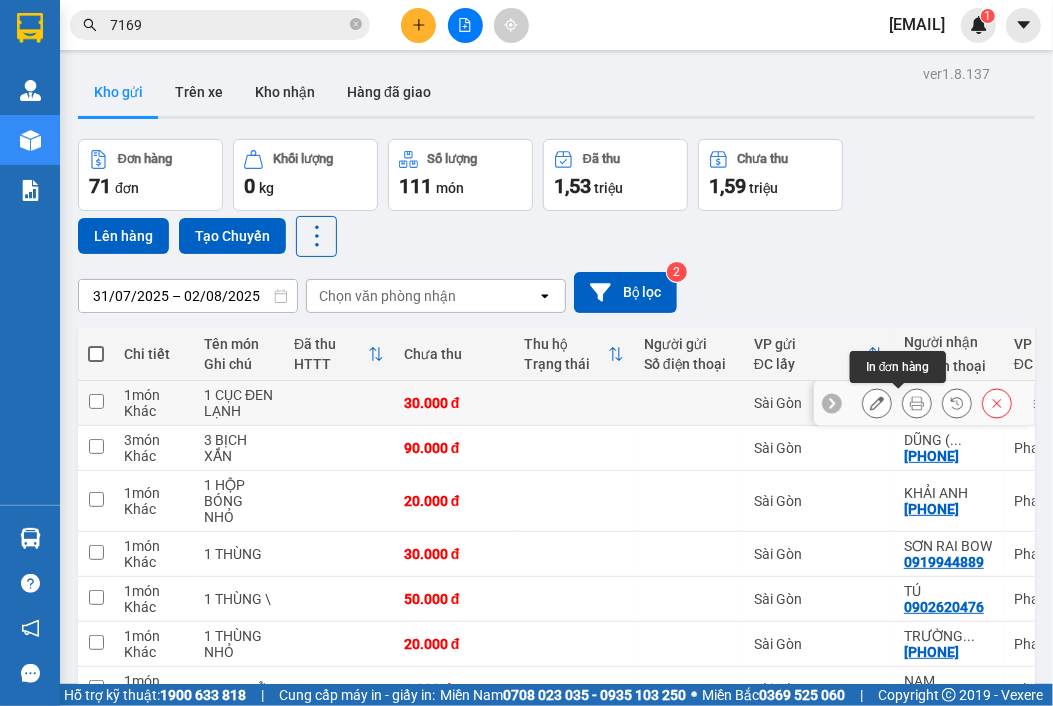 click at bounding box center (917, 403) 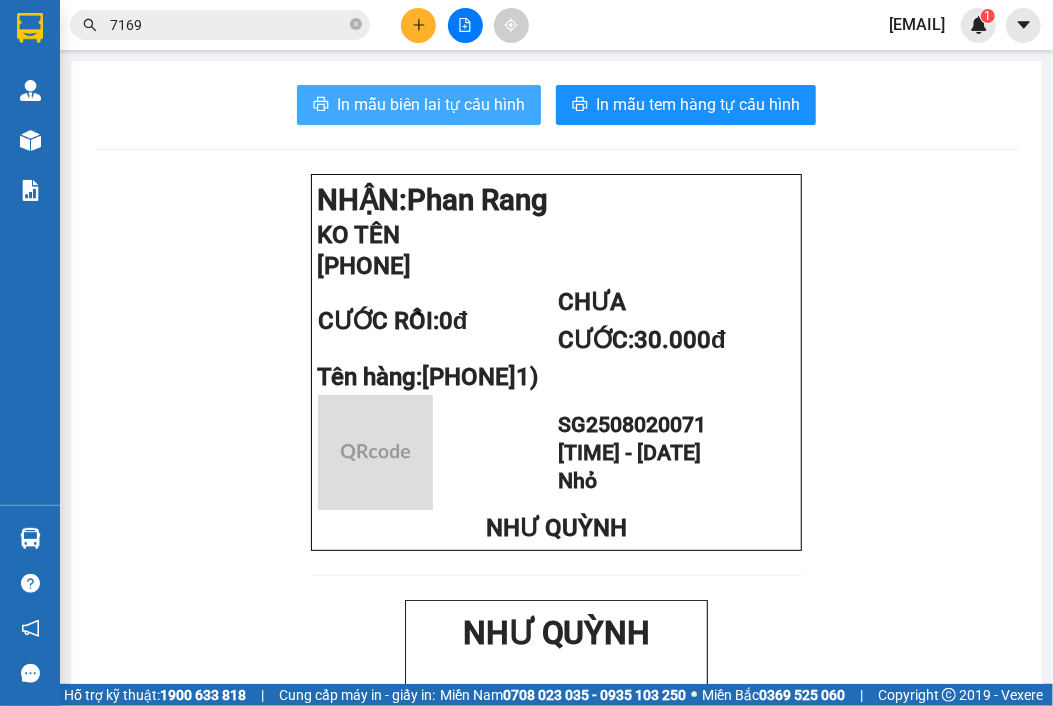click on "In mẫu biên lai tự cấu hình" at bounding box center [419, 105] 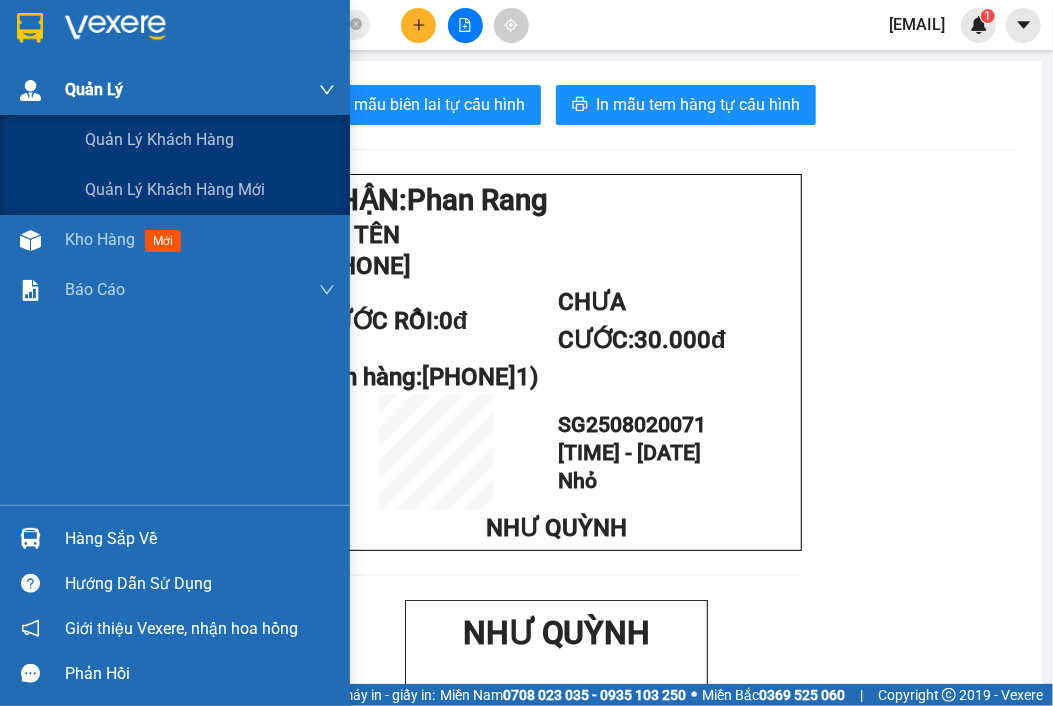 click on "Quản Lý" at bounding box center [200, 90] 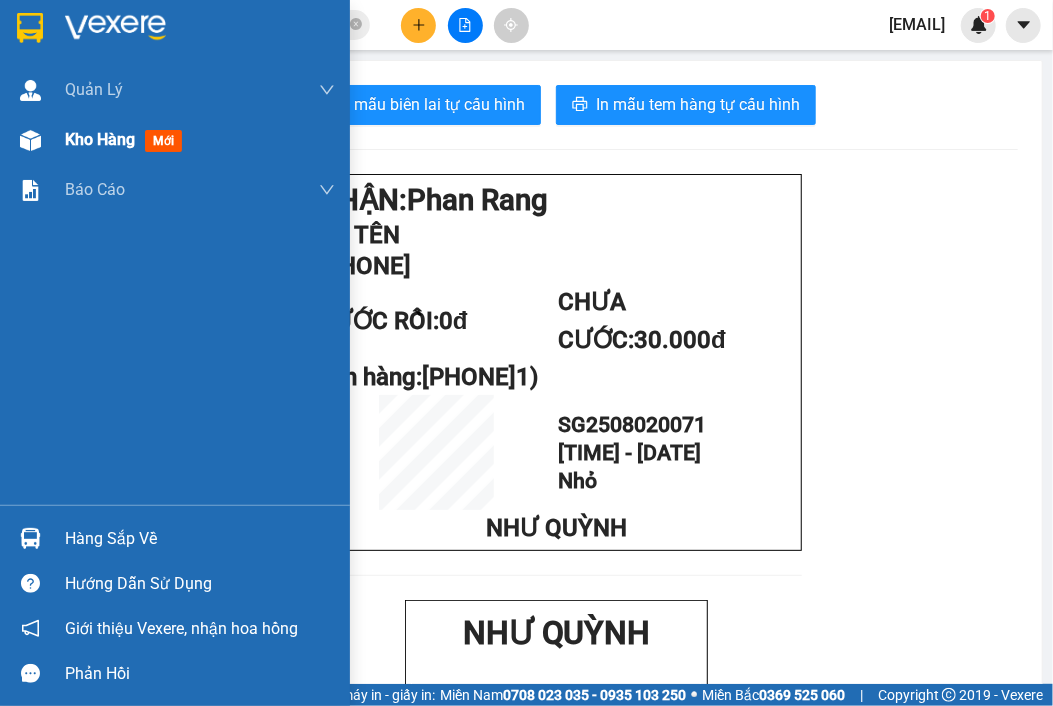 click on "Kho hàng" at bounding box center [100, 139] 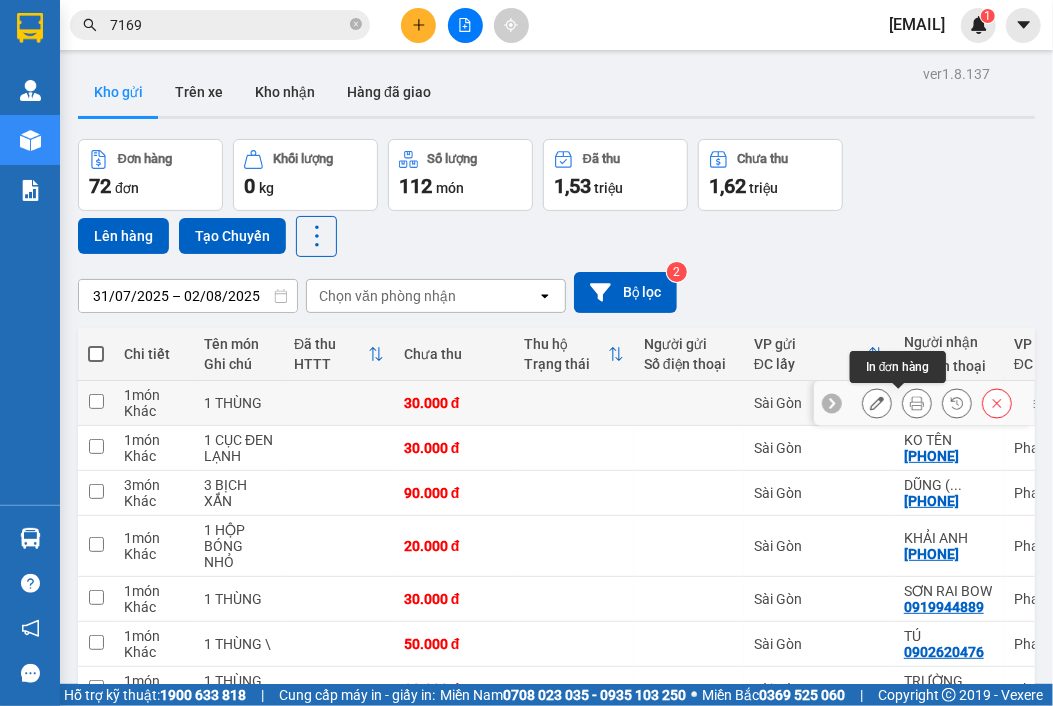 click at bounding box center [917, 403] 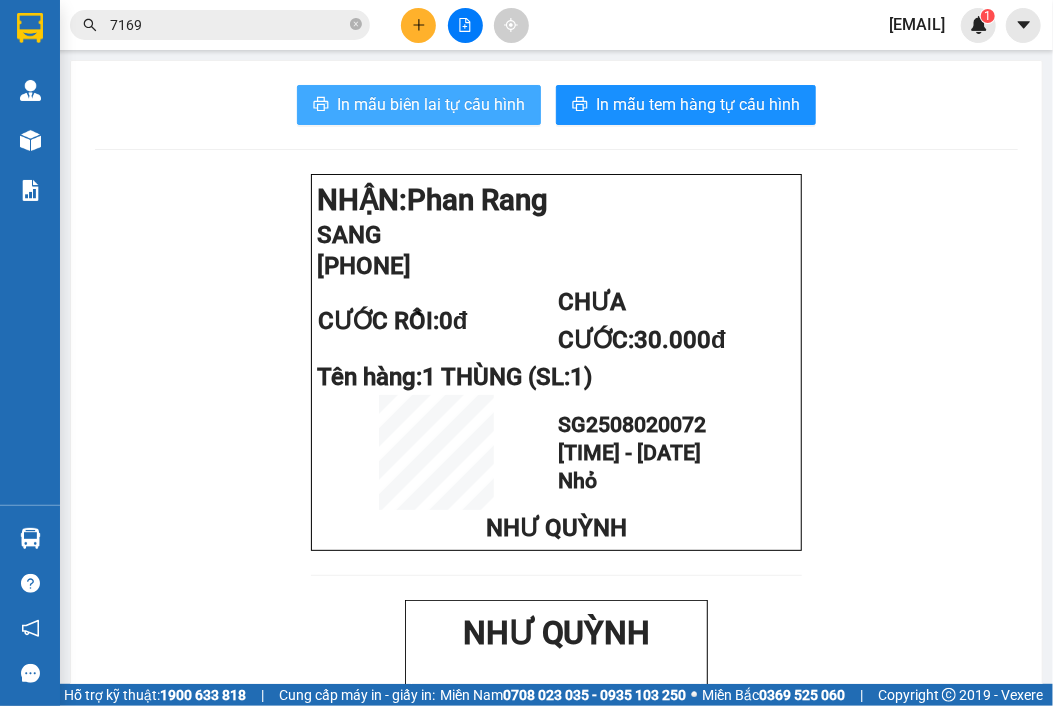 click on "In mẫu biên lai tự cấu hình" at bounding box center [431, 104] 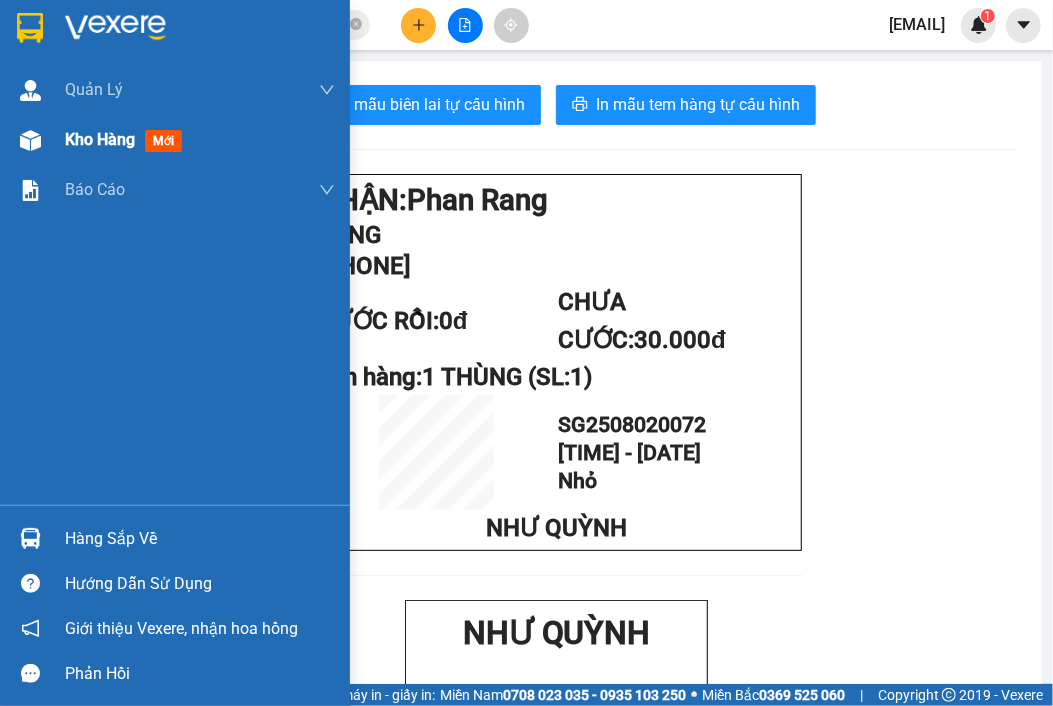 click on "Kho hàng" at bounding box center [100, 139] 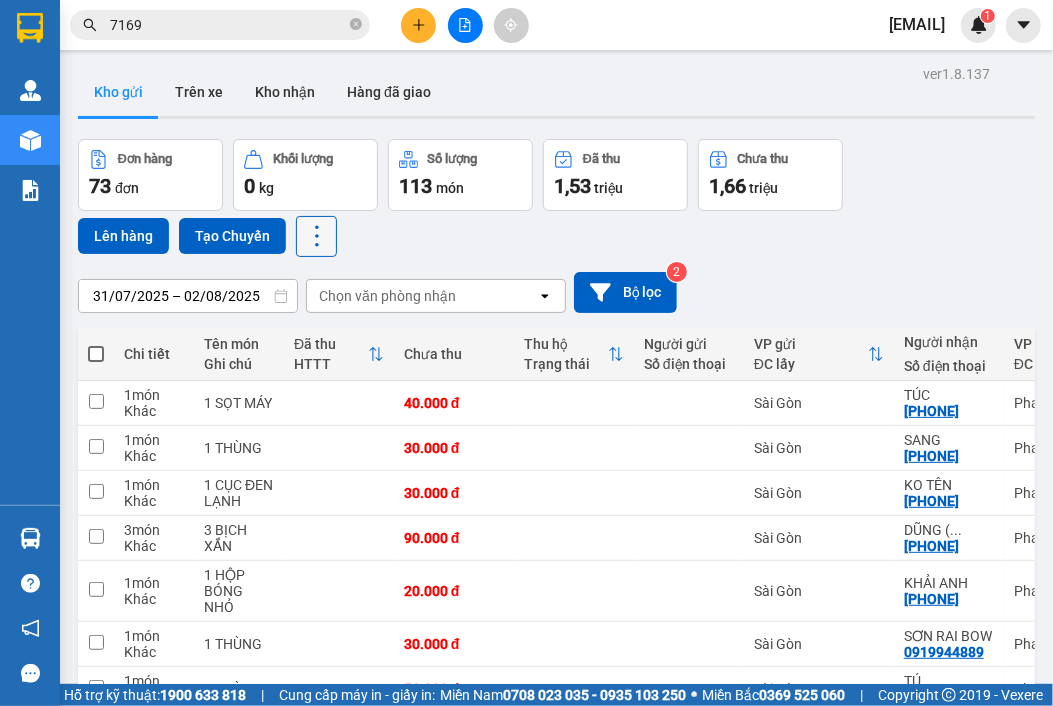 click 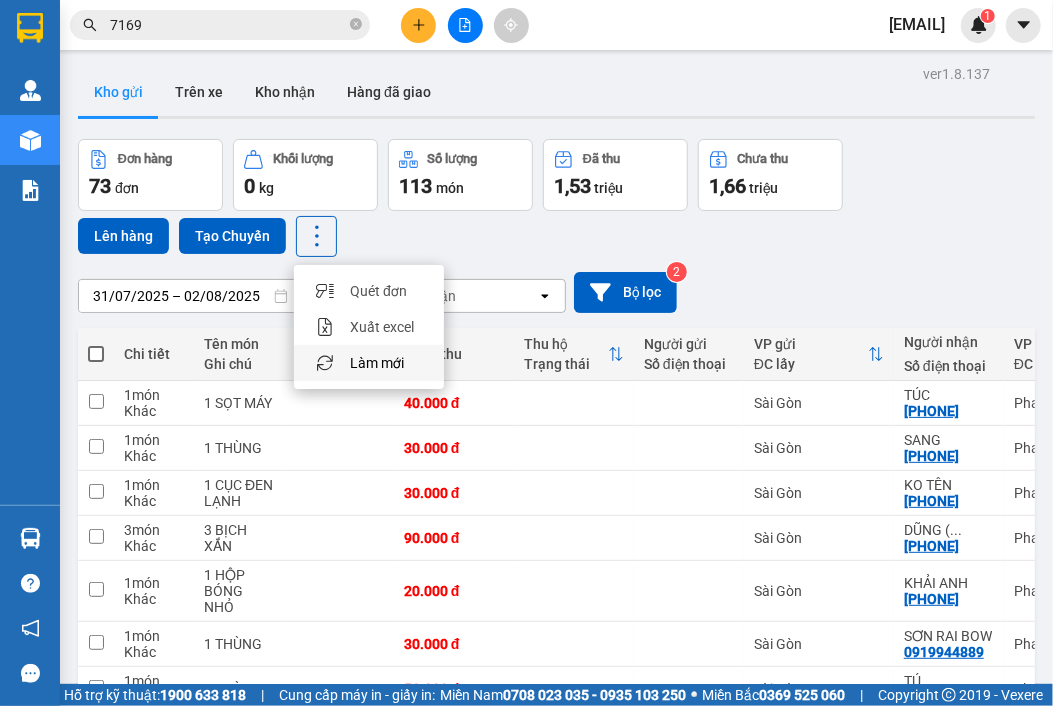 click on "Làm mới" at bounding box center [377, 363] 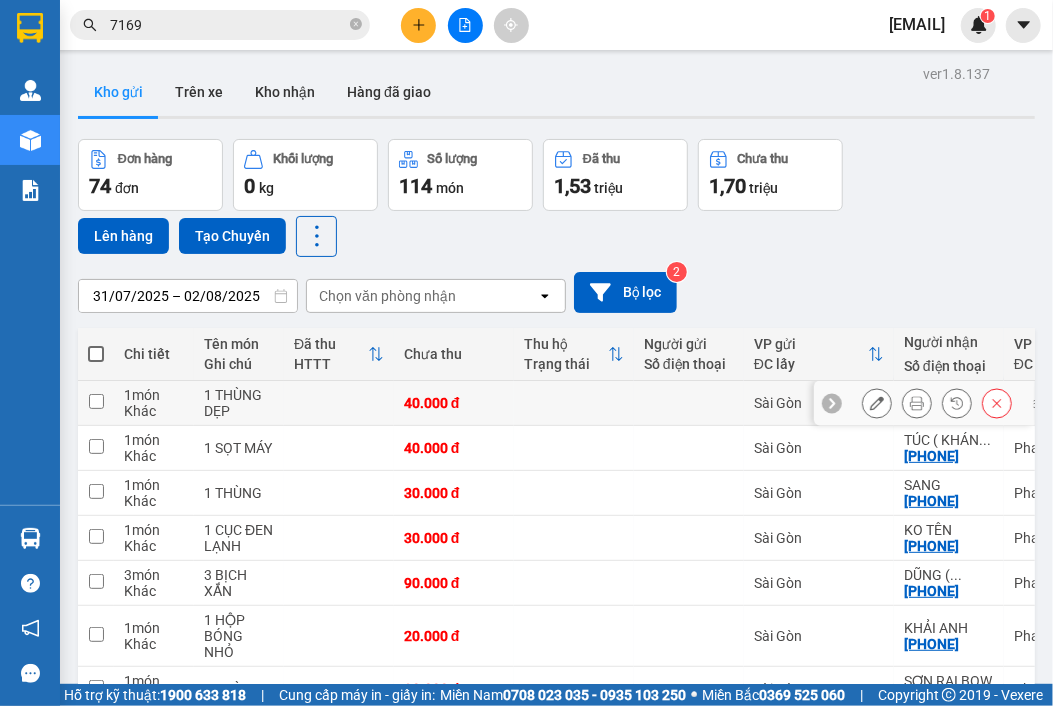 click 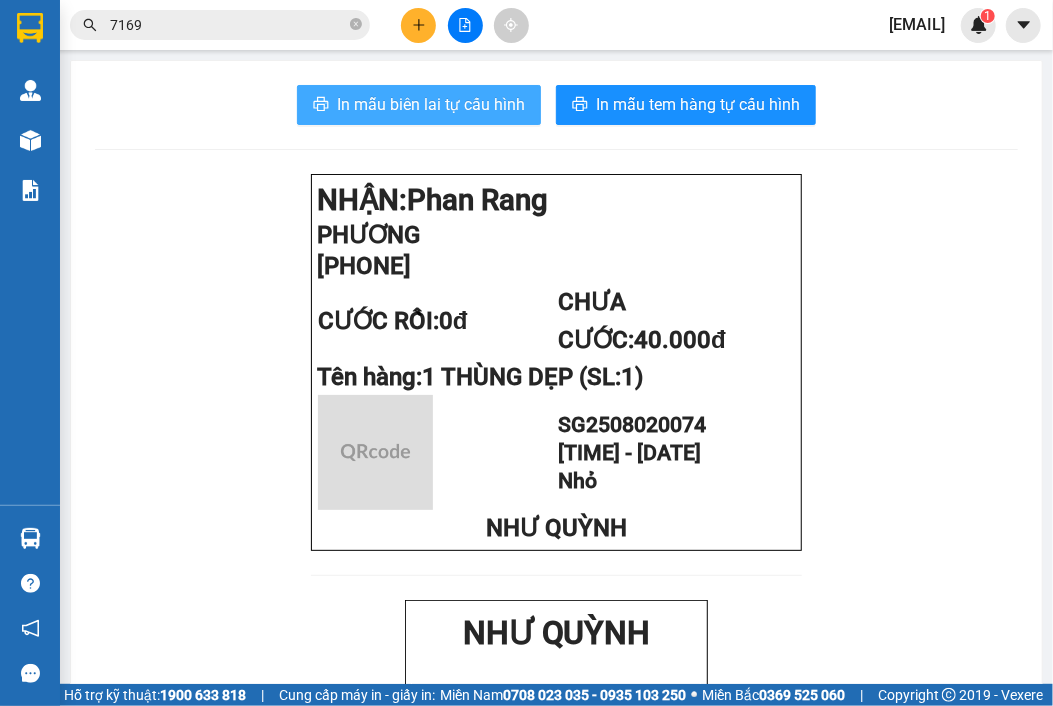drag, startPoint x: 424, startPoint y: 114, endPoint x: 524, endPoint y: 144, distance: 104.40307 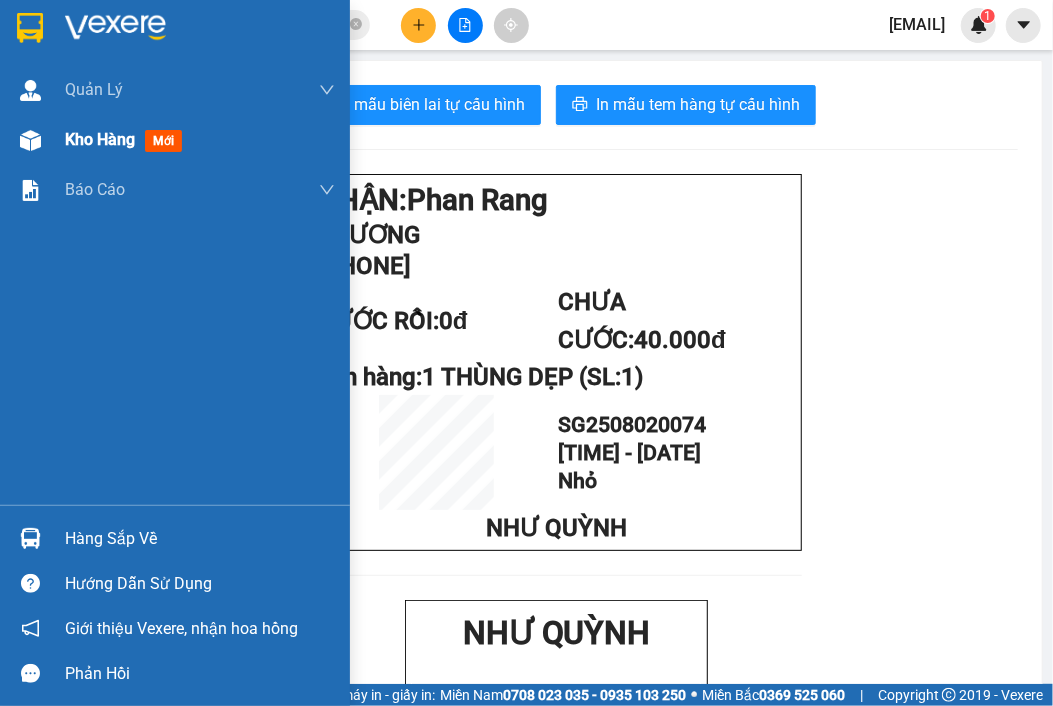click on "Kho hàng mới" at bounding box center [175, 140] 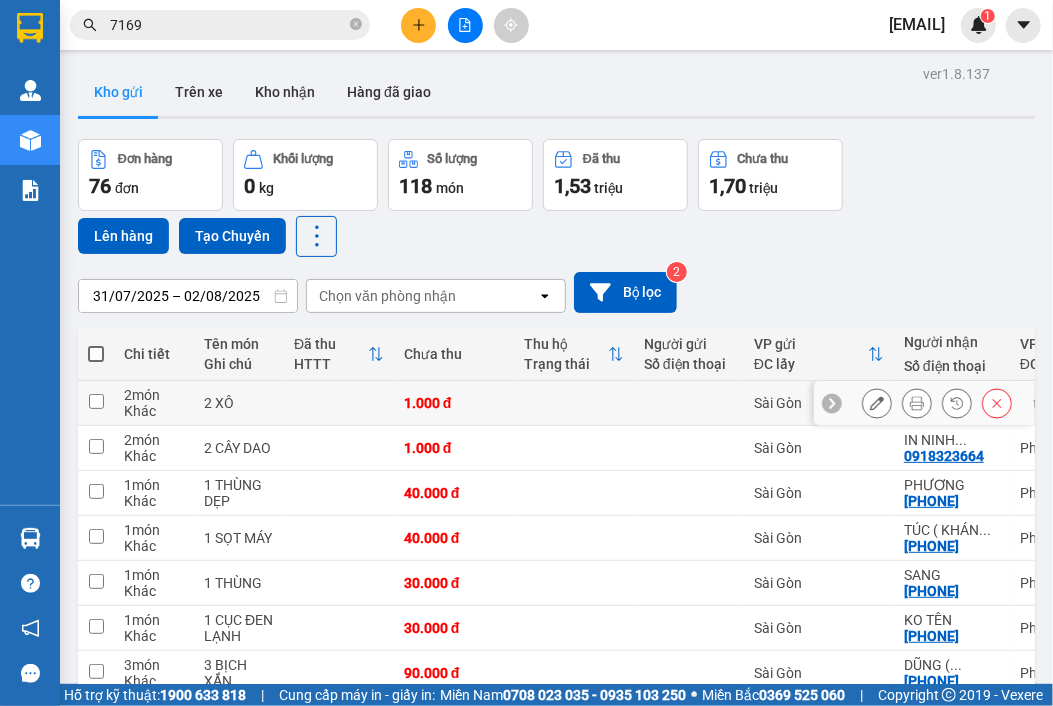 click 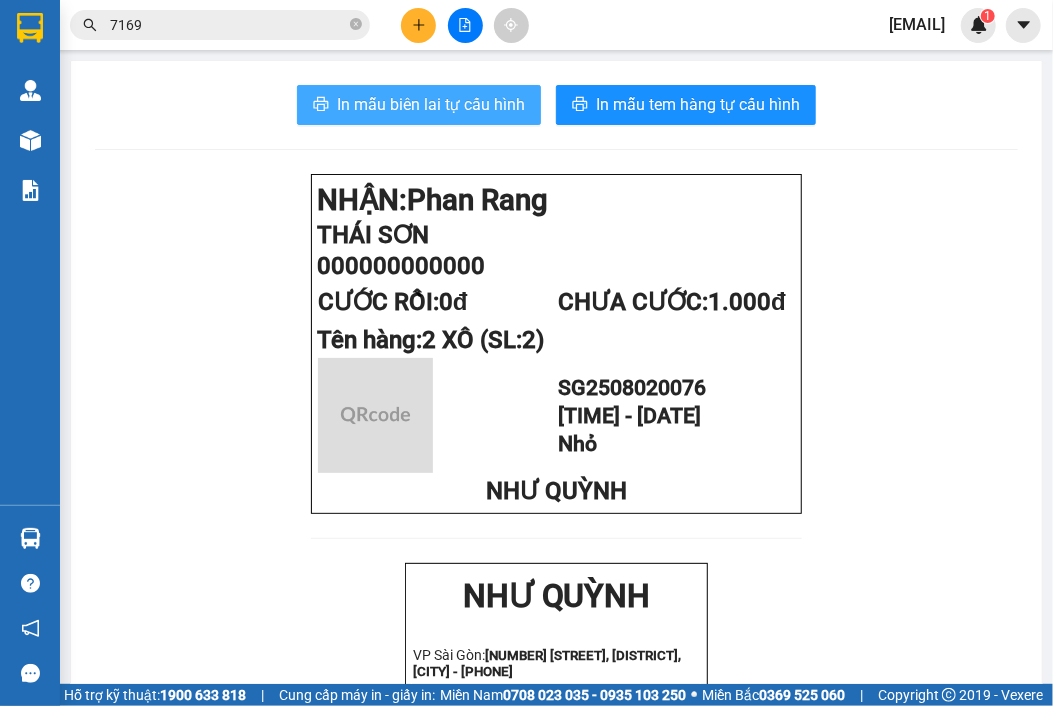 drag, startPoint x: 461, startPoint y: 104, endPoint x: 596, endPoint y: 171, distance: 150.71164 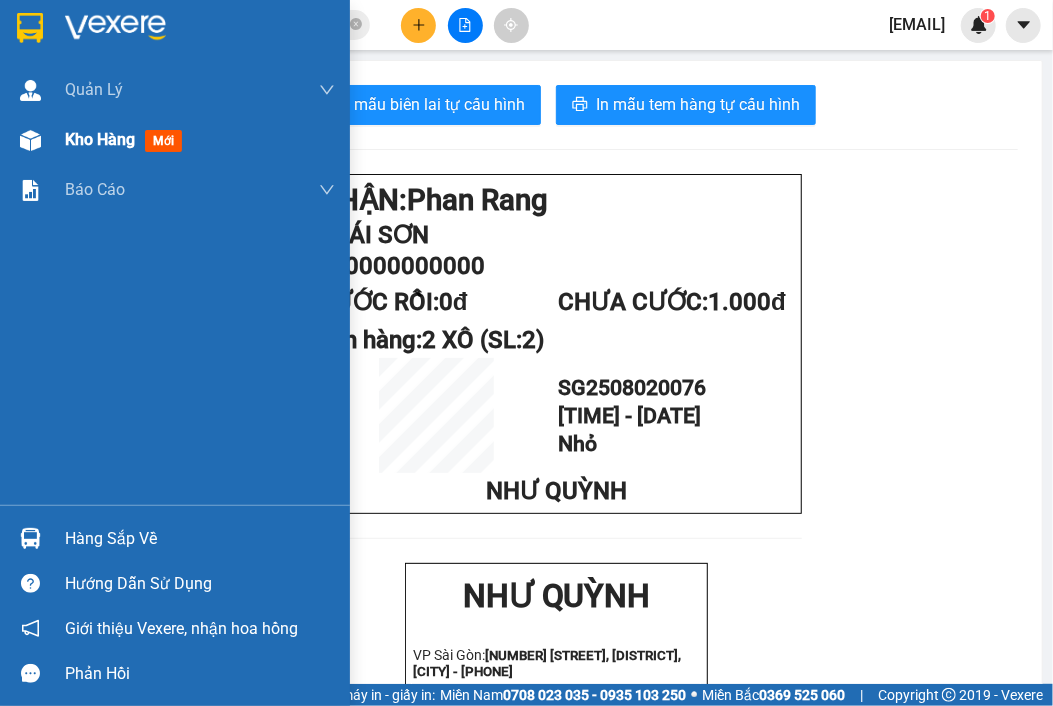 click on "Kho hàng" at bounding box center [100, 139] 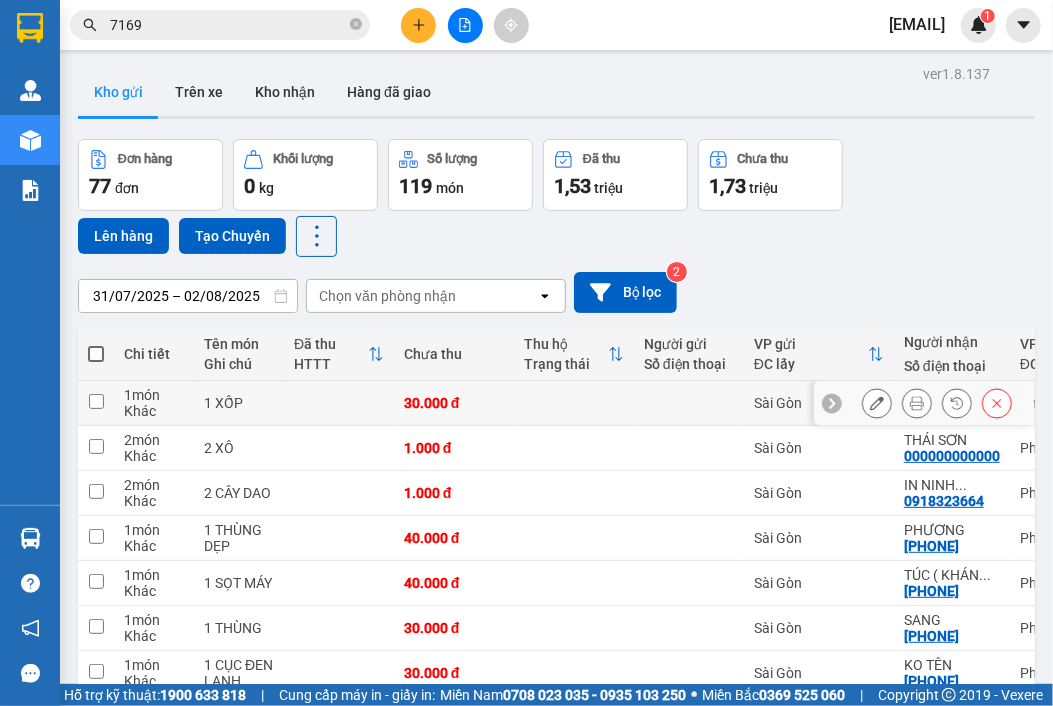 click 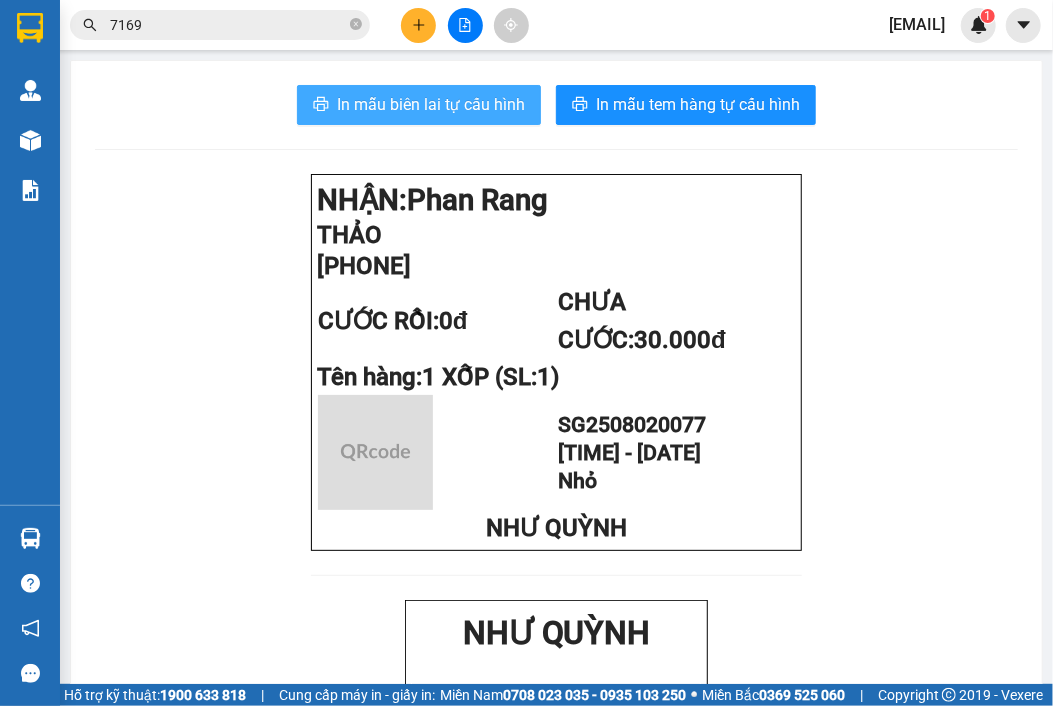 drag, startPoint x: 482, startPoint y: 146, endPoint x: 478, endPoint y: 111, distance: 35.22783 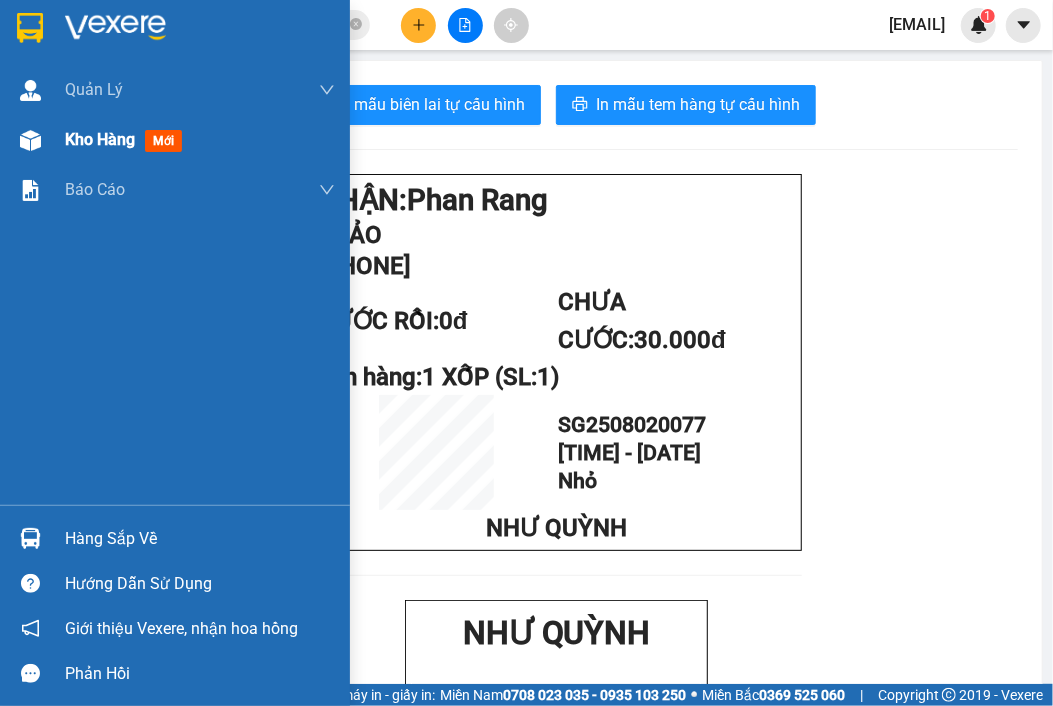 click on "Kho hàng" at bounding box center (100, 139) 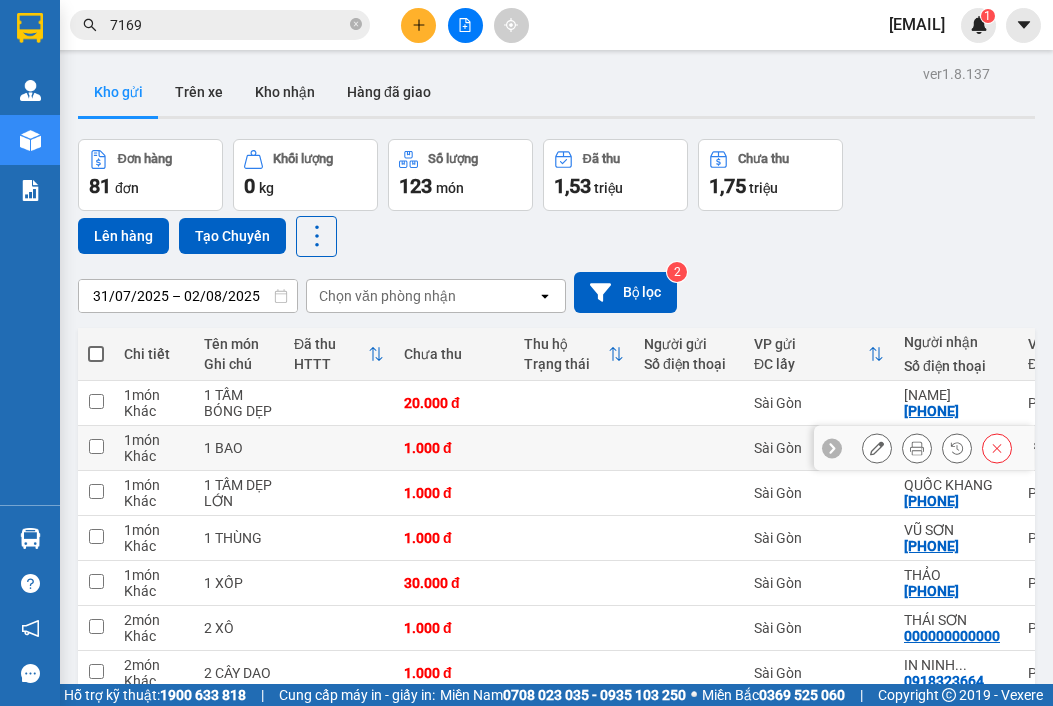 scroll, scrollTop: 0, scrollLeft: 0, axis: both 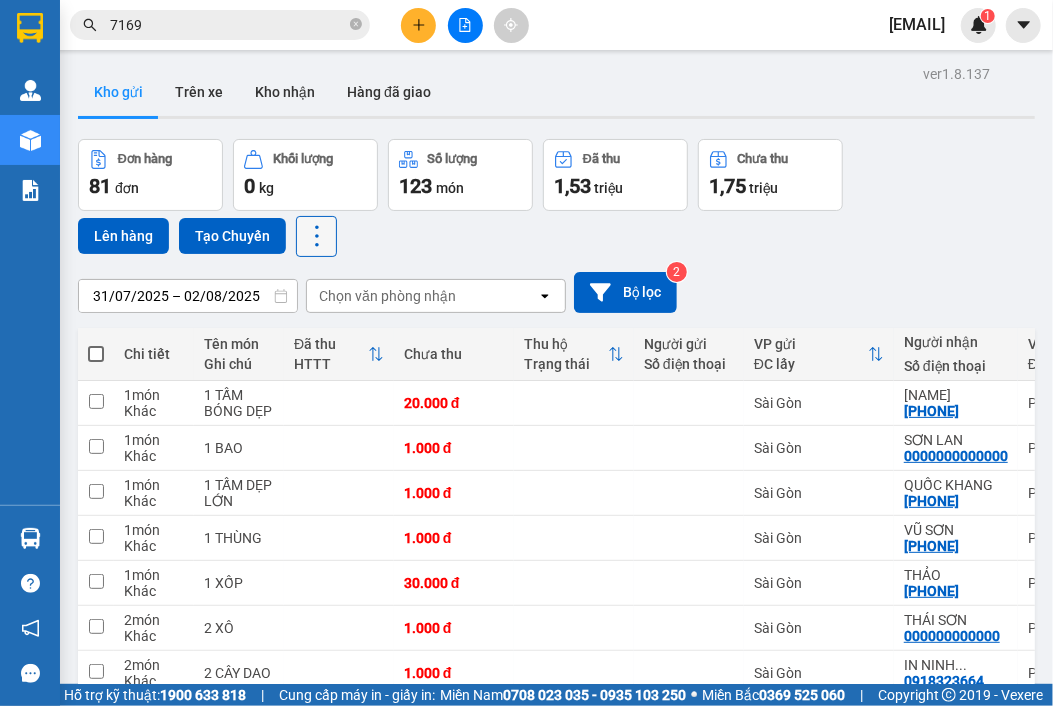 click 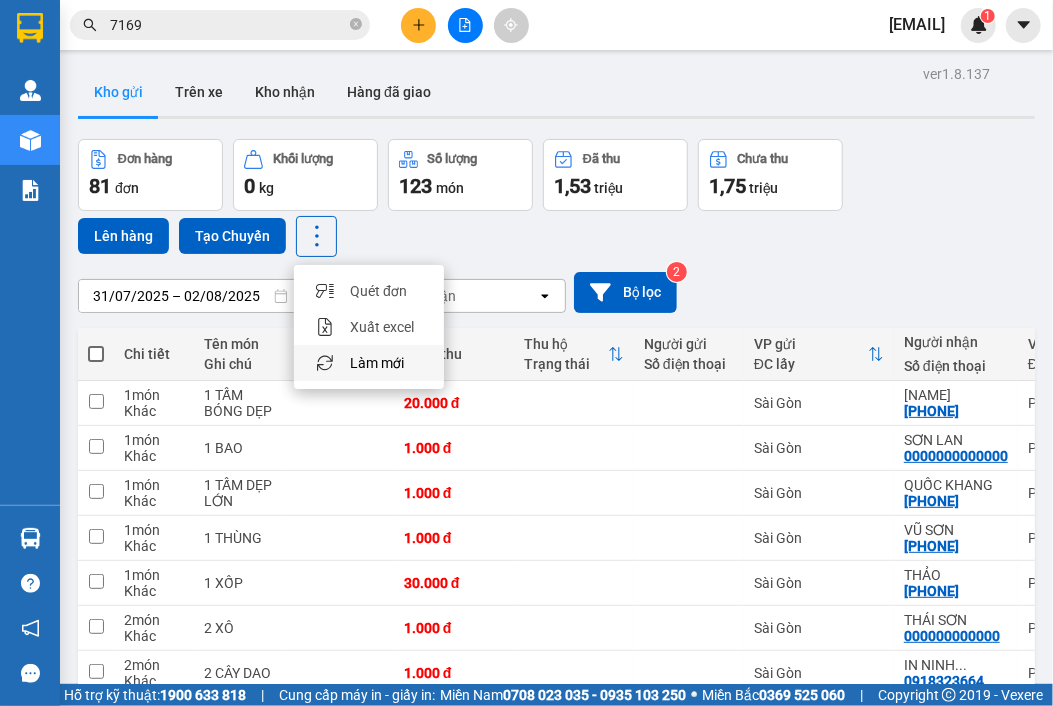 click on "Làm mới" at bounding box center (377, 363) 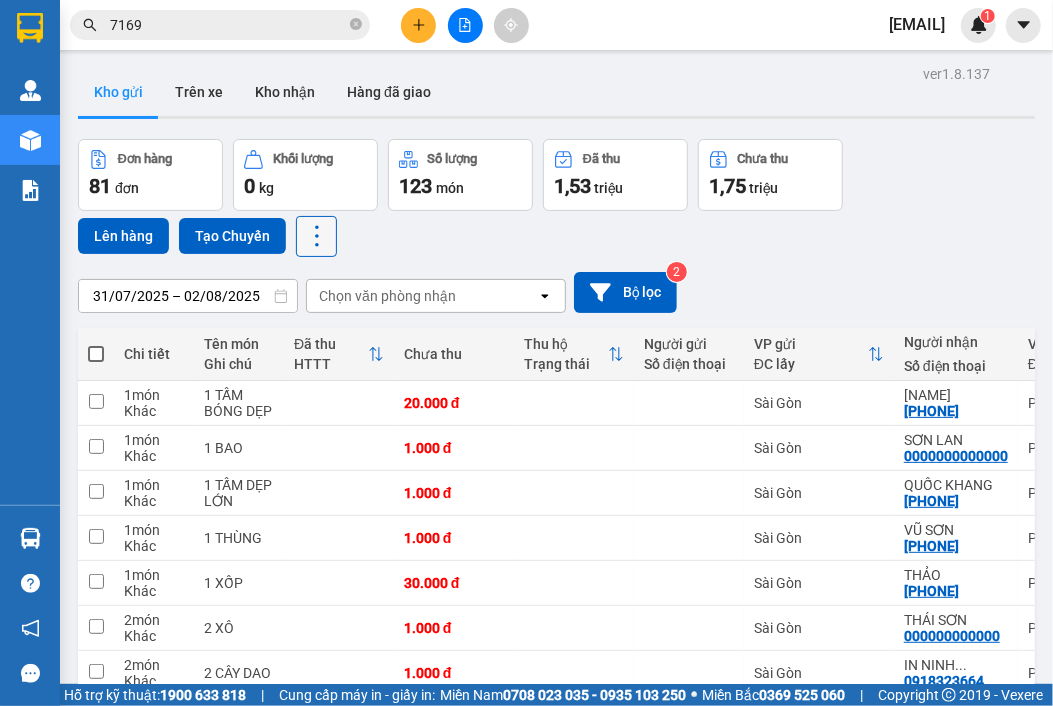 click 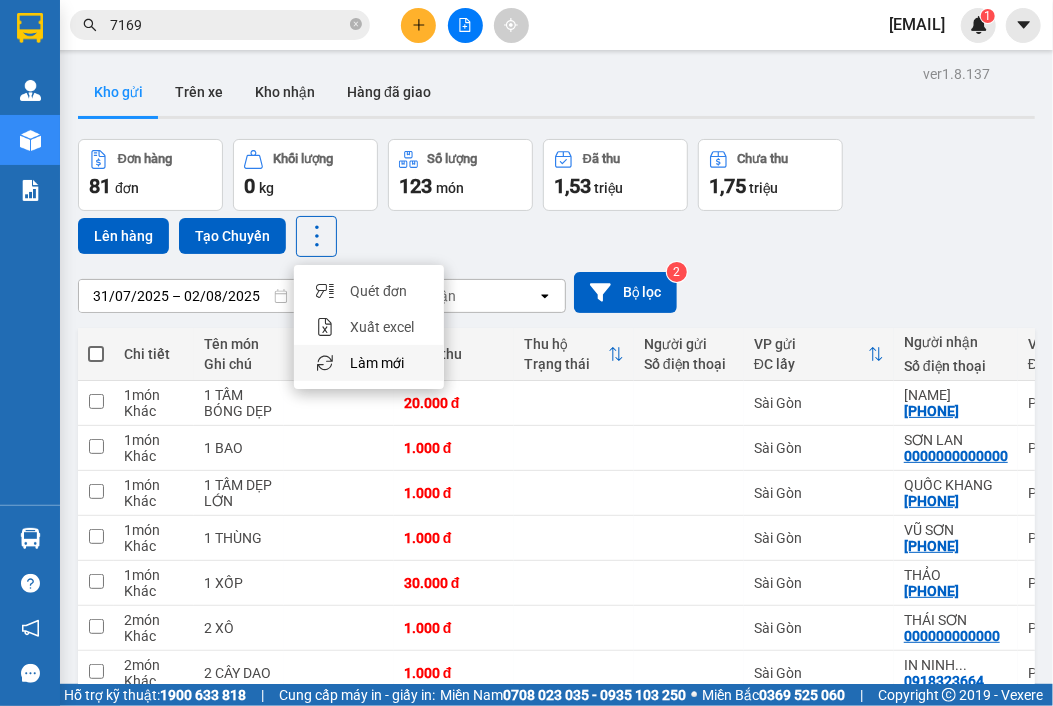 click on "Làm mới" at bounding box center [377, 363] 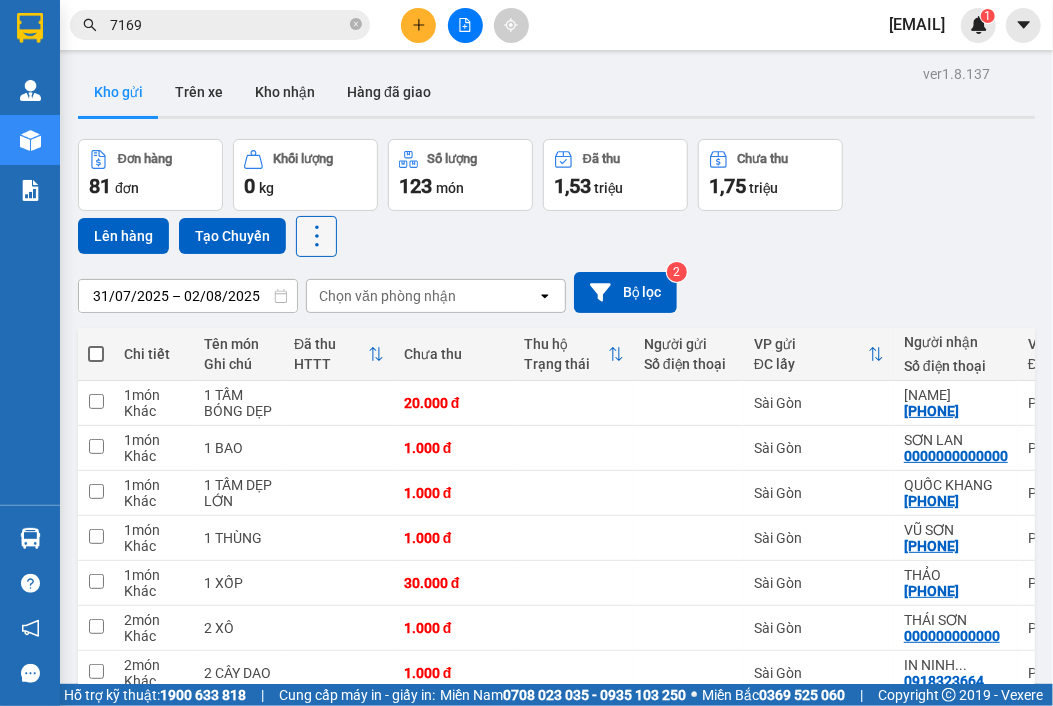 click 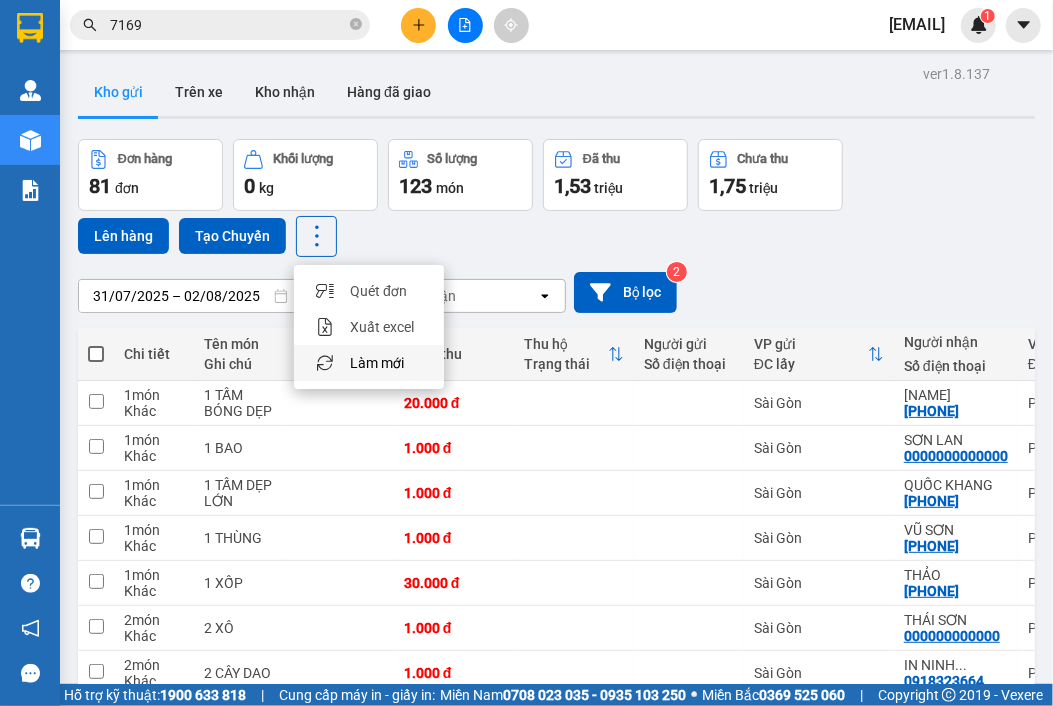click on "Làm mới" at bounding box center (377, 363) 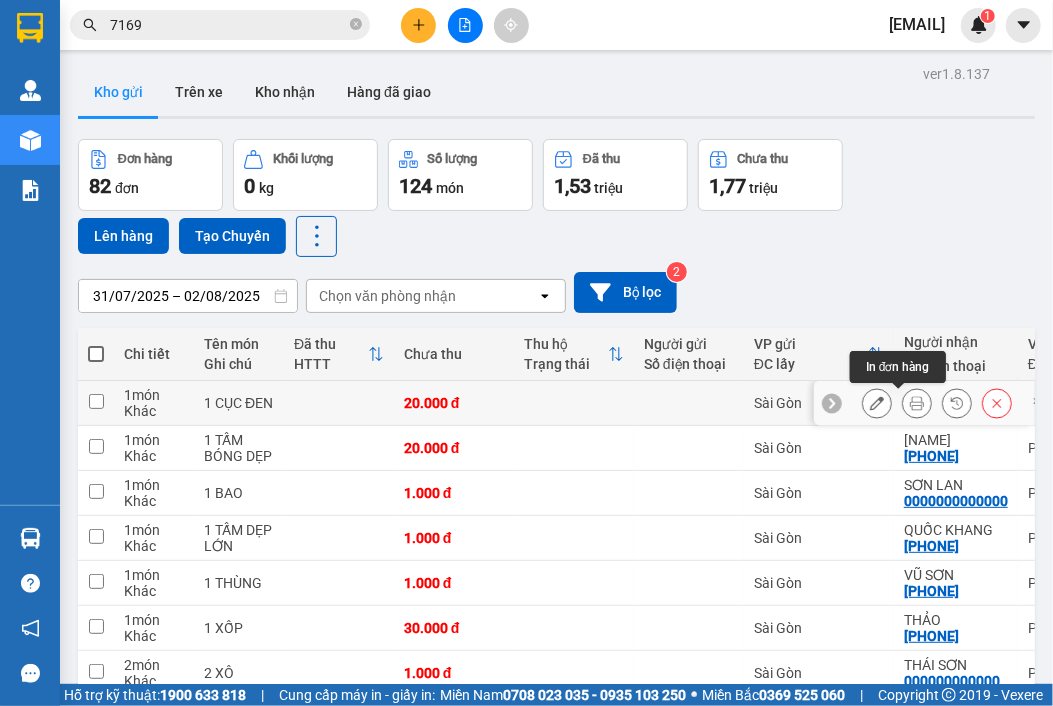 click 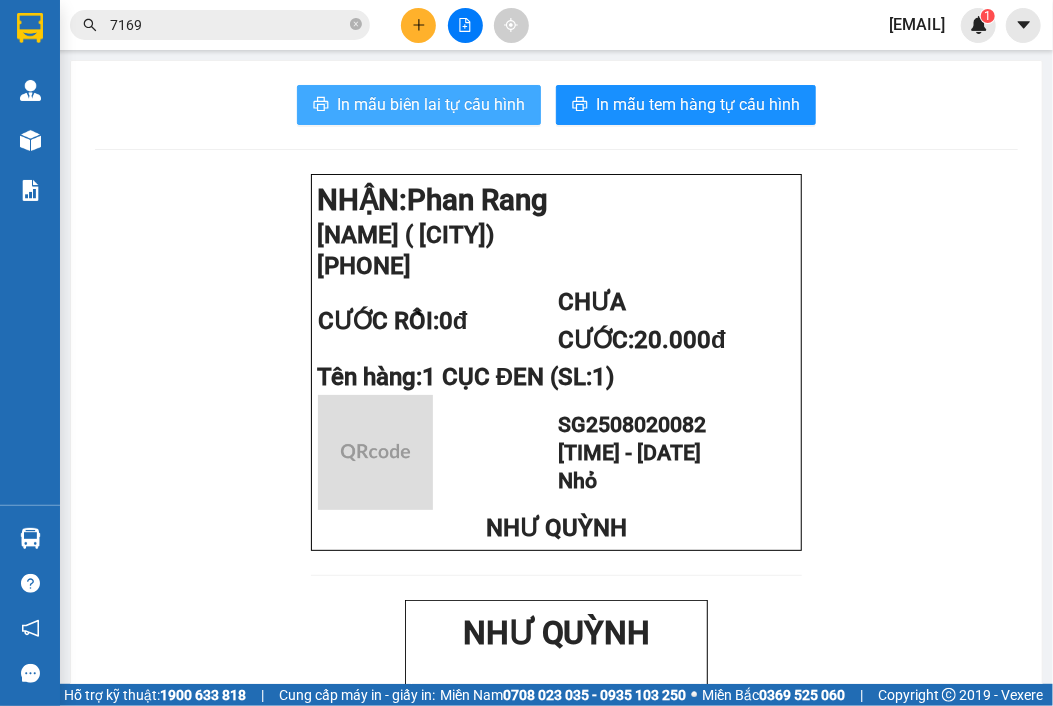 click on "In mẫu biên lai tự cấu hình" at bounding box center [419, 105] 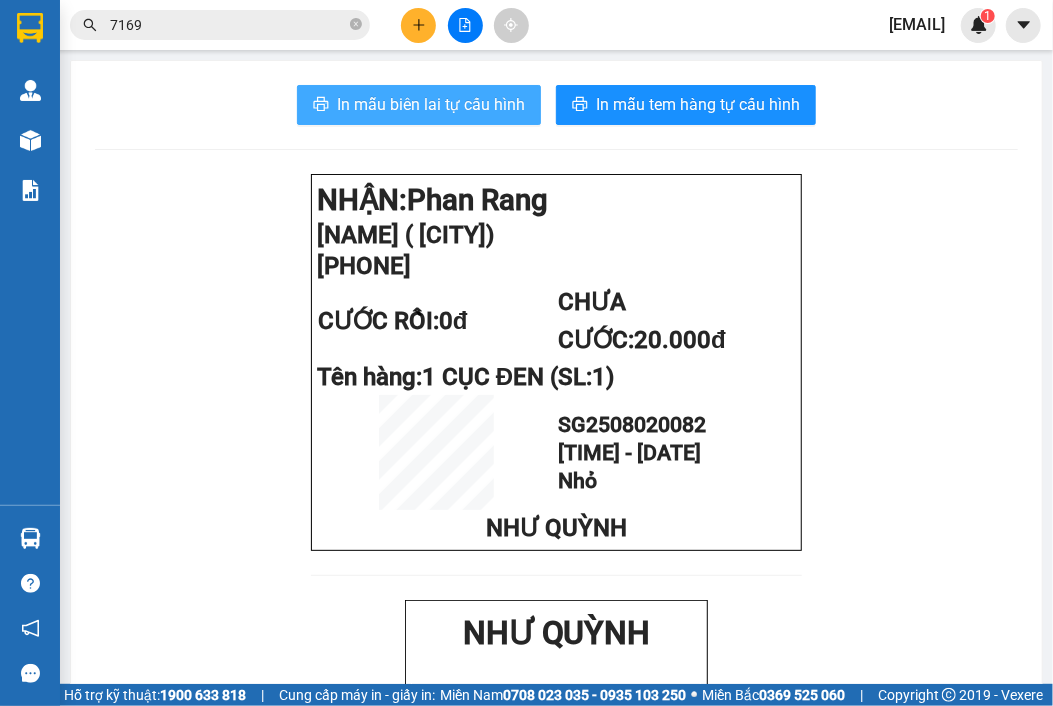 scroll, scrollTop: 0, scrollLeft: 0, axis: both 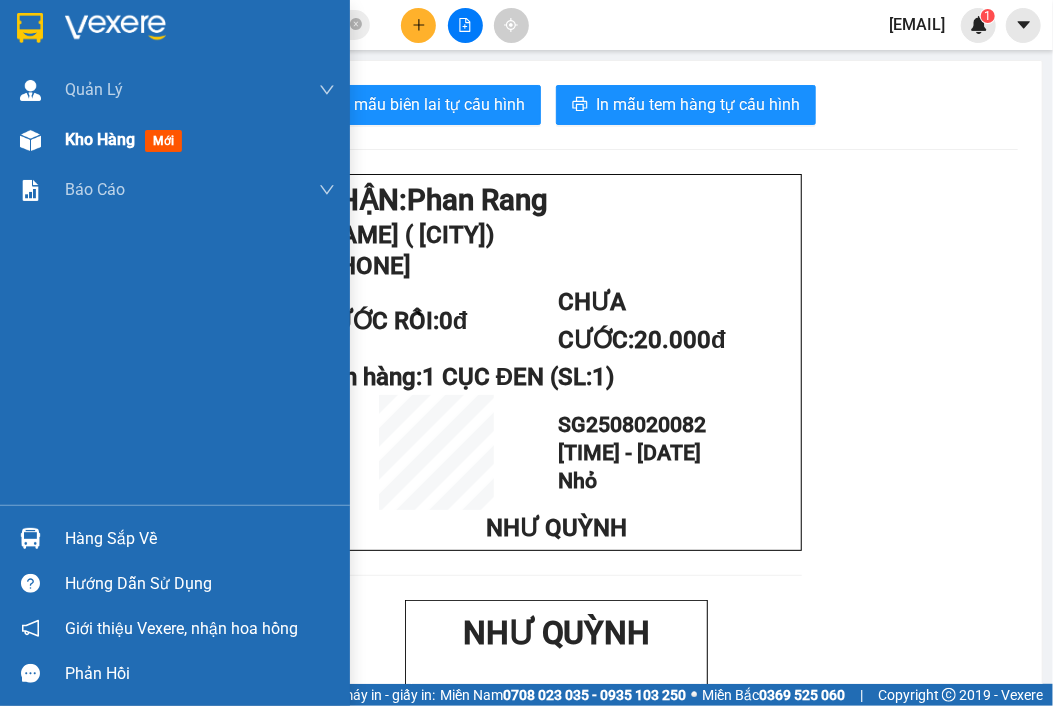 click on "Kho hàng" at bounding box center (100, 139) 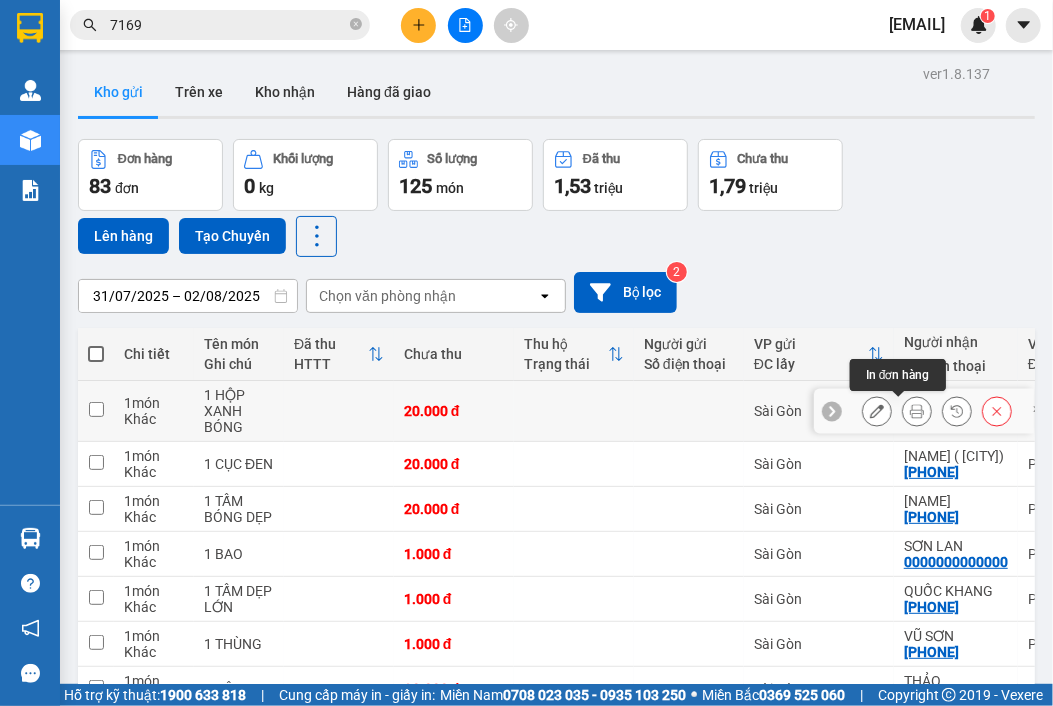 click at bounding box center (917, 411) 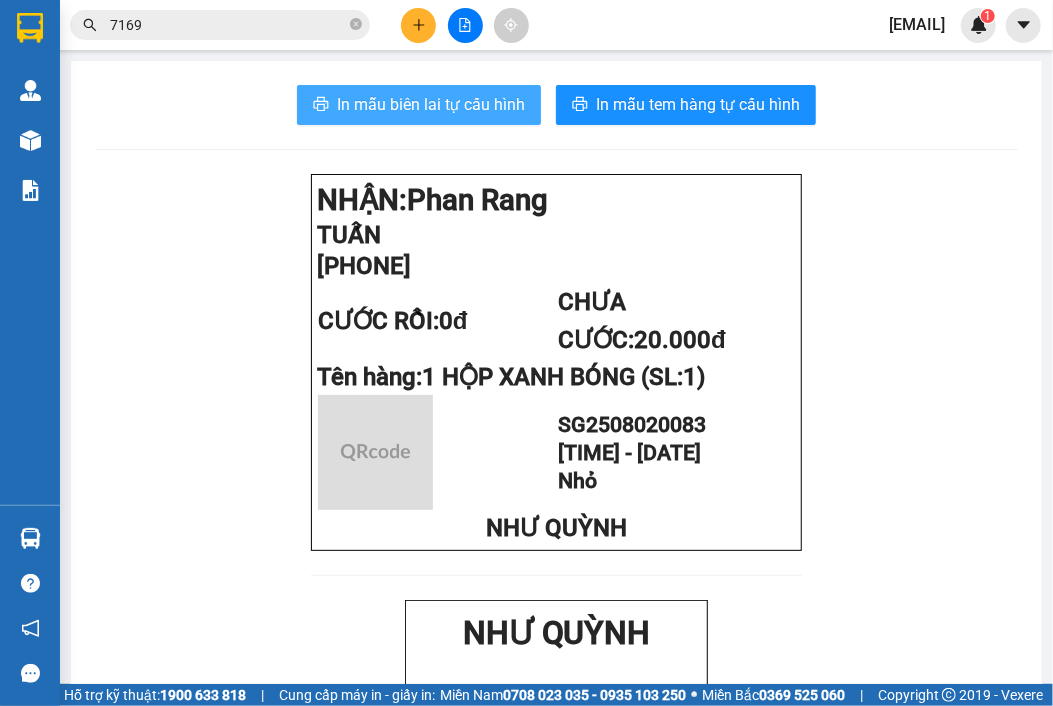 click on "In mẫu biên lai tự cấu hình" at bounding box center (419, 105) 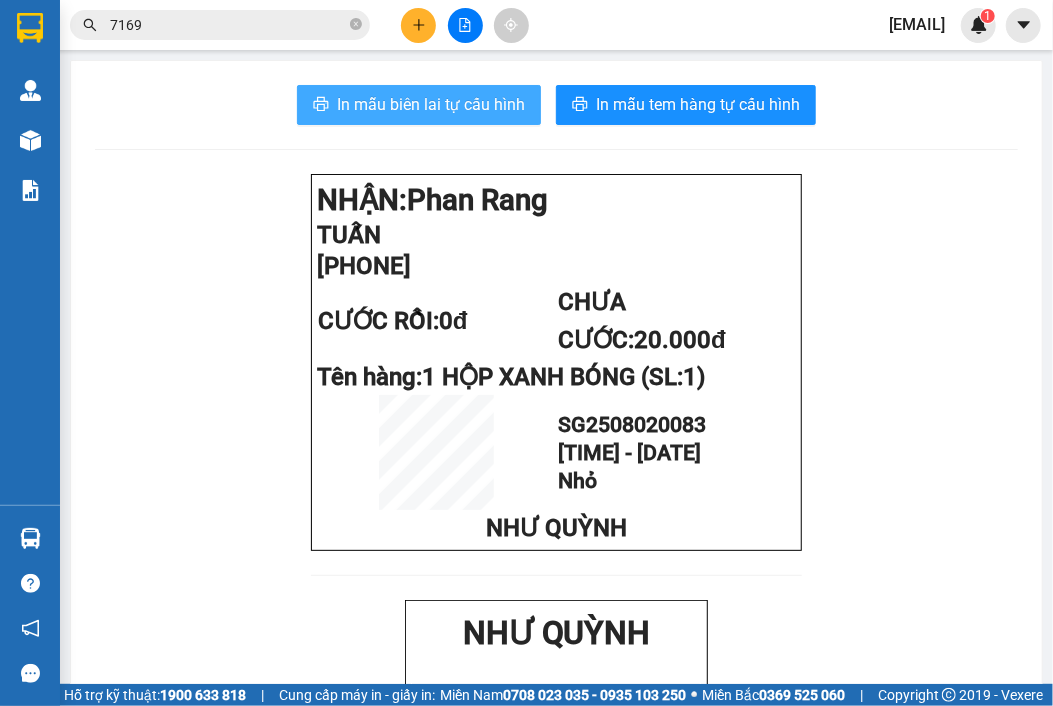 scroll, scrollTop: 0, scrollLeft: 0, axis: both 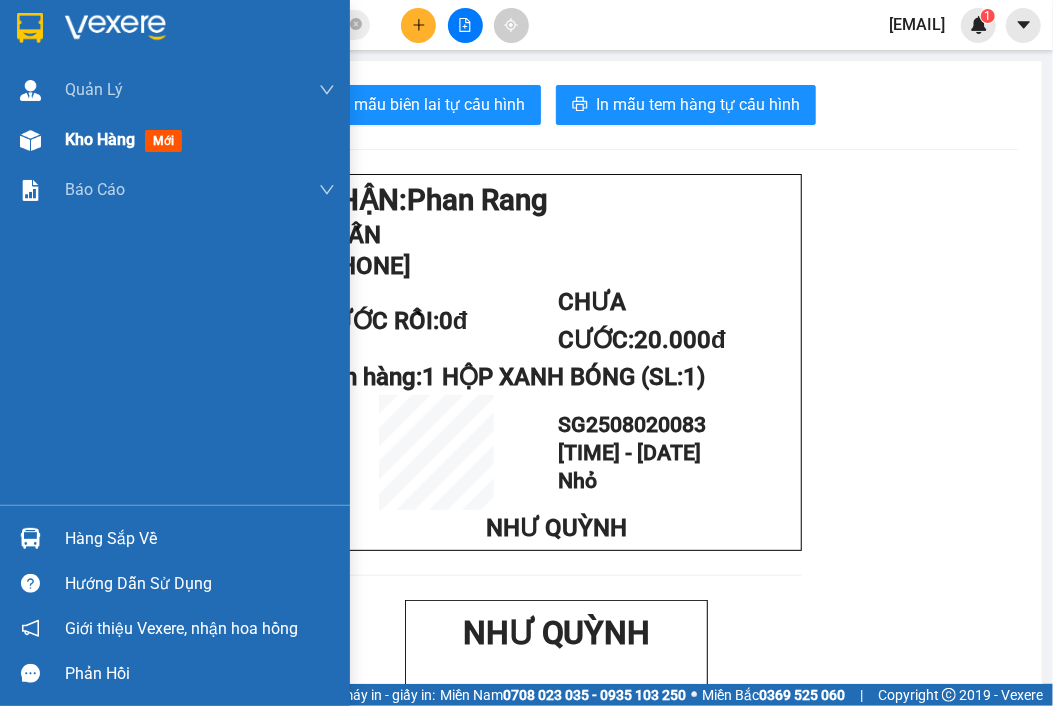 click on "Kho hàng" at bounding box center (100, 139) 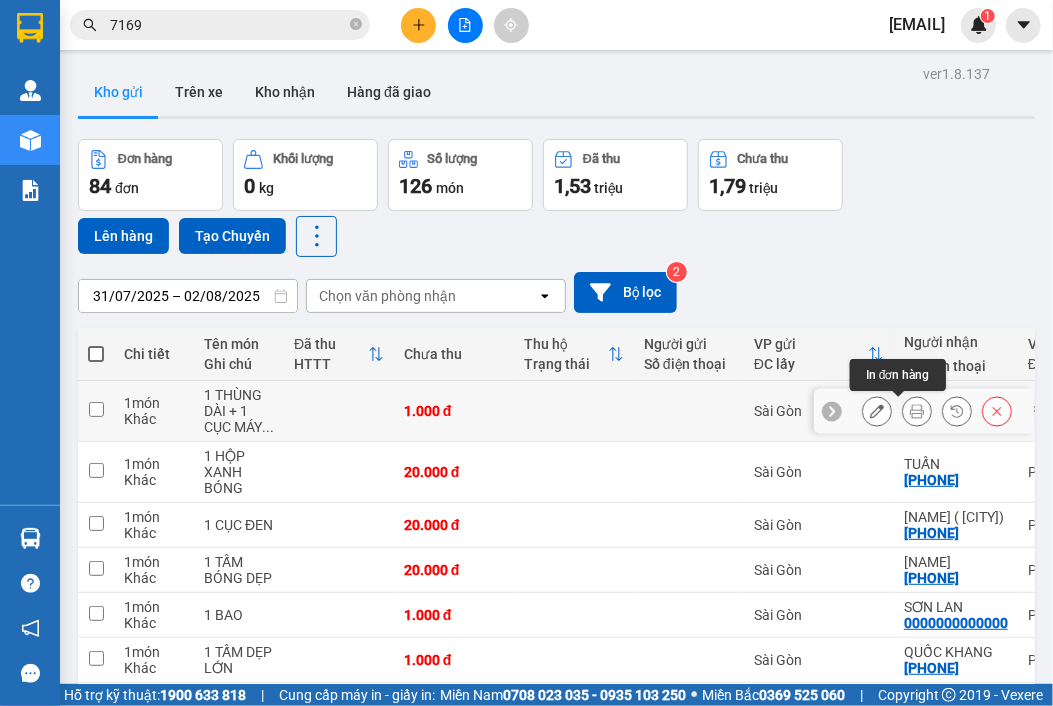 click 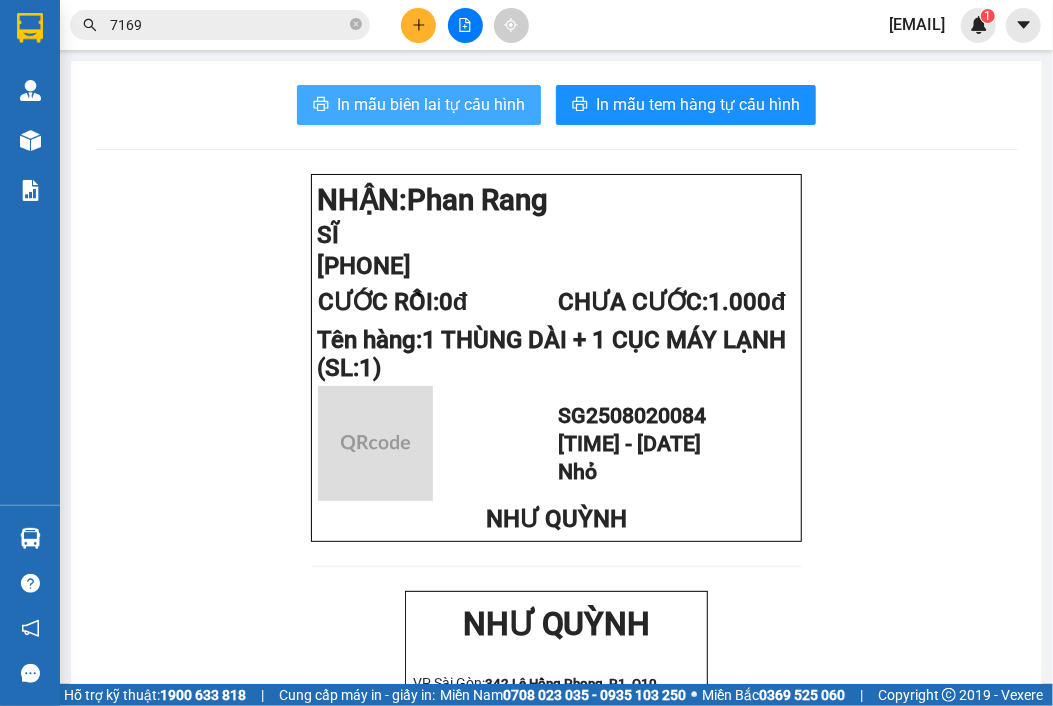 click on "In mẫu biên lai tự cấu hình" at bounding box center (431, 104) 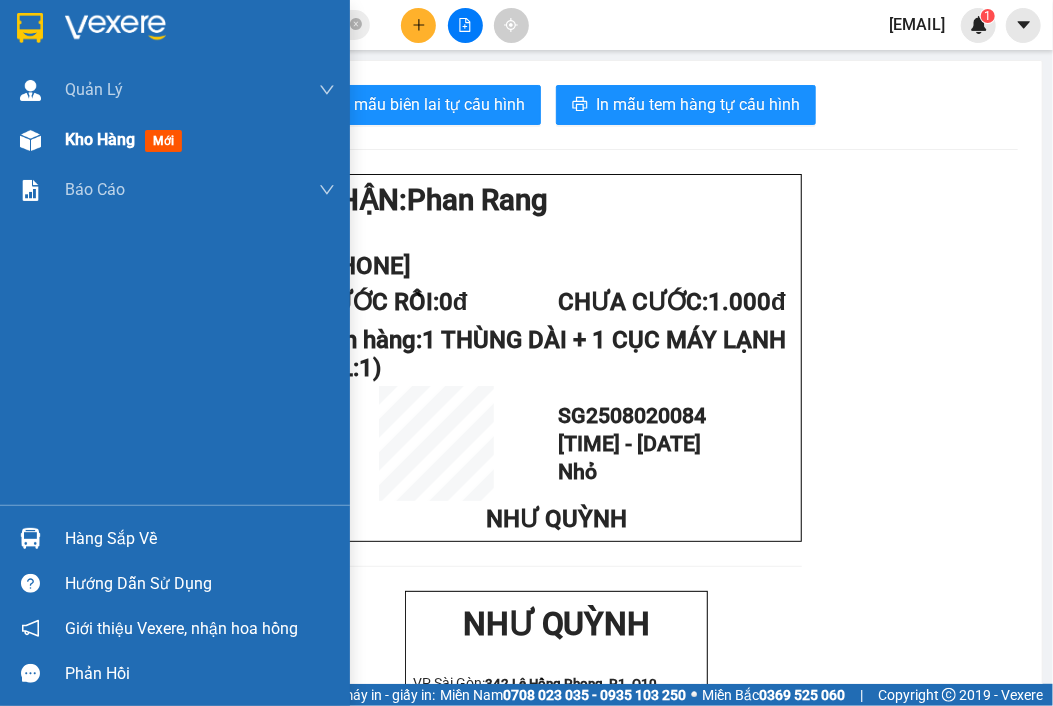 click on "Kho hàng" at bounding box center [100, 139] 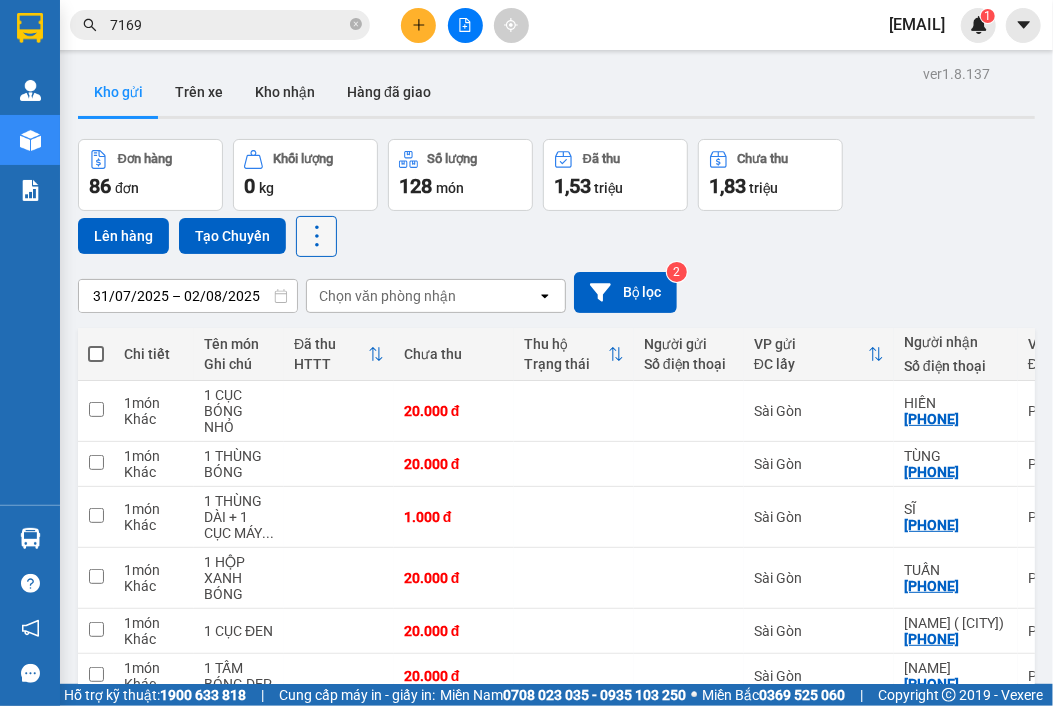 click 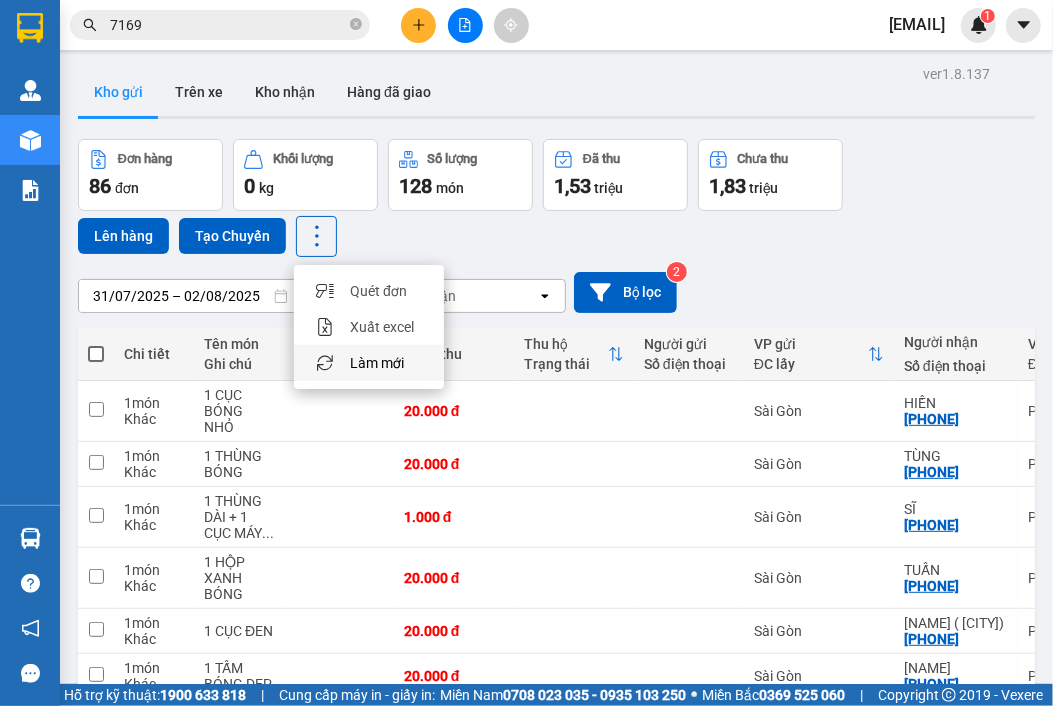 click on "Làm mới" at bounding box center (369, 363) 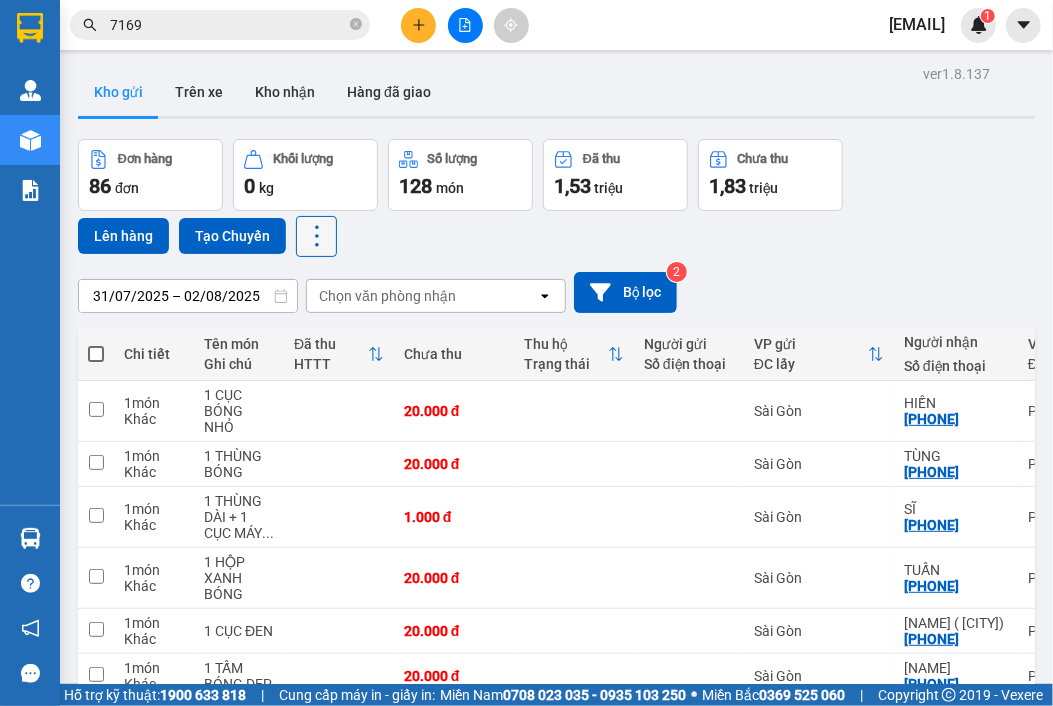click 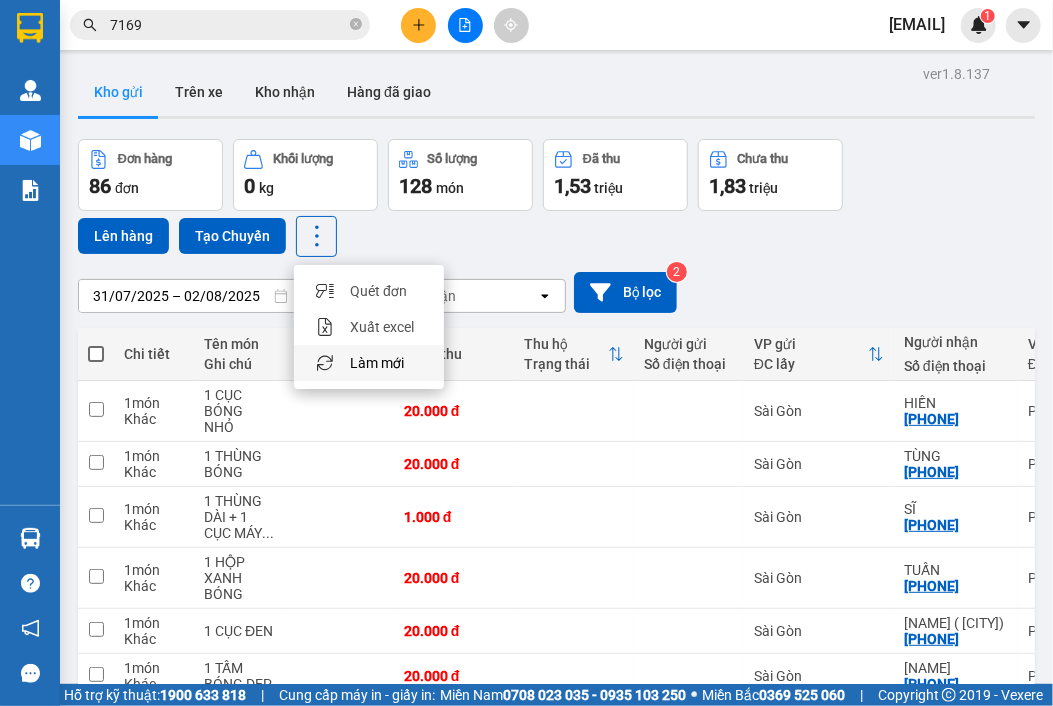 click on "Làm mới" at bounding box center [377, 363] 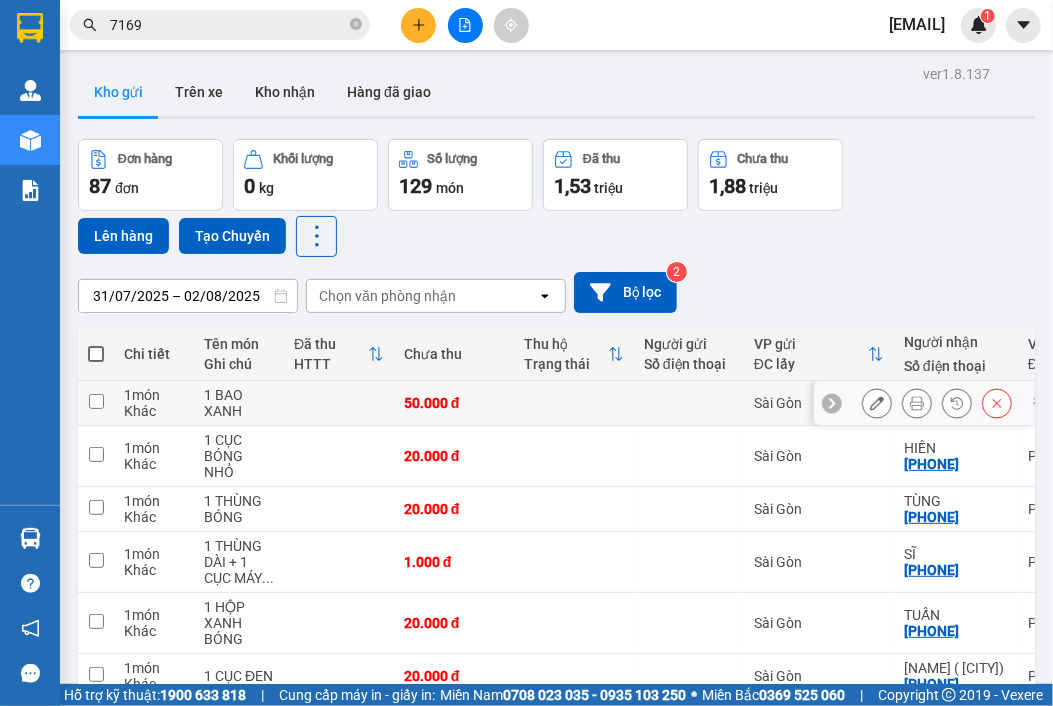 click at bounding box center (917, 403) 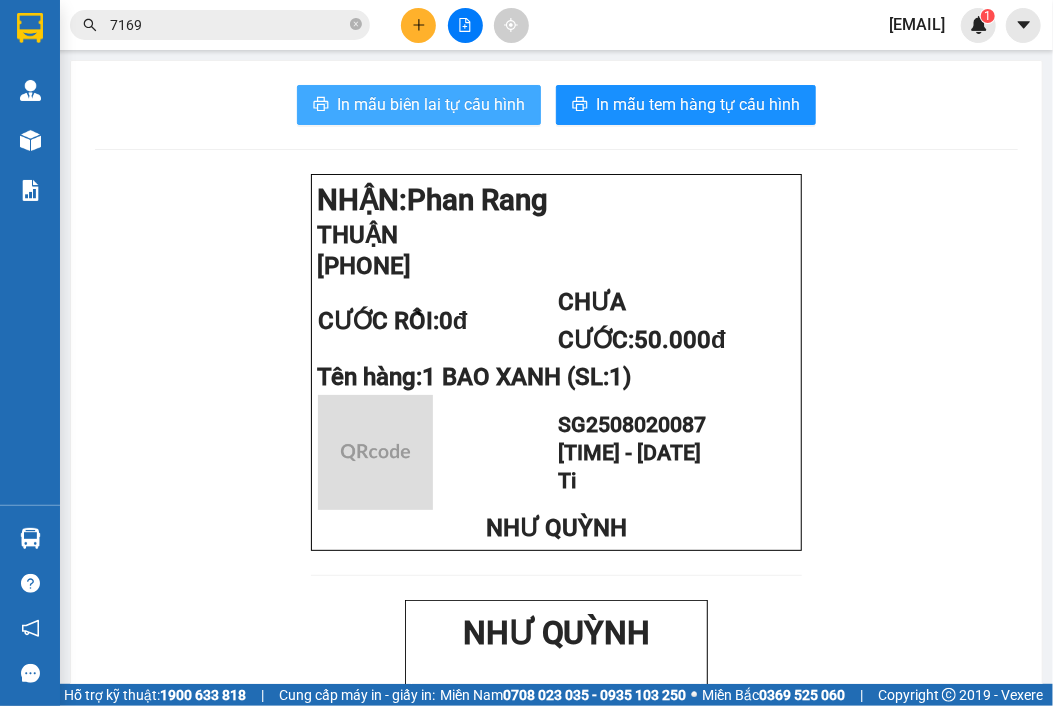 click on "In mẫu biên lai tự cấu hình" at bounding box center (419, 105) 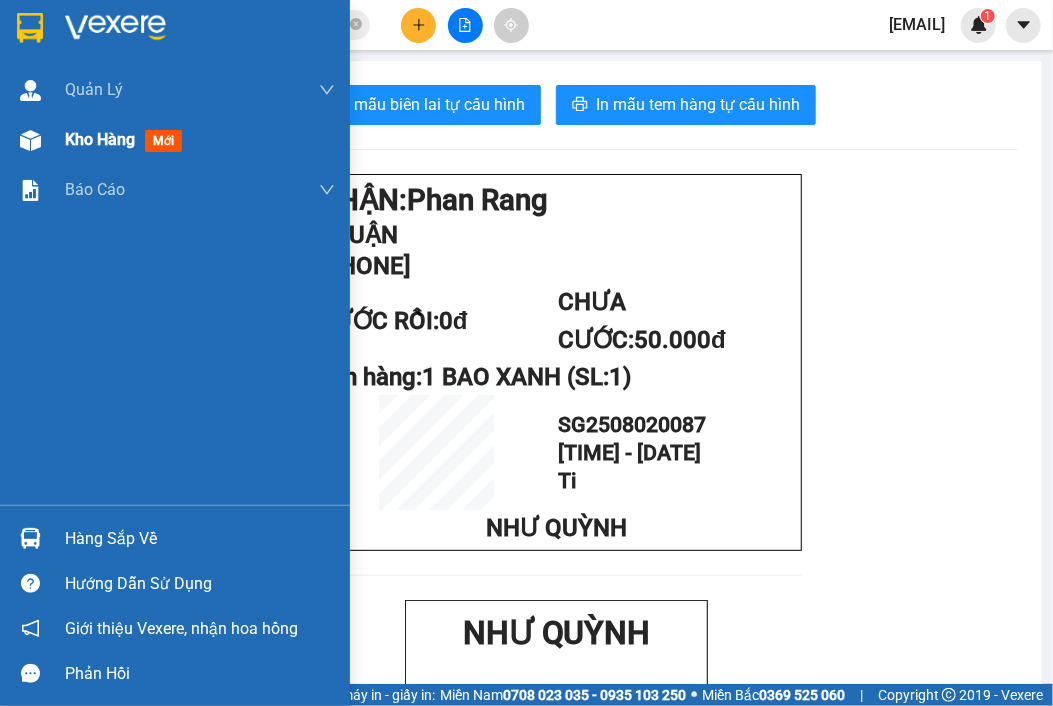 click on "Kho hàng" at bounding box center [100, 139] 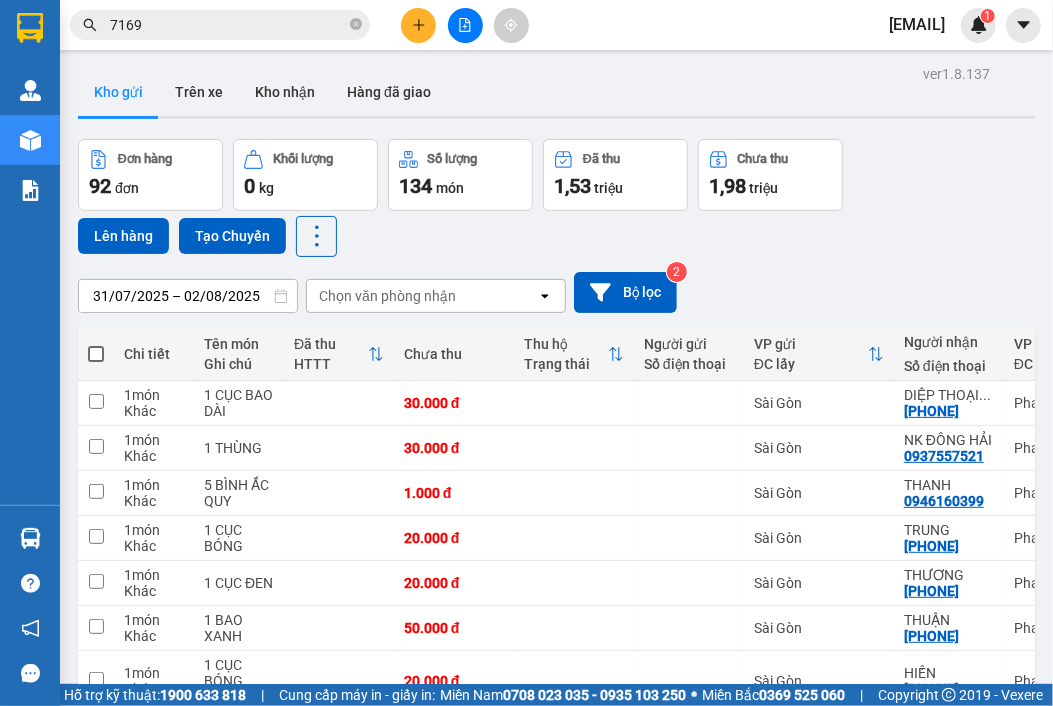 click on "31/07/2025 – 02/08/2025 Press the down arrow key to interact with the calendar and select a date. Press the escape button to close the calendar. Selected date range is from 31/07/2025 to 02/08/2025. Chọn văn phòng nhận open Bộ lọc 2" at bounding box center [556, 292] 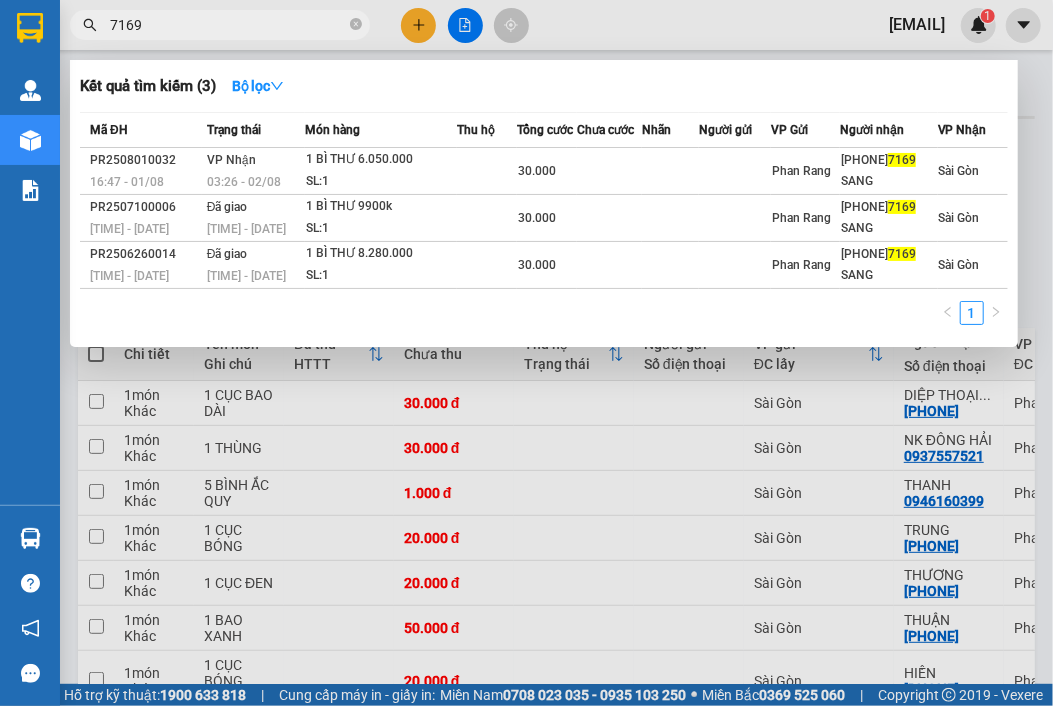 click on "7169" at bounding box center [228, 25] 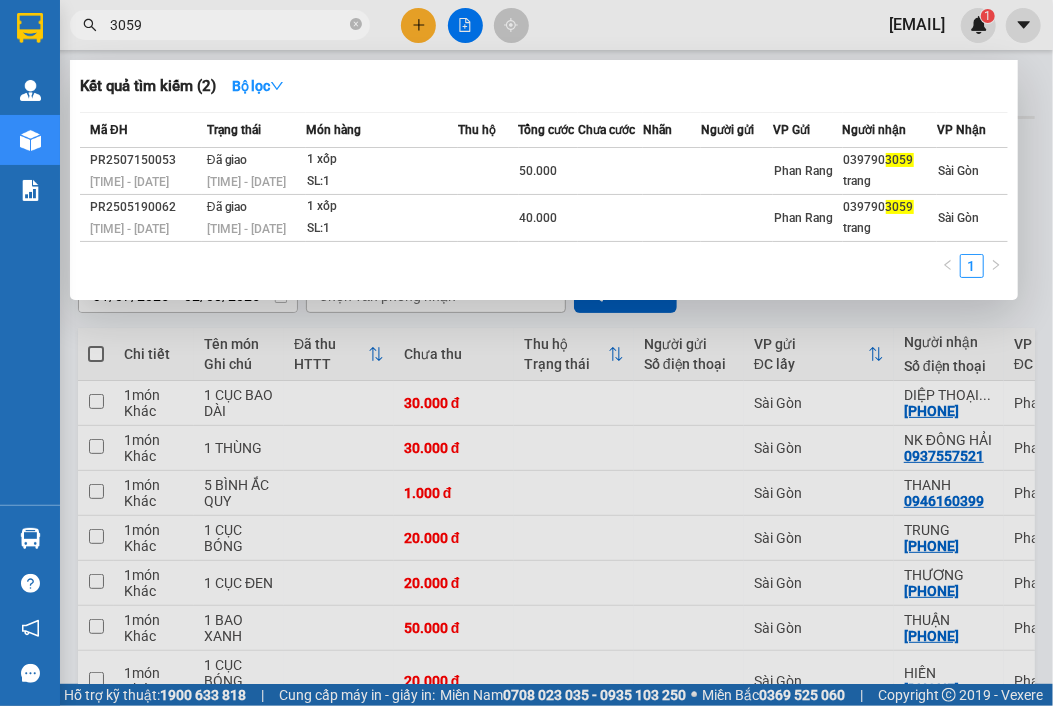 drag, startPoint x: 438, startPoint y: 537, endPoint x: 677, endPoint y: 377, distance: 287.61258 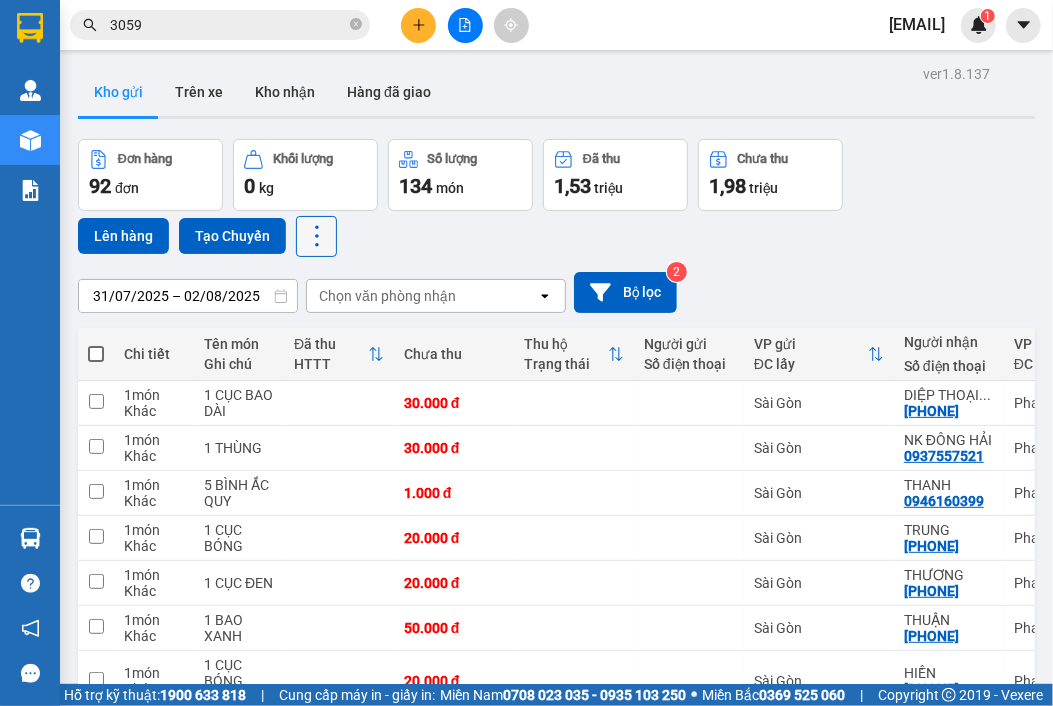 click 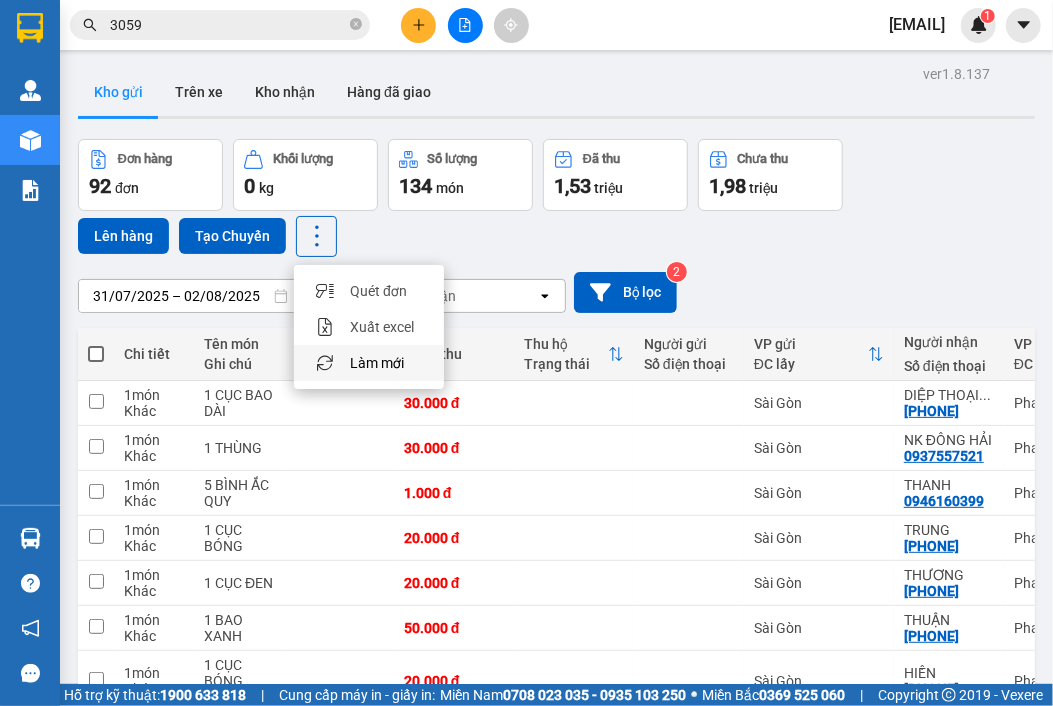 click on "Làm mới" at bounding box center (377, 363) 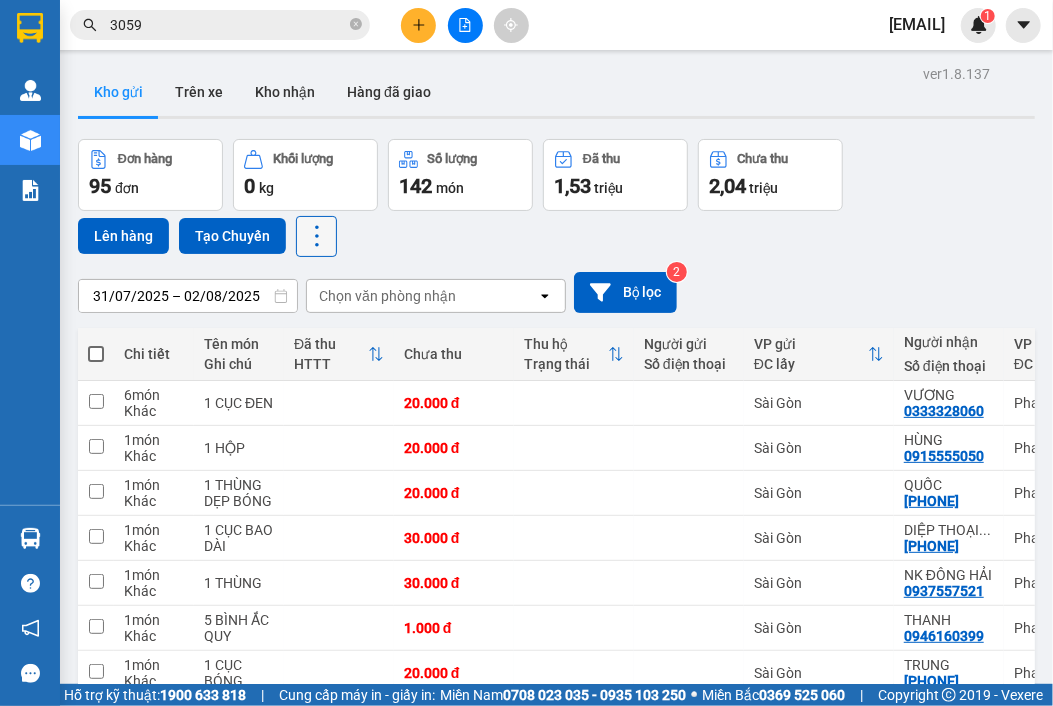 click 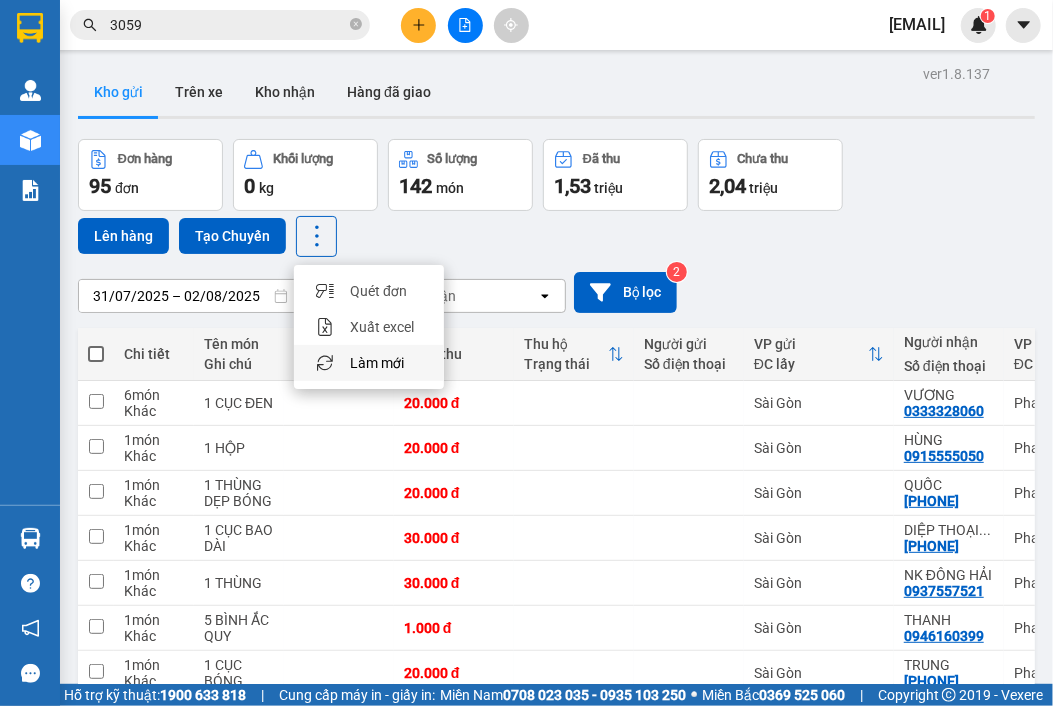 click on "Làm mới" at bounding box center (377, 363) 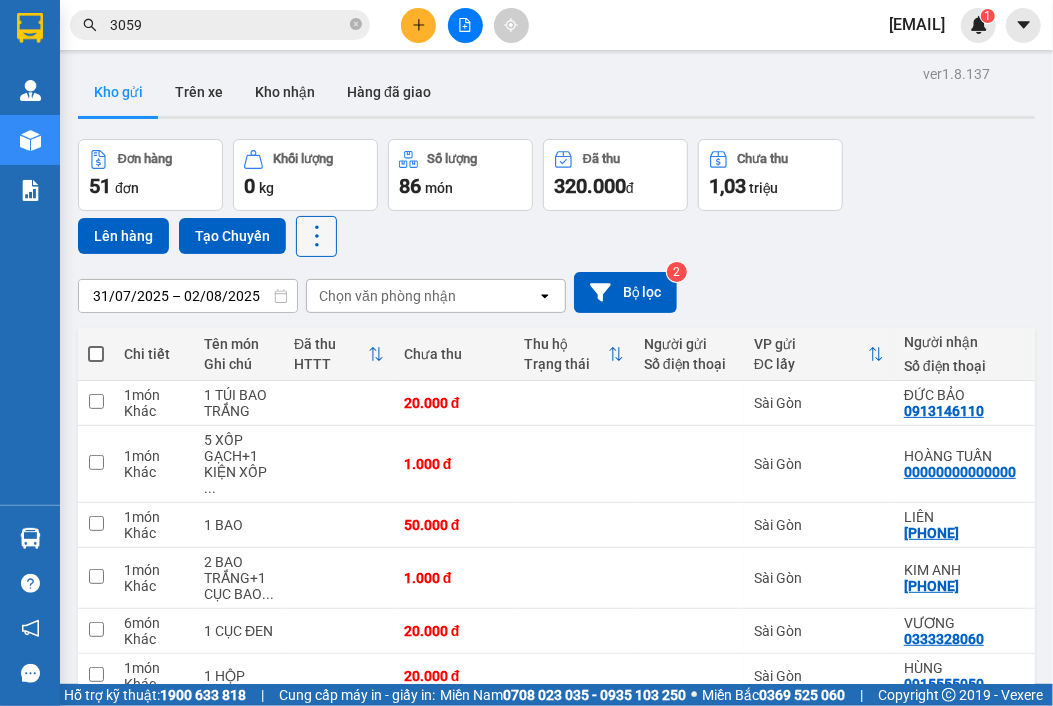 click 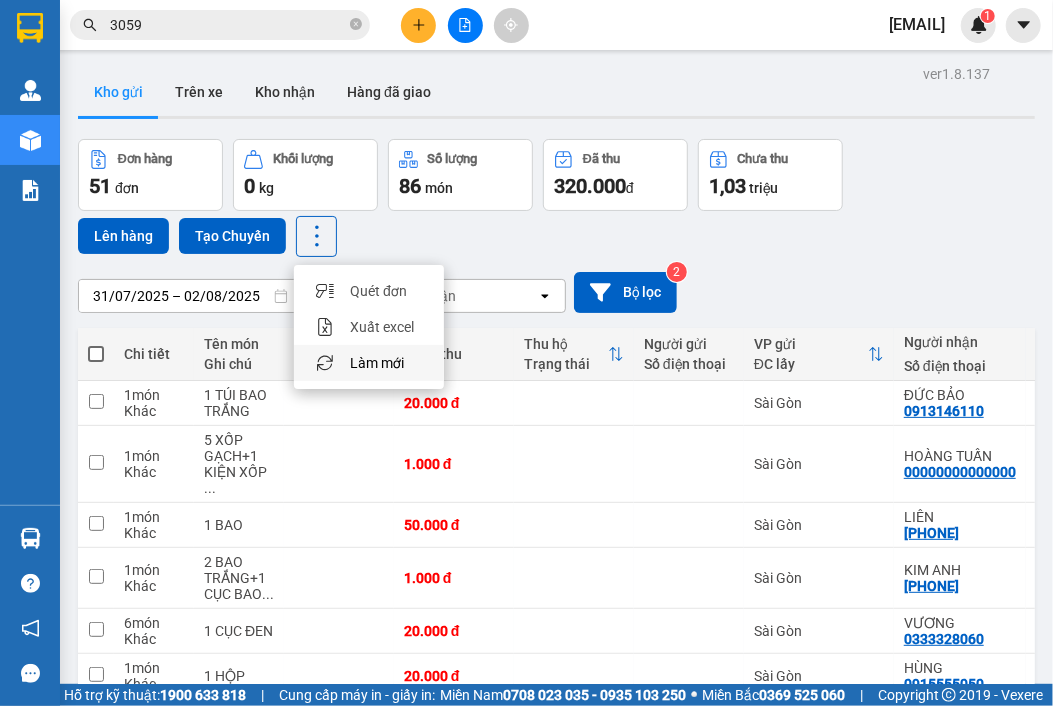 click on "Làm mới" at bounding box center [377, 363] 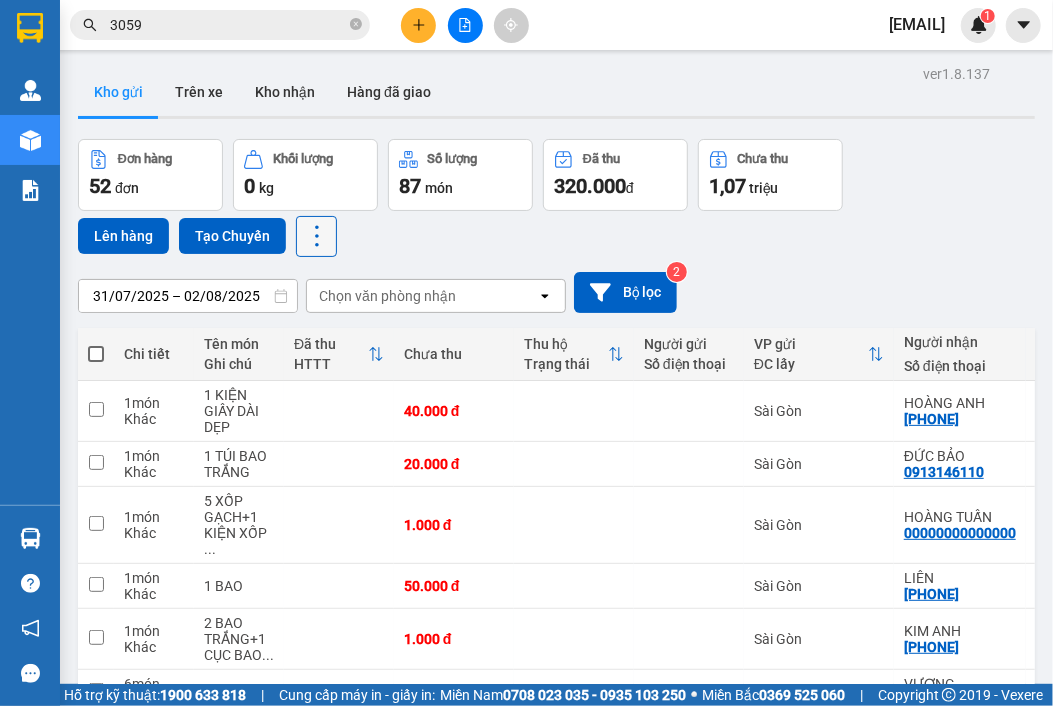 click at bounding box center [316, 236] 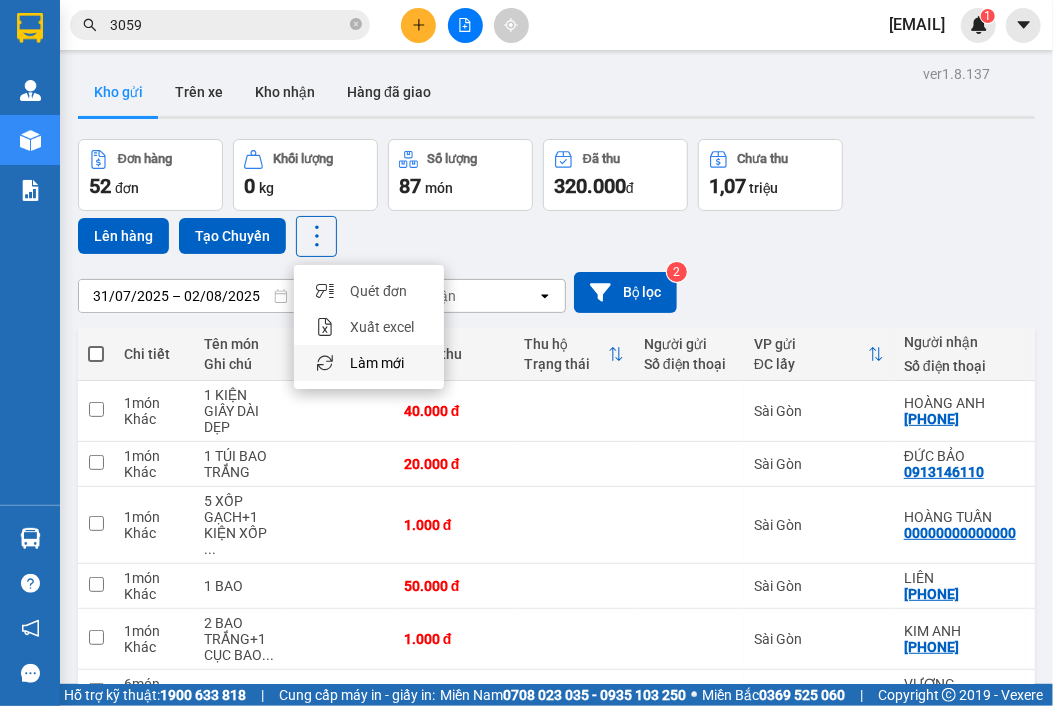 drag, startPoint x: 360, startPoint y: 353, endPoint x: 440, endPoint y: 372, distance: 82.2253 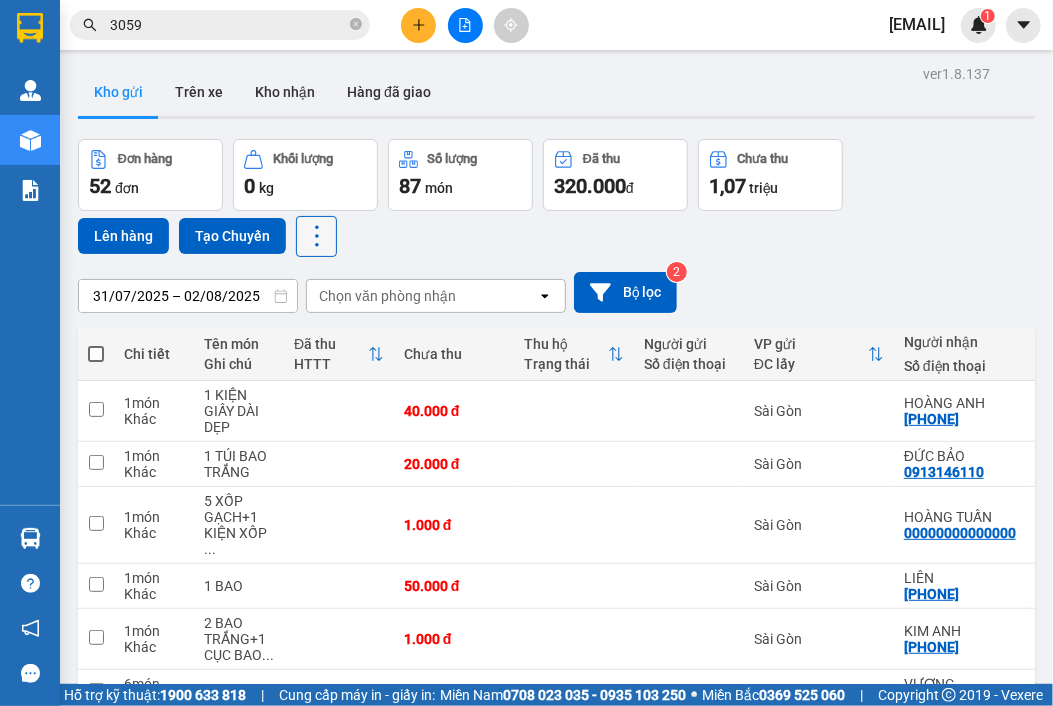 click 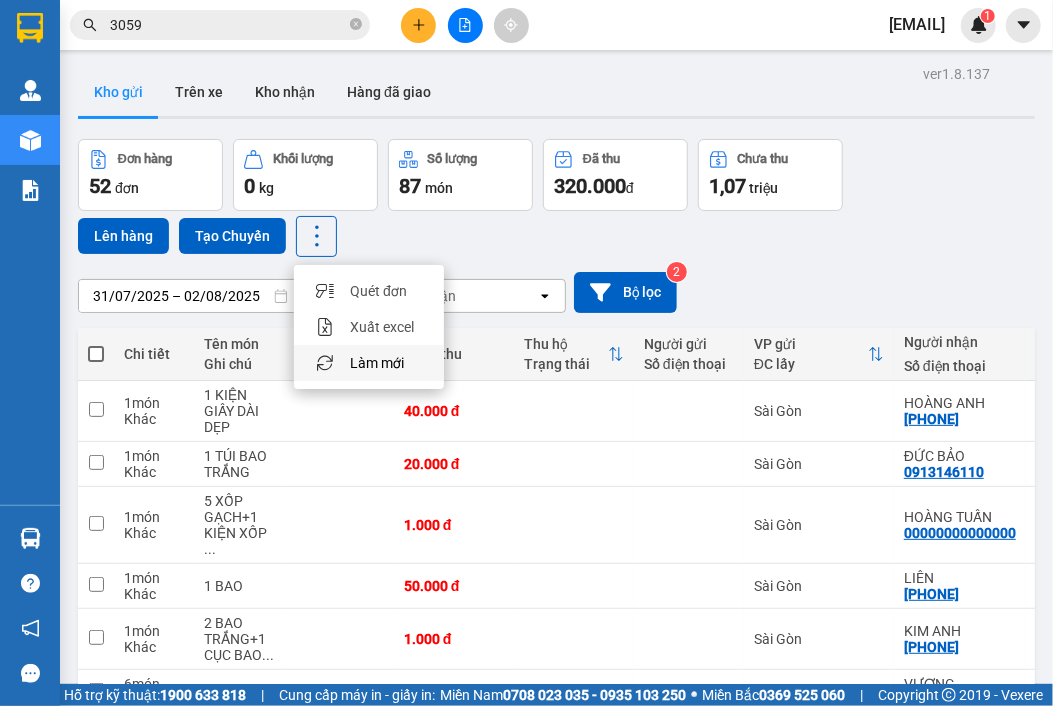 click on "Làm mới" at bounding box center [377, 363] 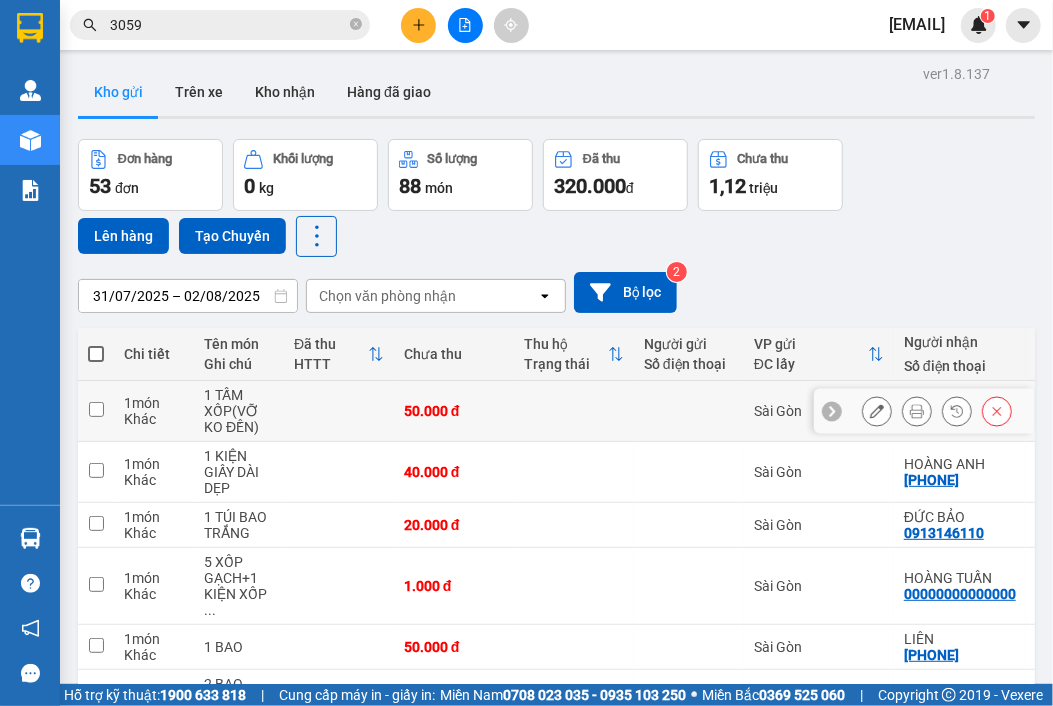 click 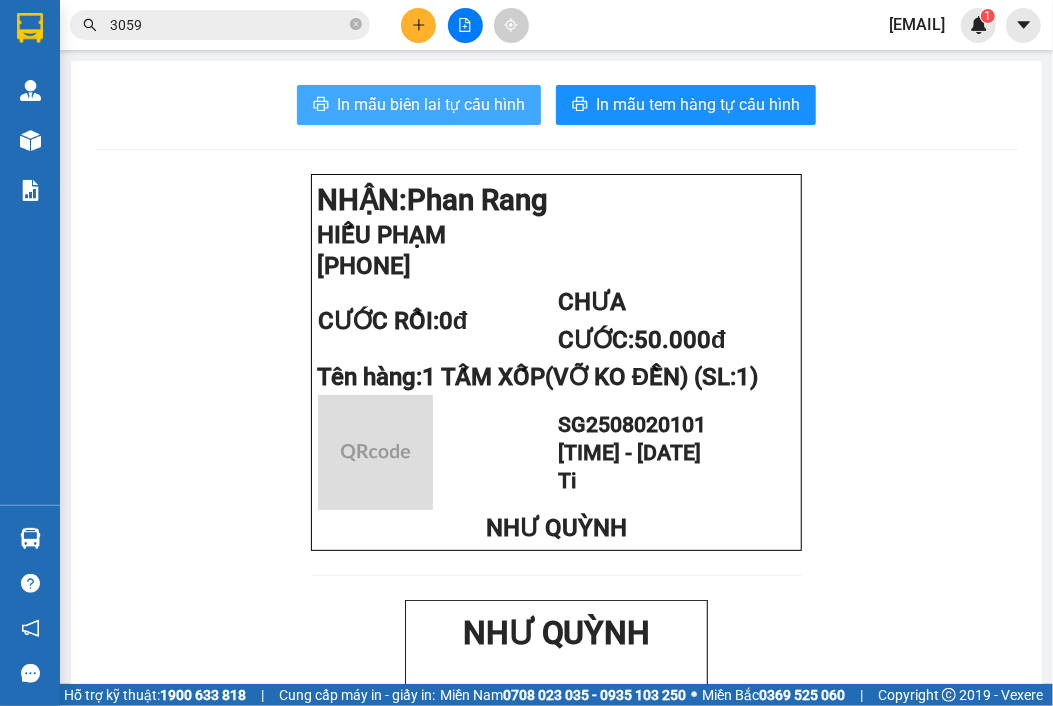 click on "In mẫu biên lai tự cấu hình" at bounding box center [419, 105] 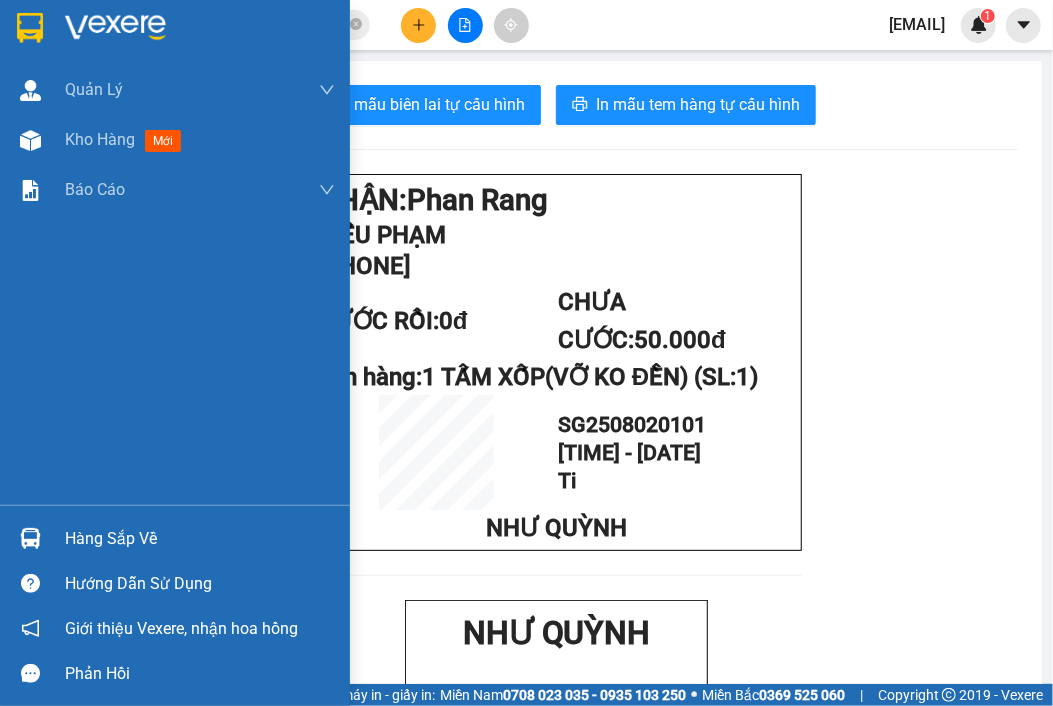click on "Kho hàng" at bounding box center (100, 139) 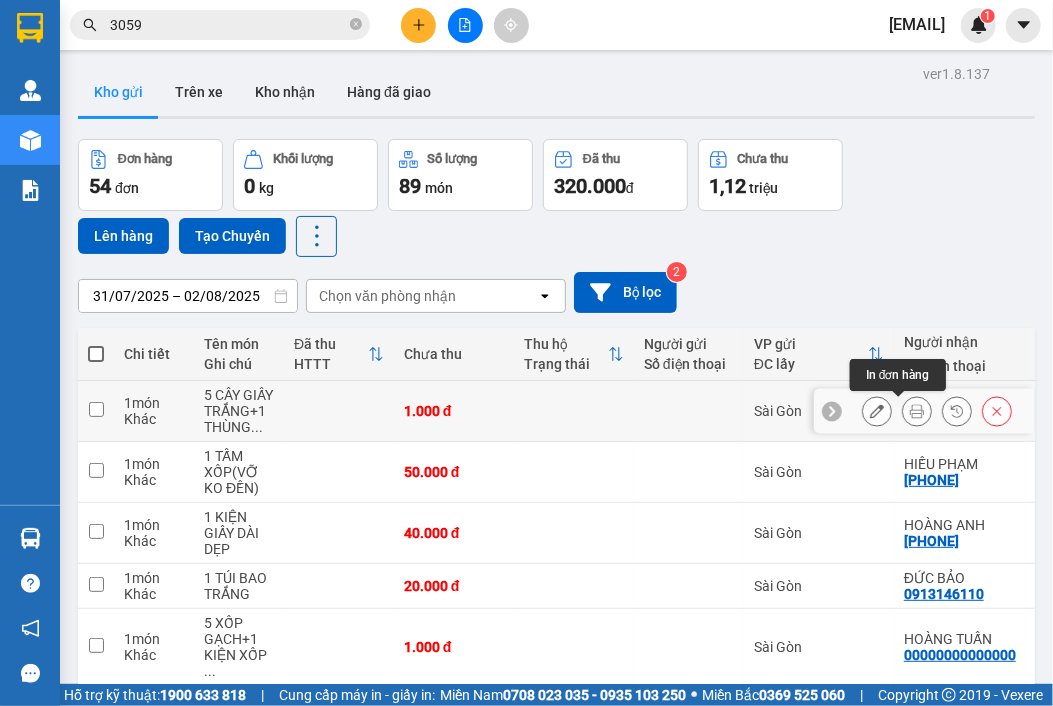 click 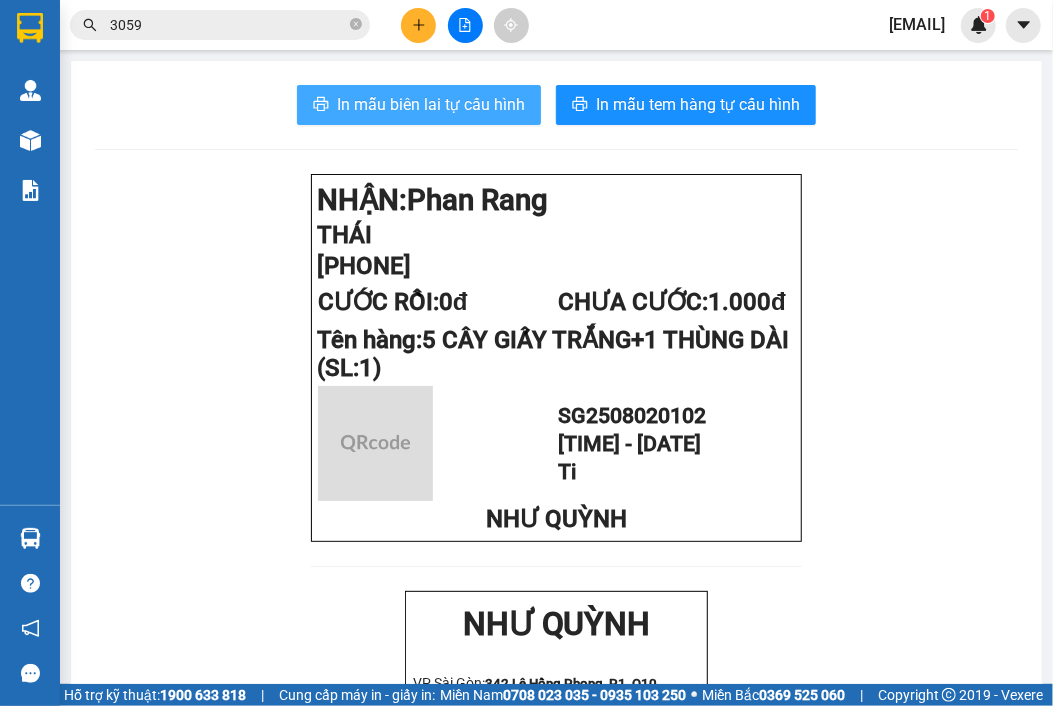 click on "In mẫu biên lai tự cấu hình" at bounding box center (431, 104) 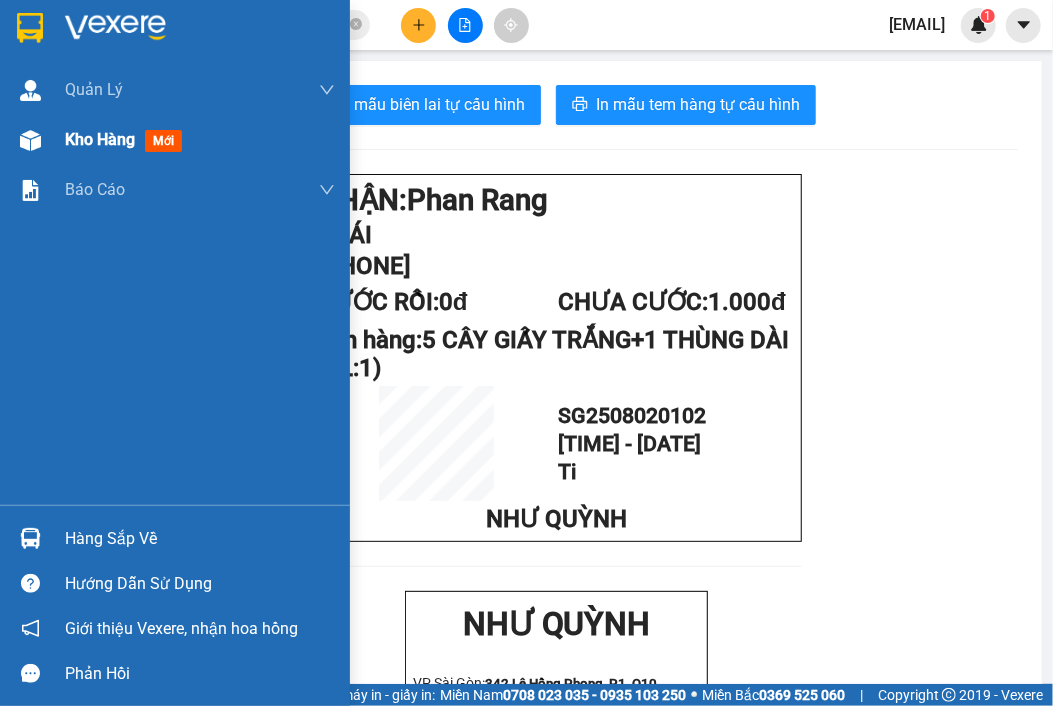 click on "Kho hàng" at bounding box center (100, 139) 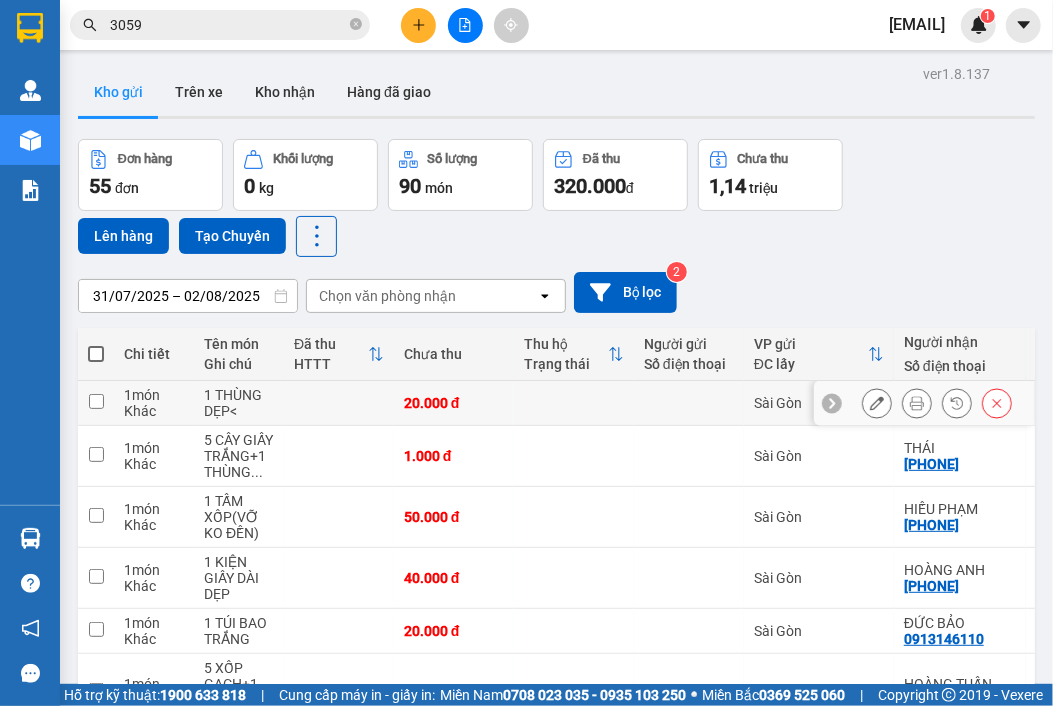 click at bounding box center (917, 403) 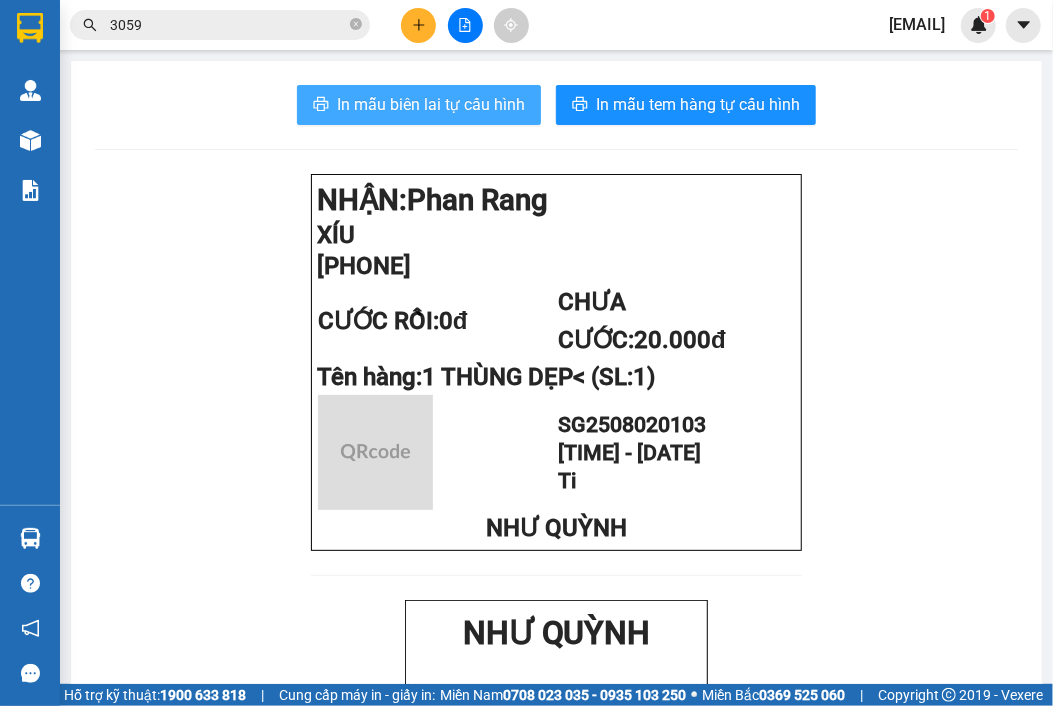 drag, startPoint x: 456, startPoint y: 123, endPoint x: 450, endPoint y: 110, distance: 14.3178215 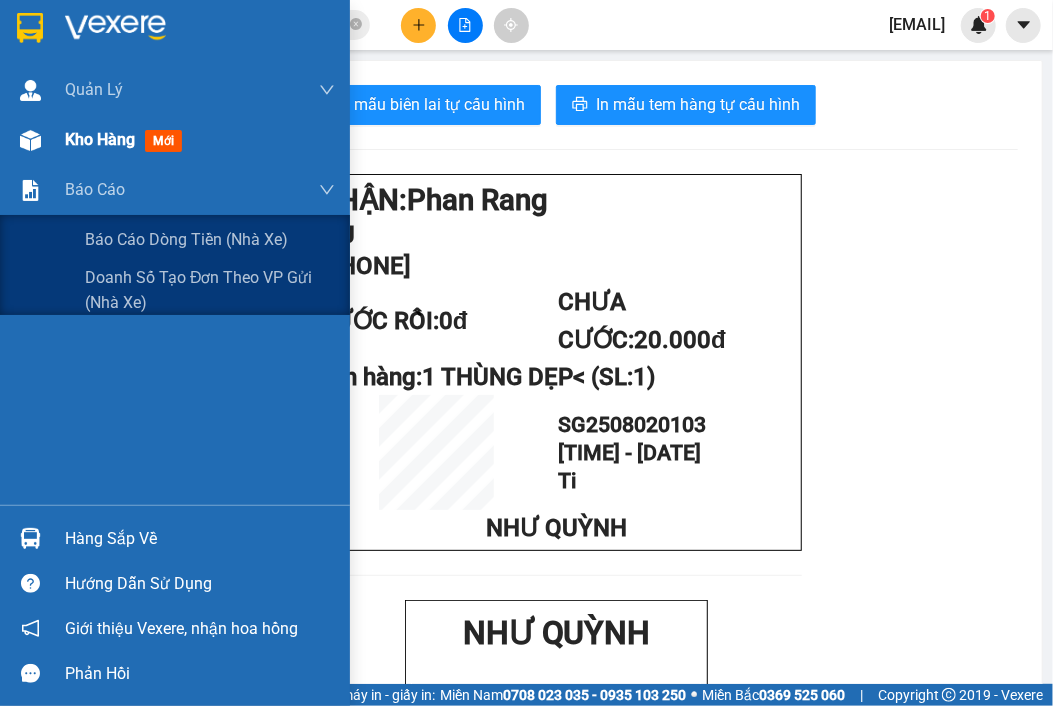 click on "Kho hàng mới" at bounding box center [175, 140] 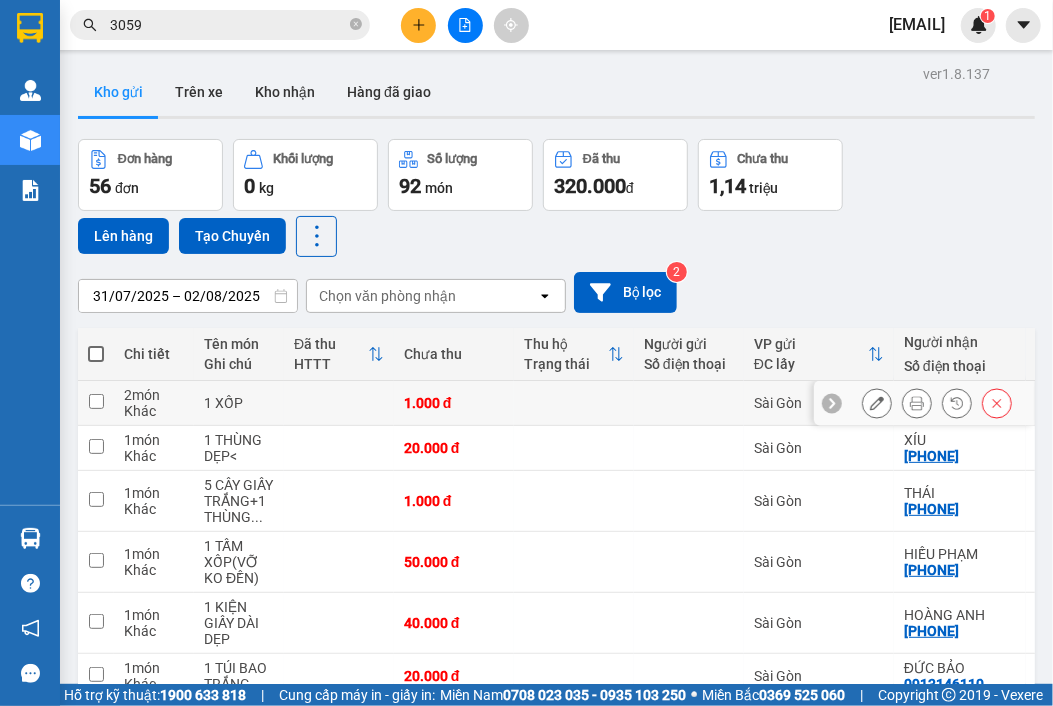 click 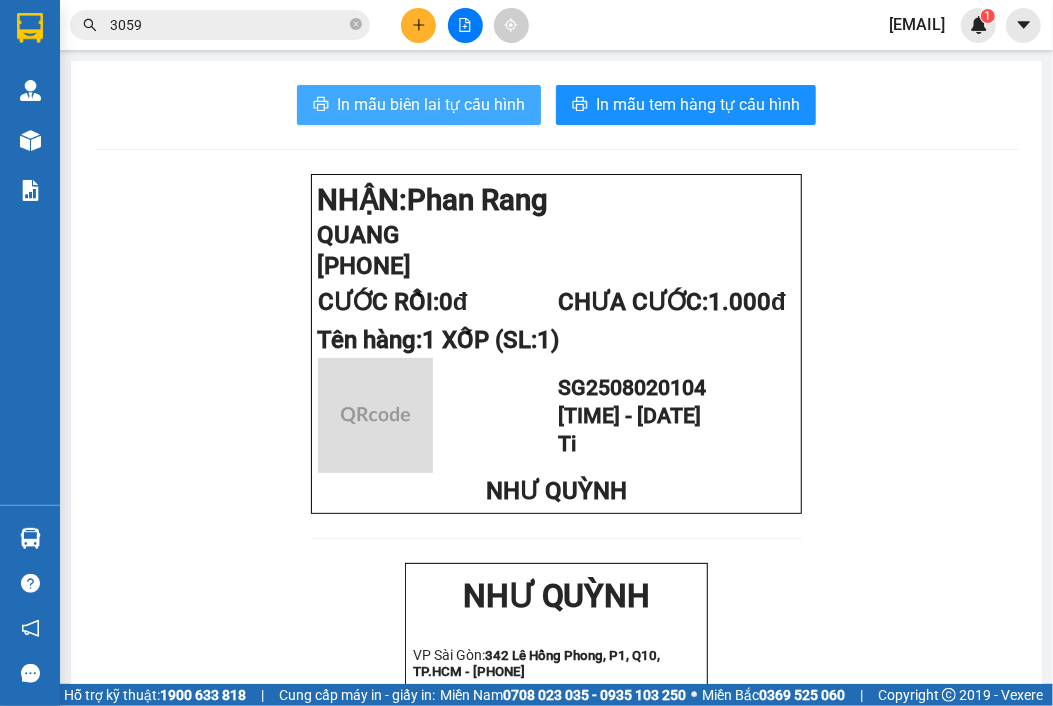drag, startPoint x: 411, startPoint y: 120, endPoint x: 807, endPoint y: 348, distance: 456.94638 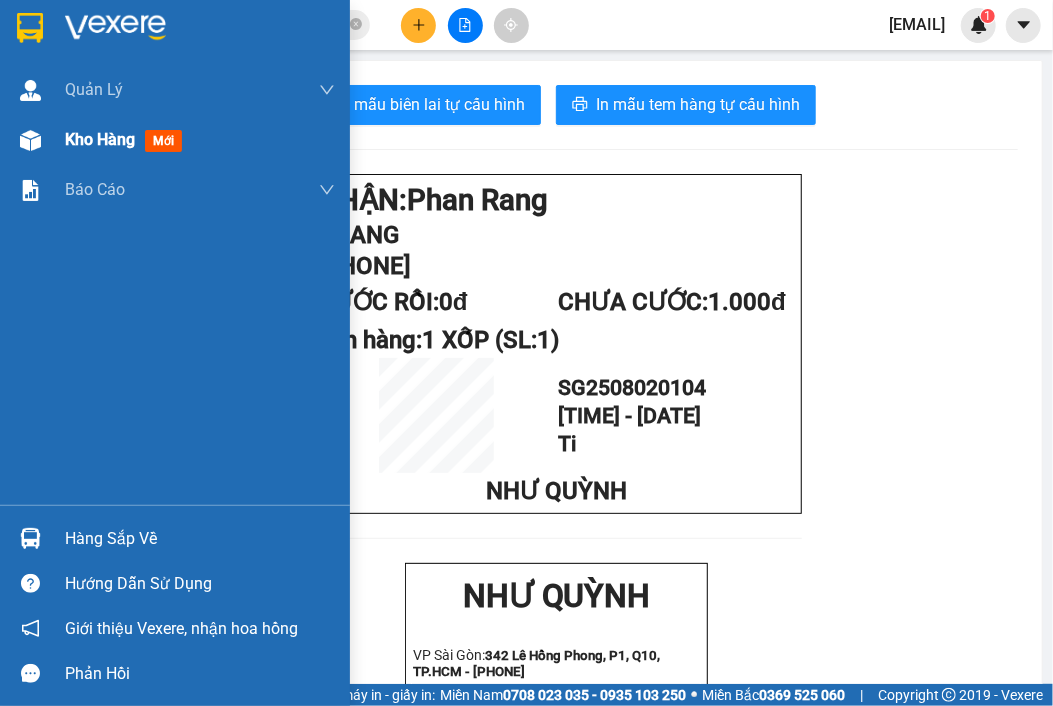 click on "Kho hàng" at bounding box center (100, 139) 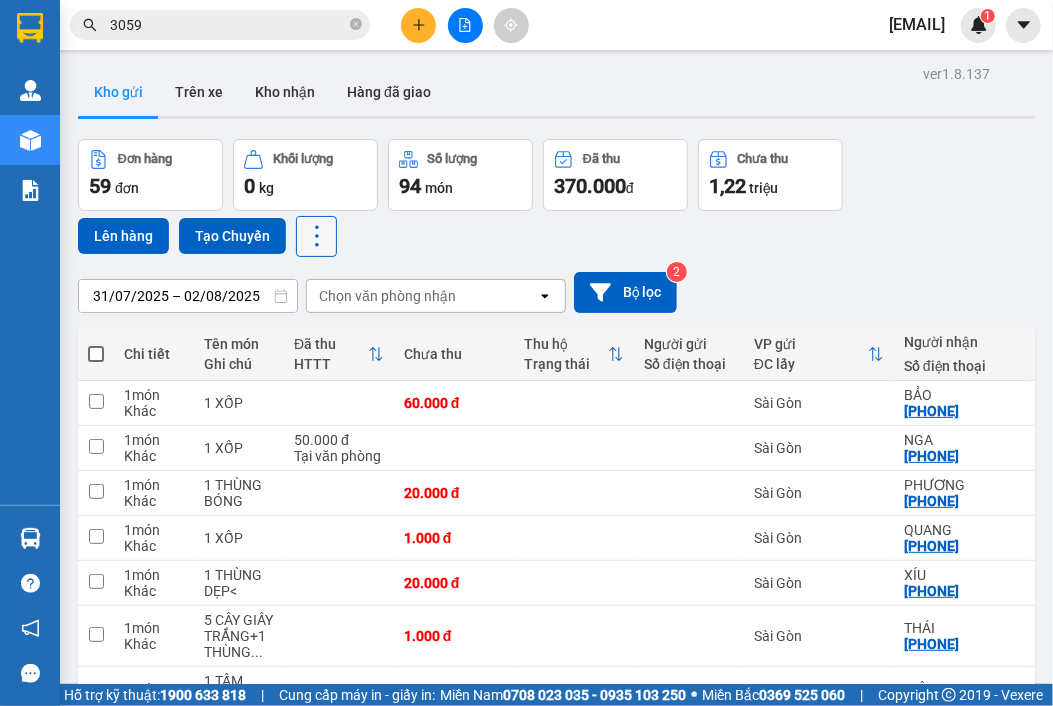click 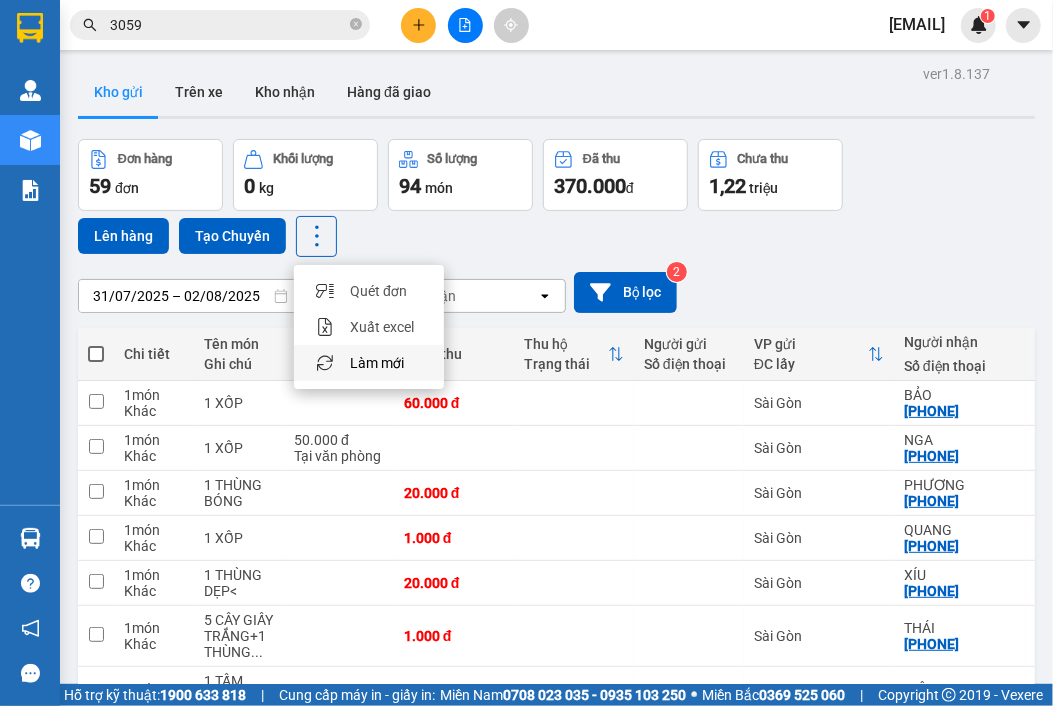 click on "Làm mới" at bounding box center [377, 363] 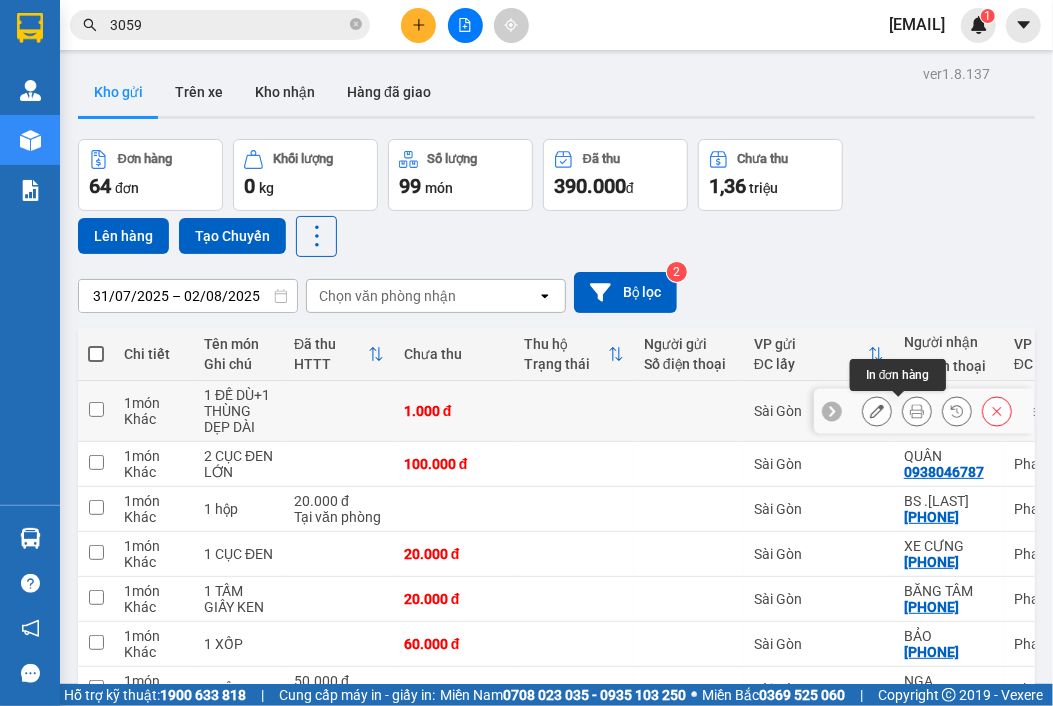 click at bounding box center (917, 411) 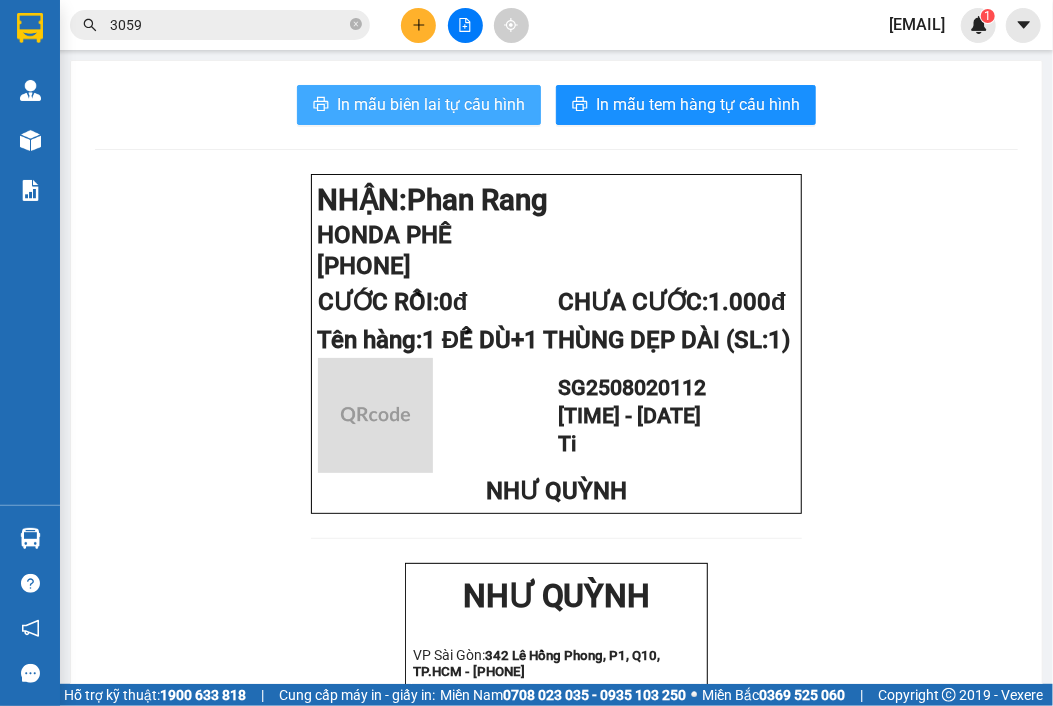 click on "In mẫu biên lai tự cấu hình" at bounding box center [431, 104] 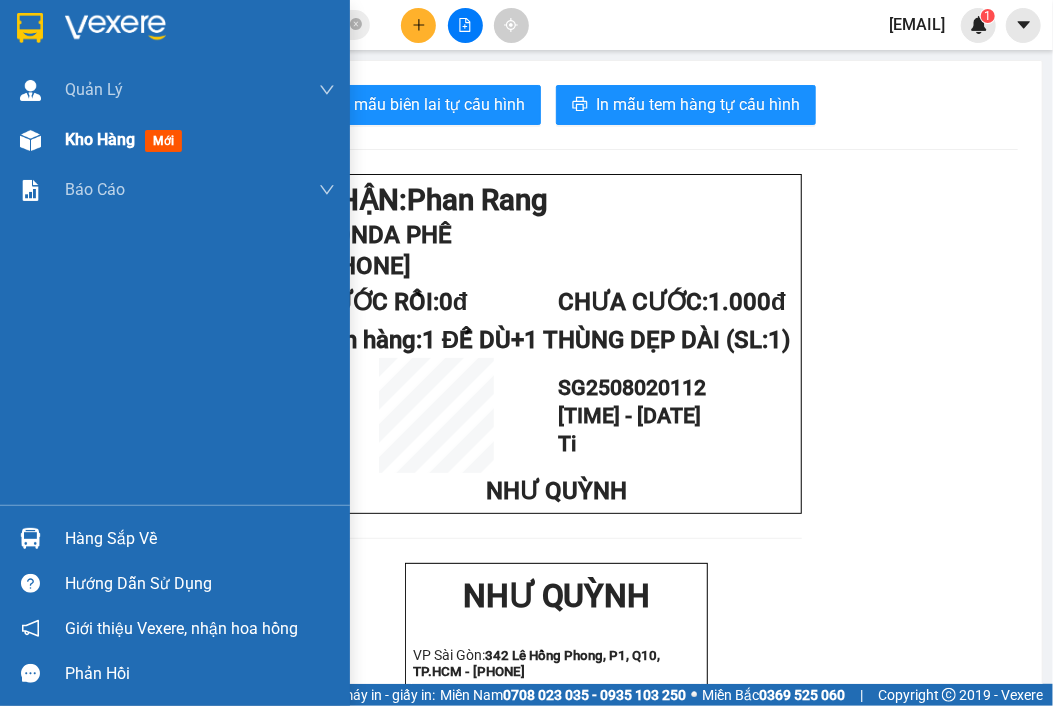 click on "Kho hàng" at bounding box center [100, 139] 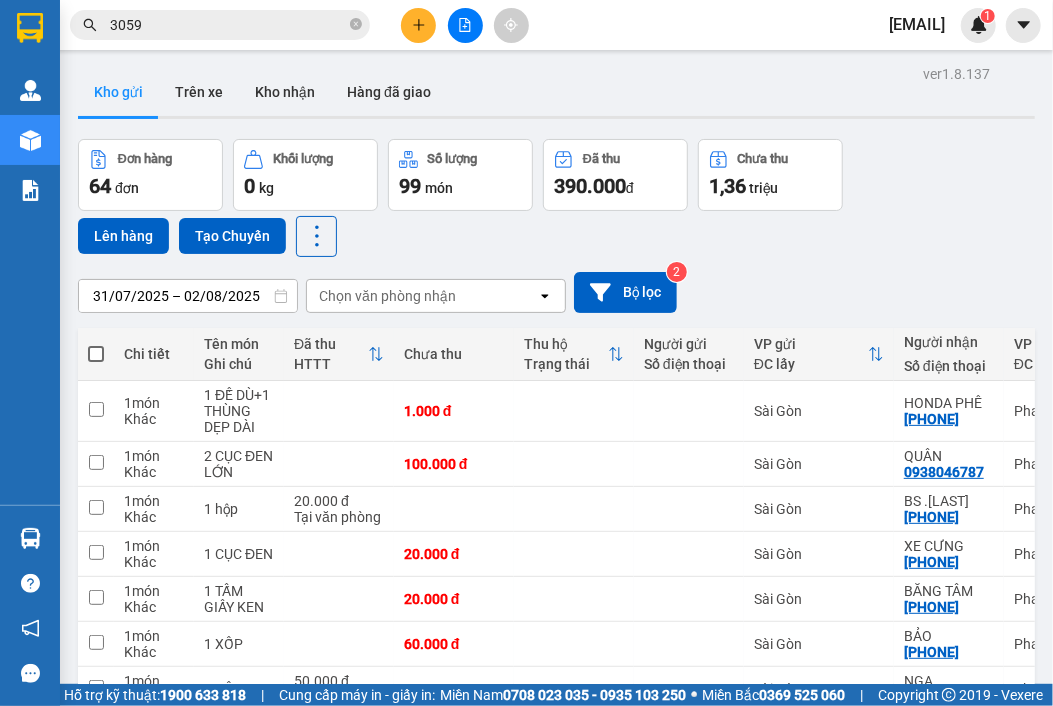 click on "31/07/2025 – 02/08/2025 Press the down arrow key to interact with the calendar and select a date. Press the escape button to close the calendar. Selected date range is from 31/07/2025 to 02/08/2025. Chọn văn phòng nhận open Bộ lọc 2" at bounding box center [556, 292] 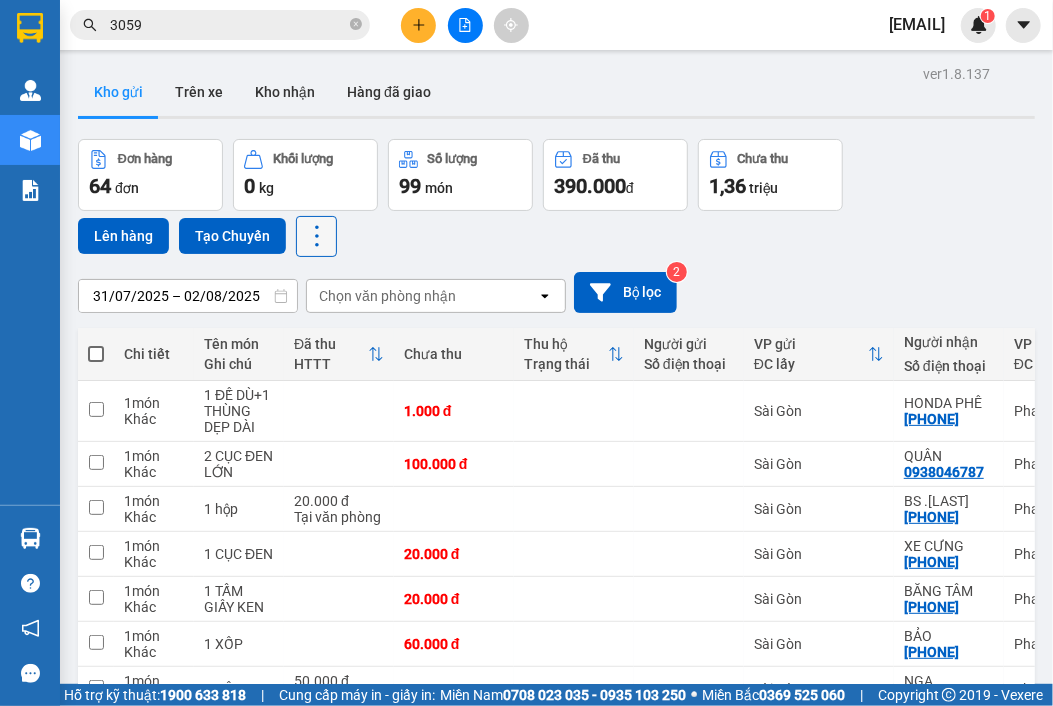 click 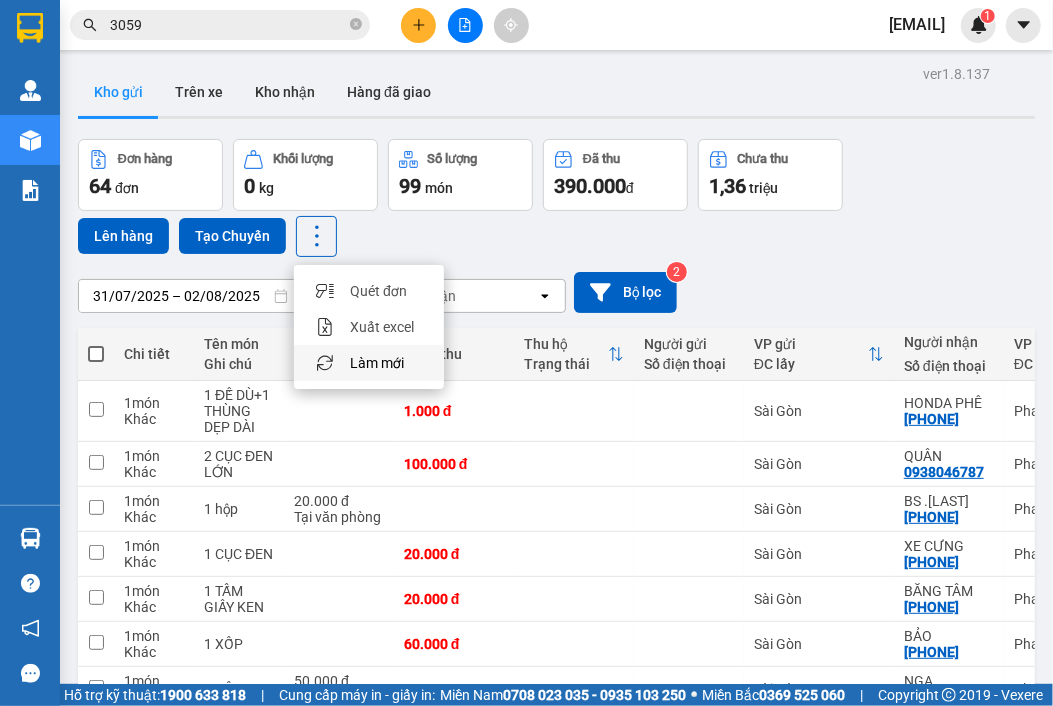click on "Làm mới" at bounding box center (377, 363) 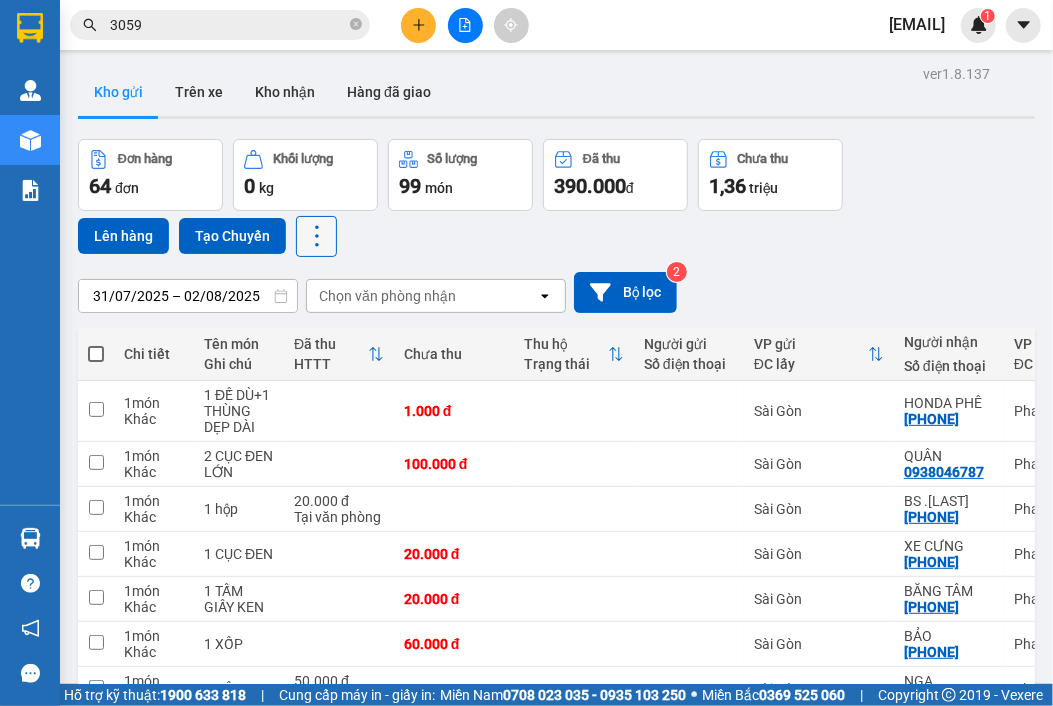 click 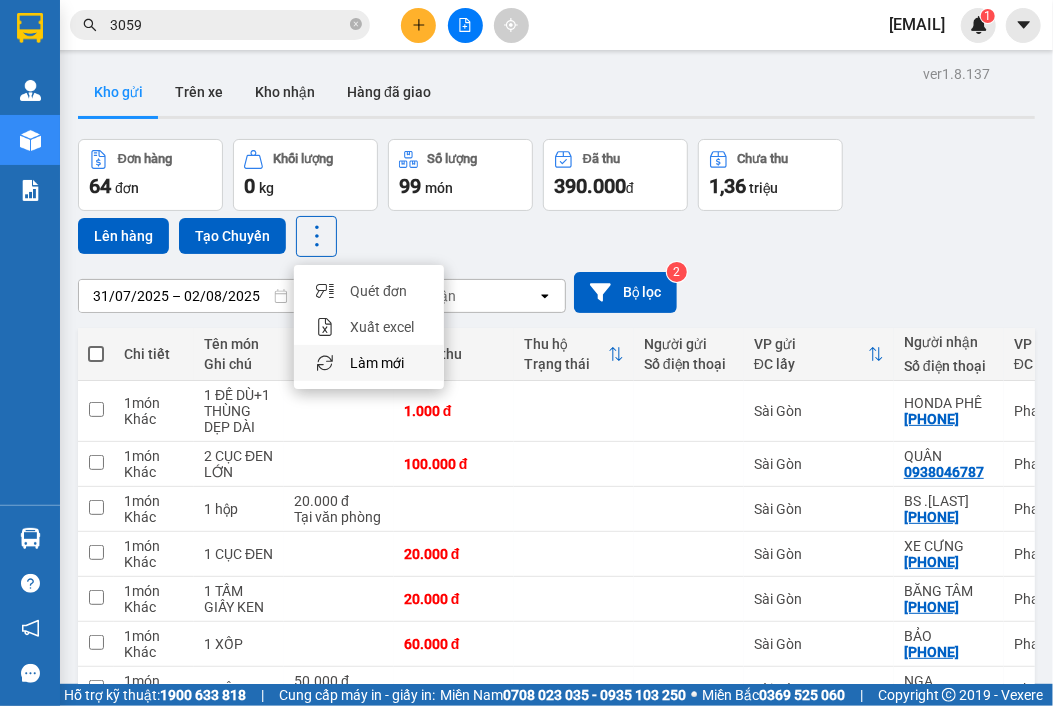 click on "Làm mới" at bounding box center (377, 363) 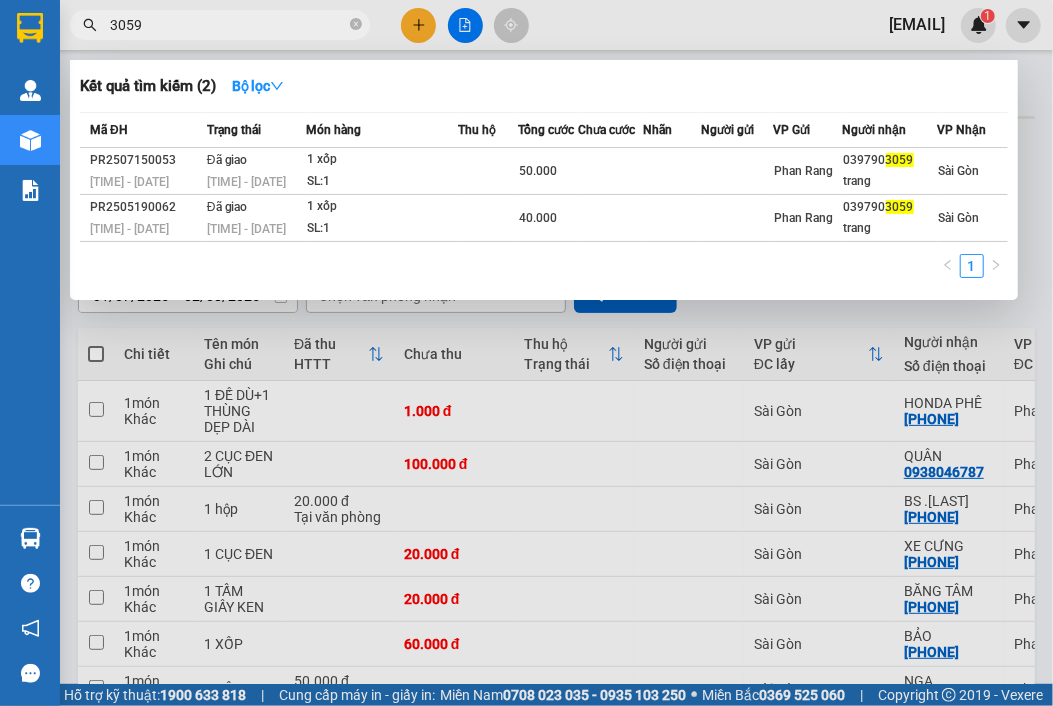 click on "3059" at bounding box center [228, 25] 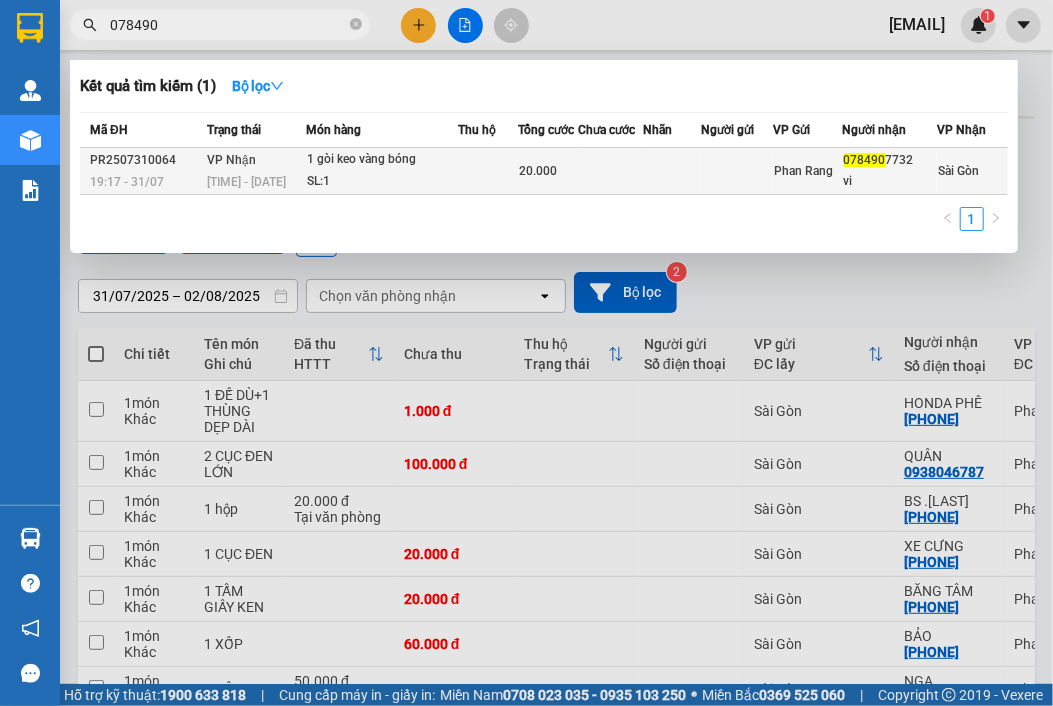 type on "078490" 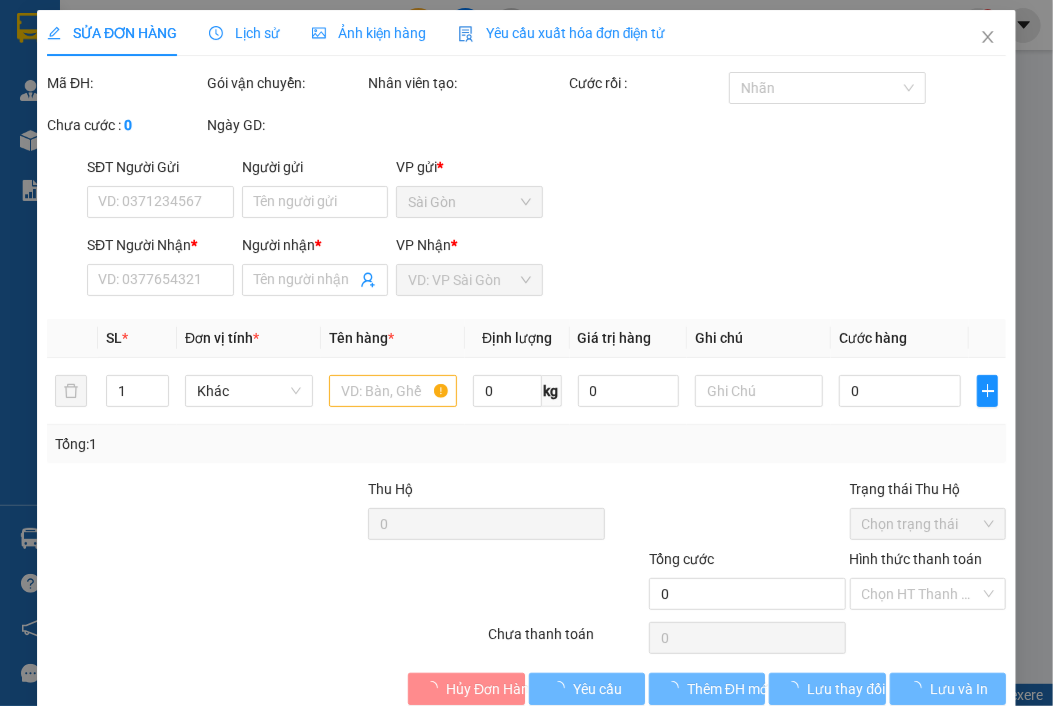 click on "Chưa thanh toán" at bounding box center (566, 640) 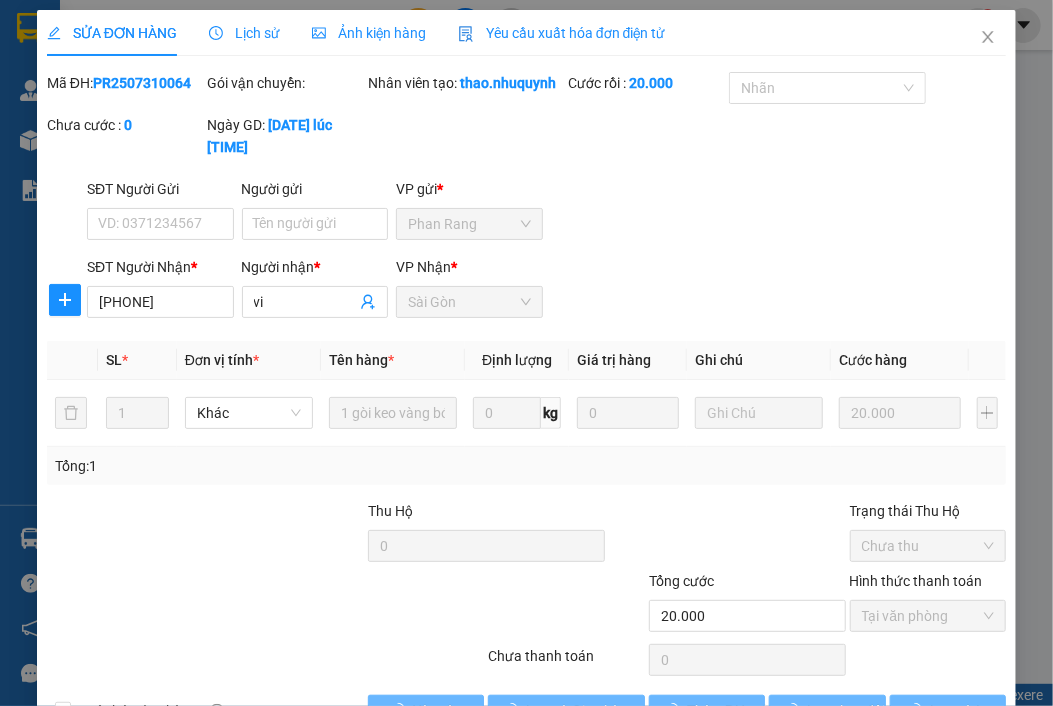 type on "[PHONE]" 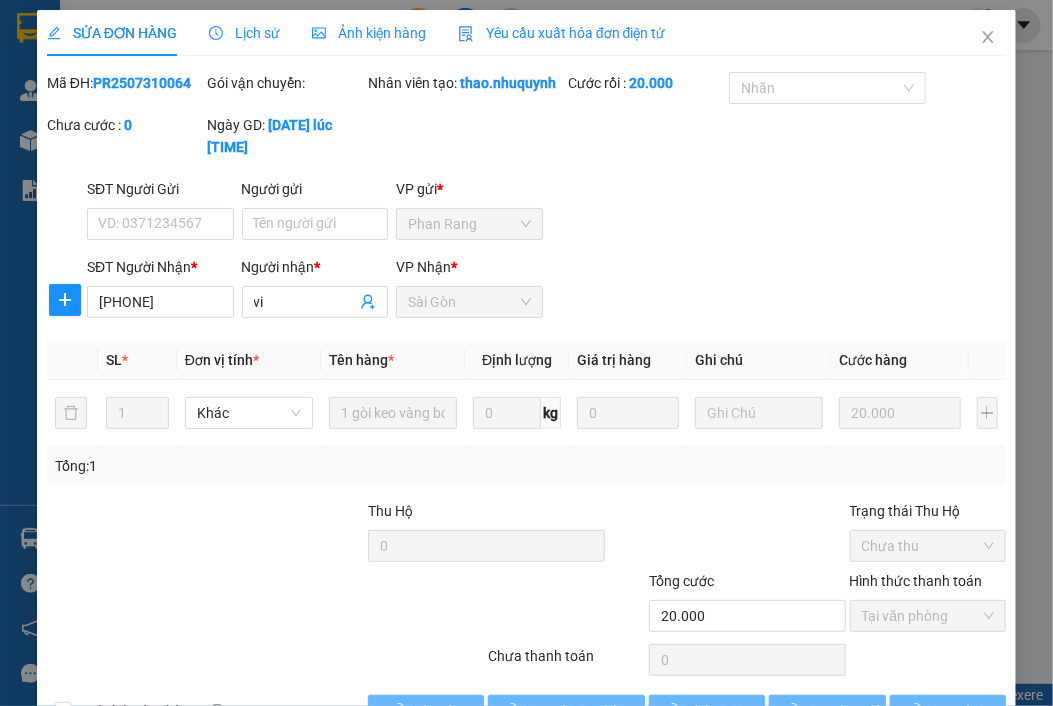 type on "vi" 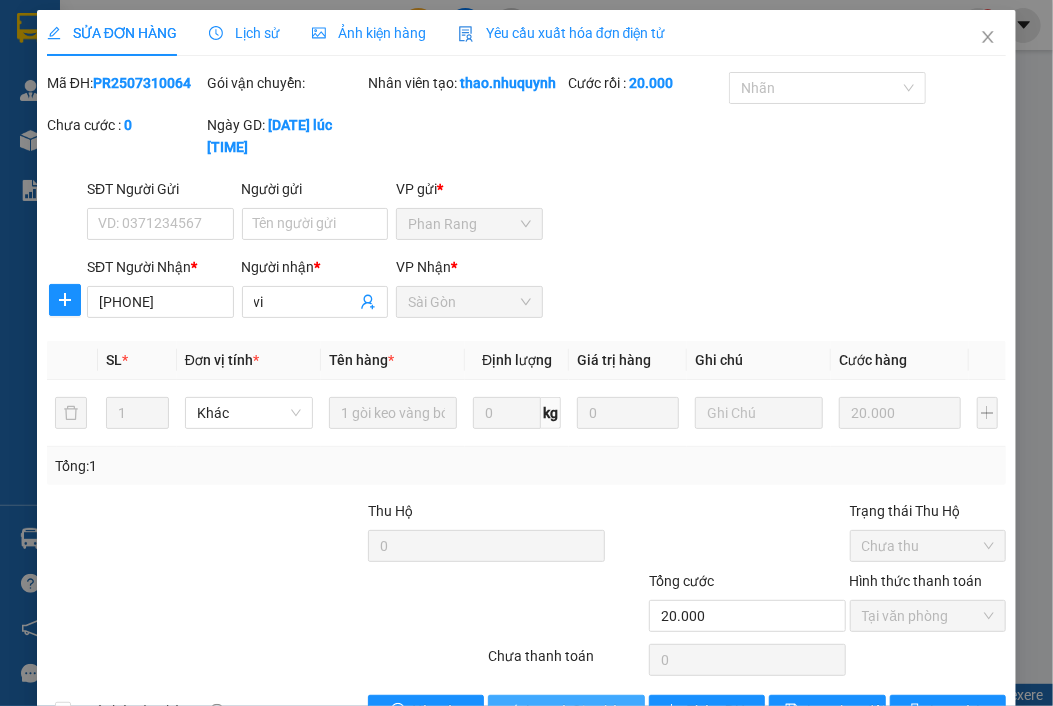 drag, startPoint x: 588, startPoint y: 657, endPoint x: 601, endPoint y: 402, distance: 255.33116 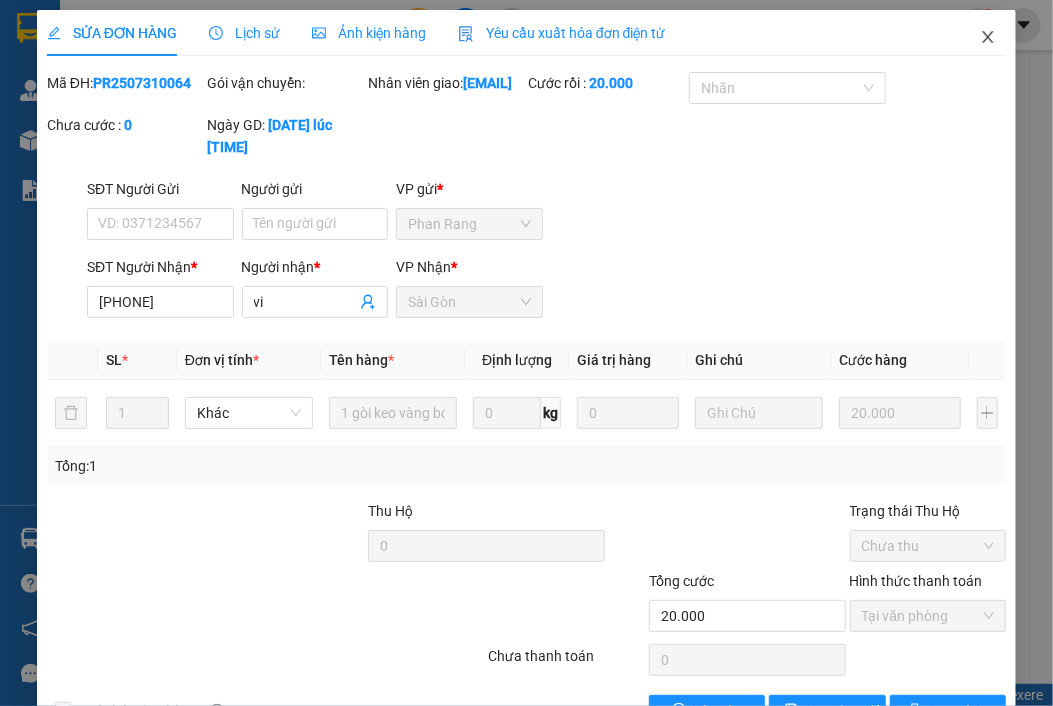 click at bounding box center (988, 38) 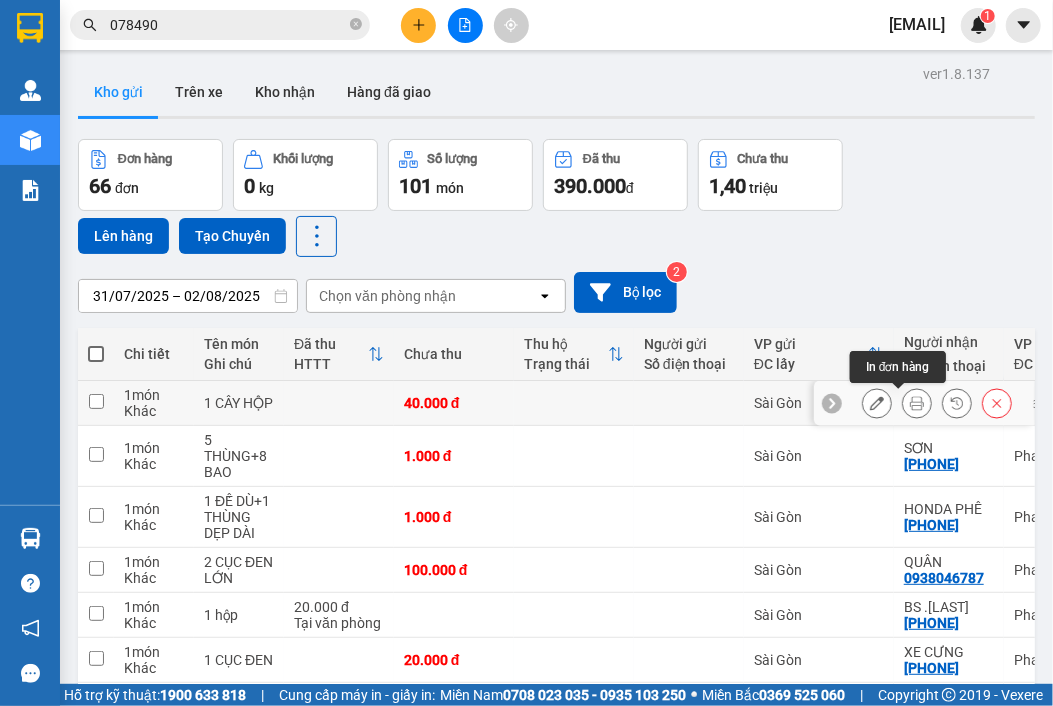 click at bounding box center (917, 403) 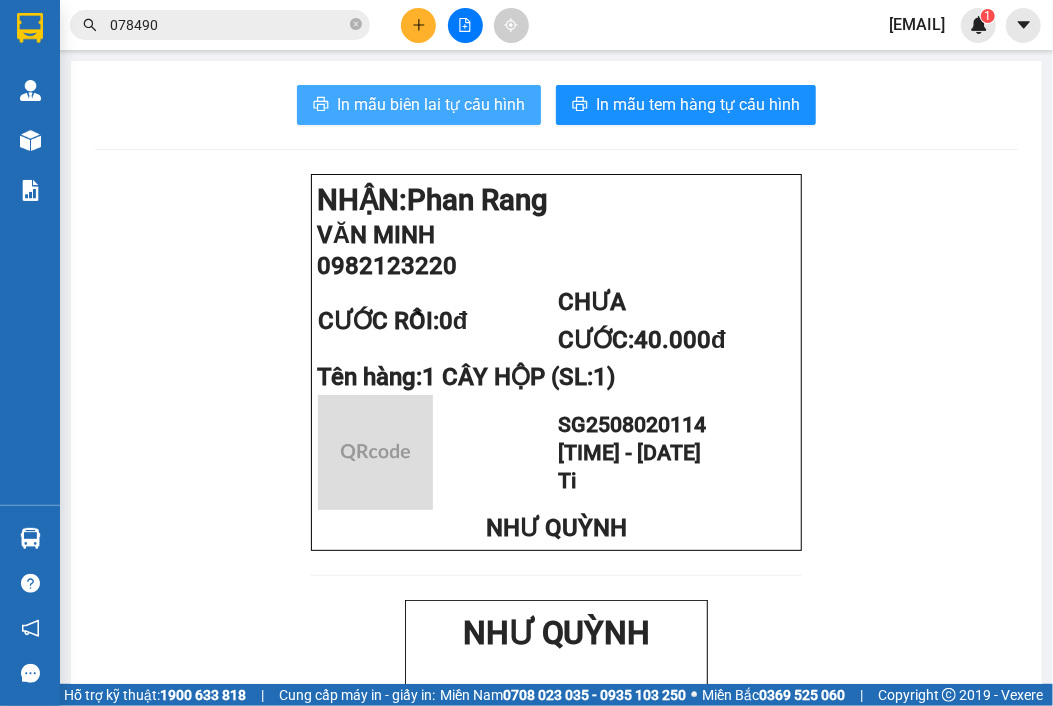 click on "In mẫu biên lai tự cấu hình" at bounding box center (419, 105) 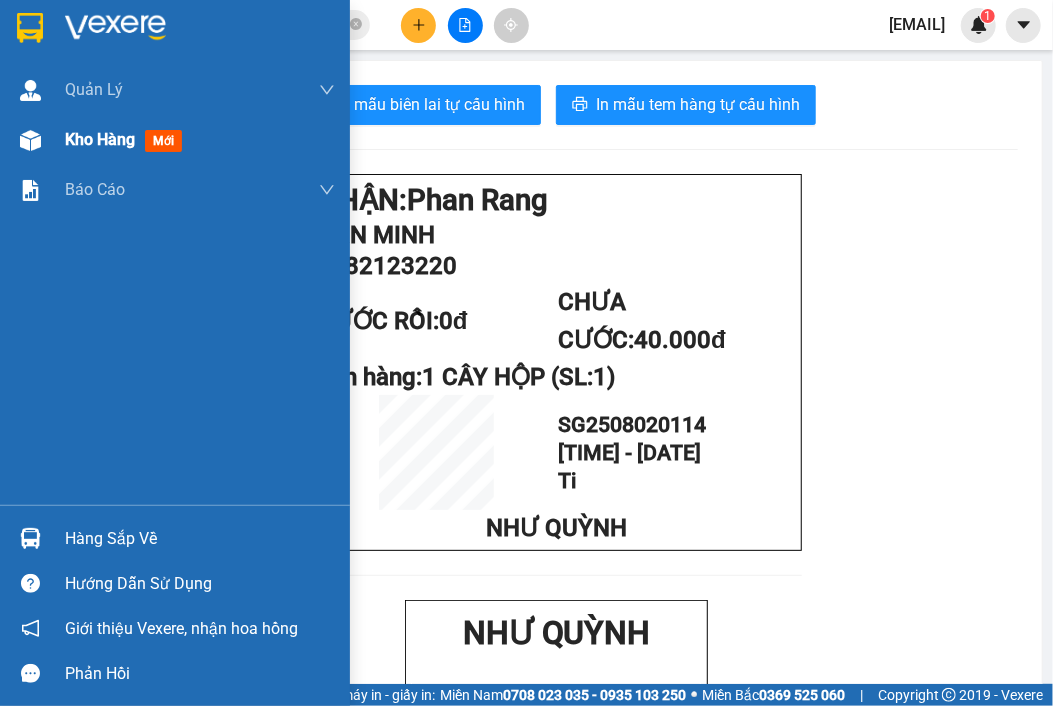 click on "Kho hàng mới" at bounding box center [200, 140] 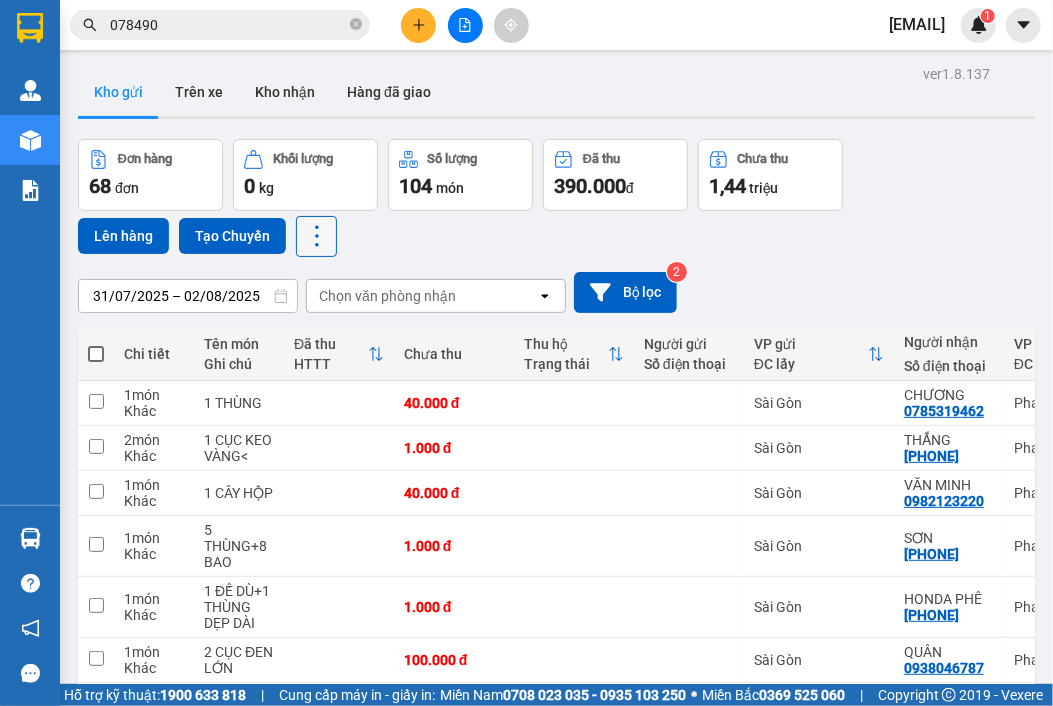 click 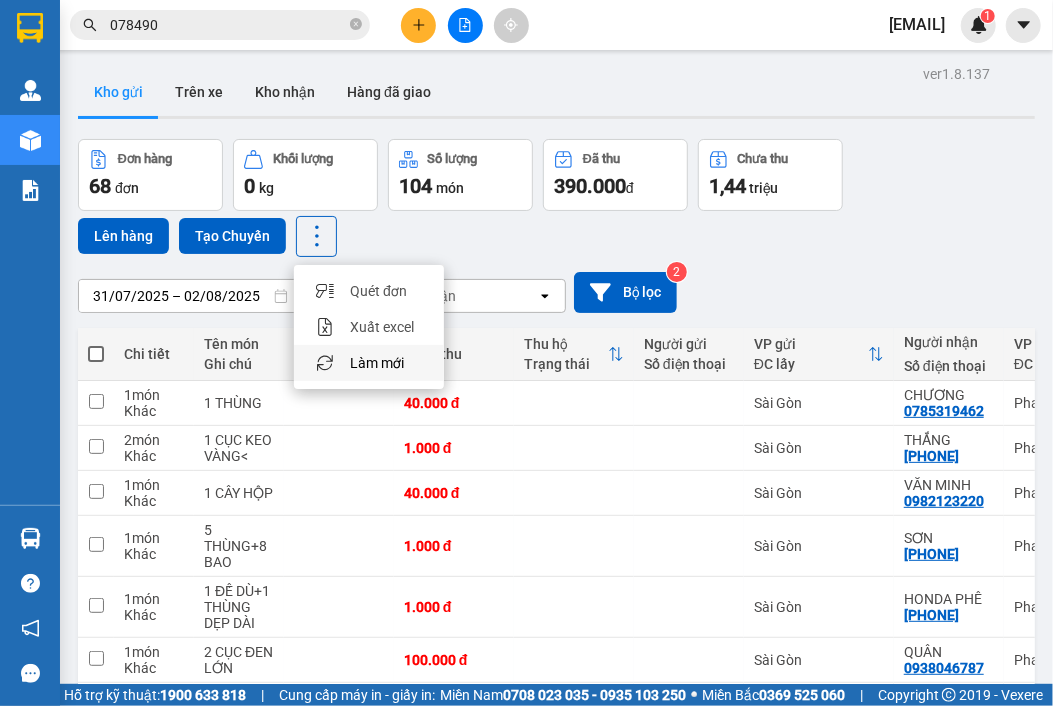 click on "Làm mới" at bounding box center (377, 363) 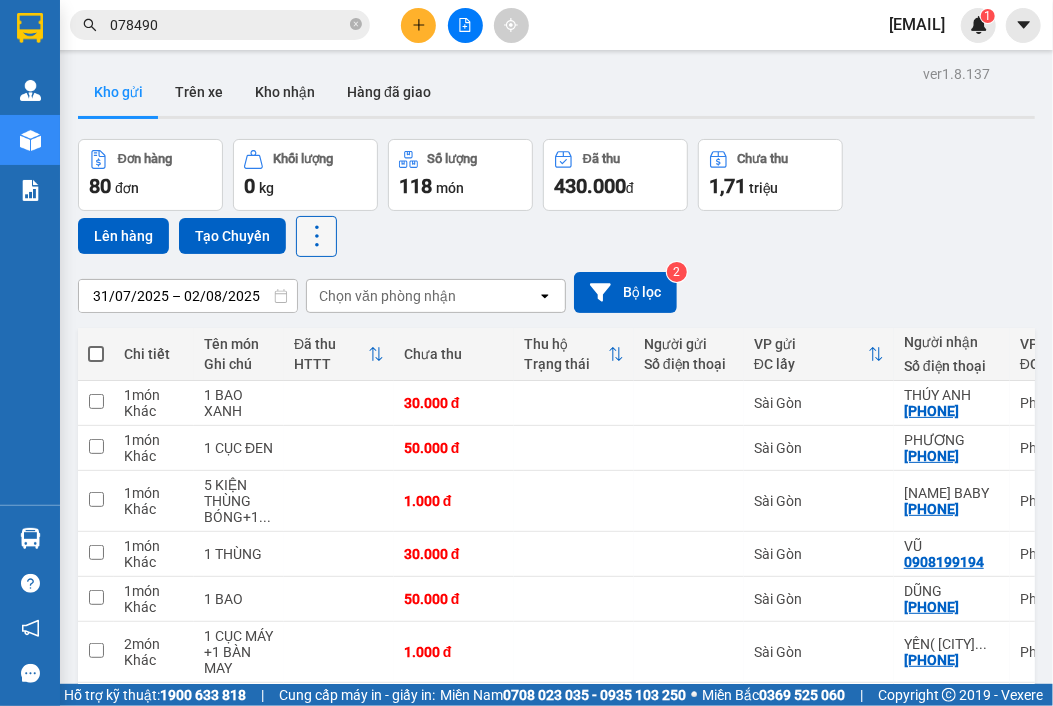 click 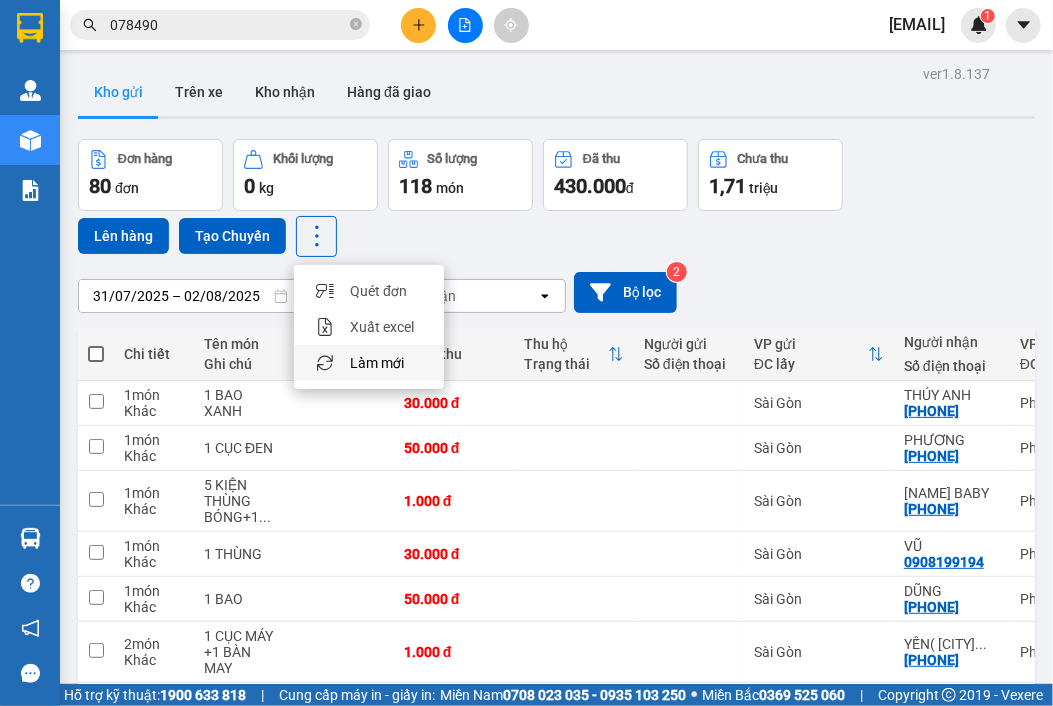 drag, startPoint x: 358, startPoint y: 357, endPoint x: 355, endPoint y: 346, distance: 11.401754 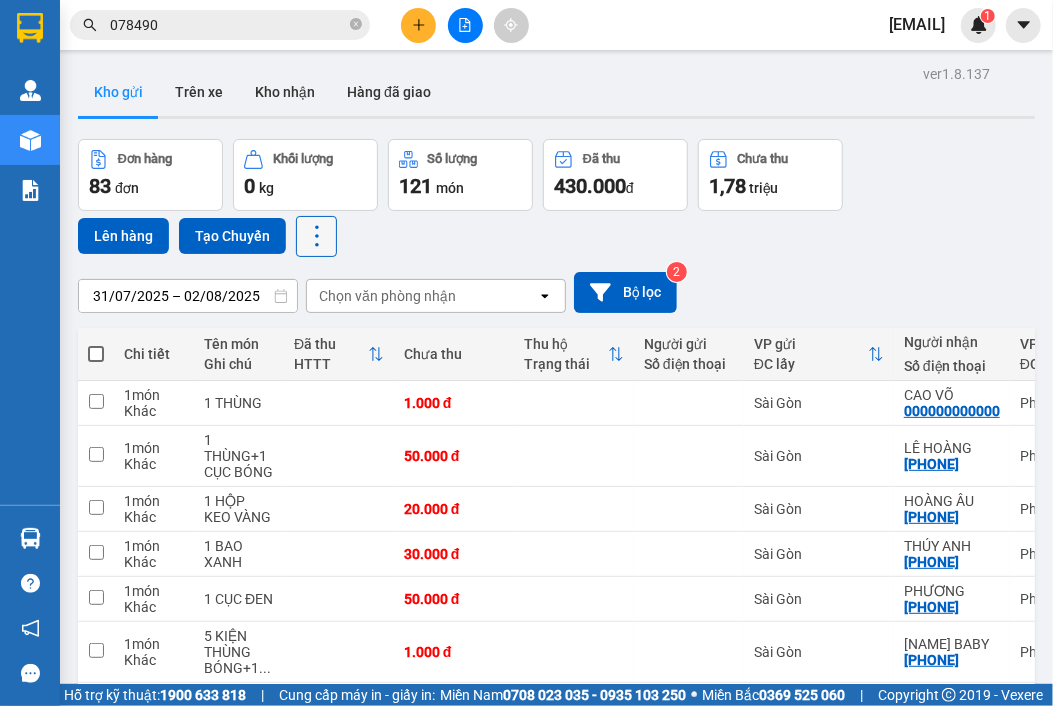 click 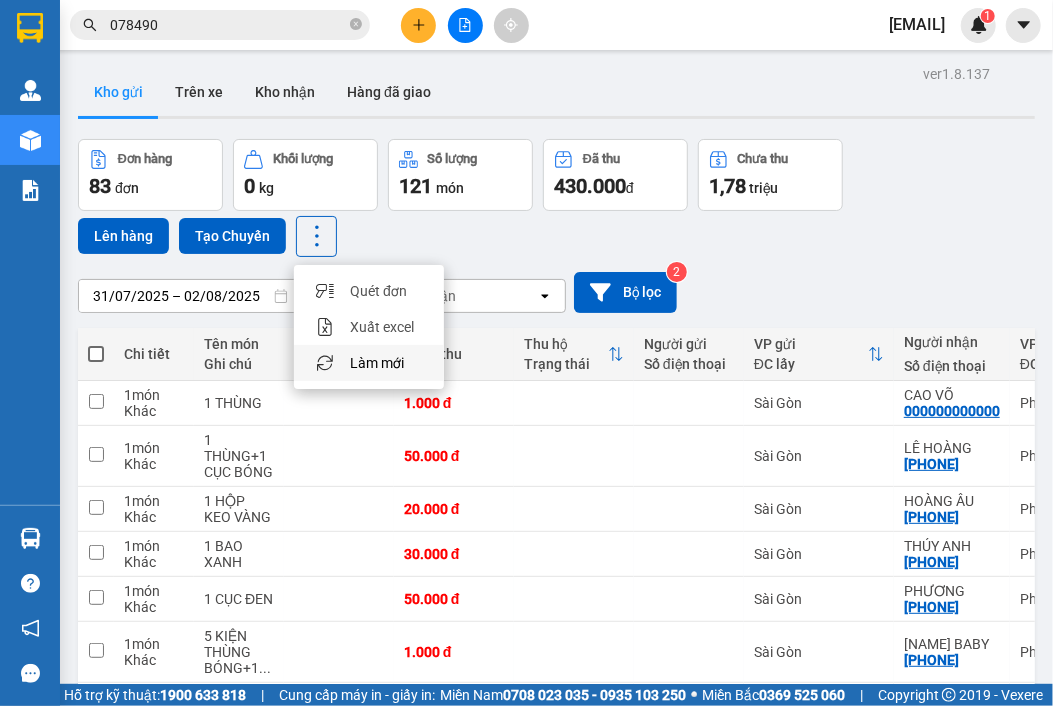 click on "Làm mới" at bounding box center [377, 363] 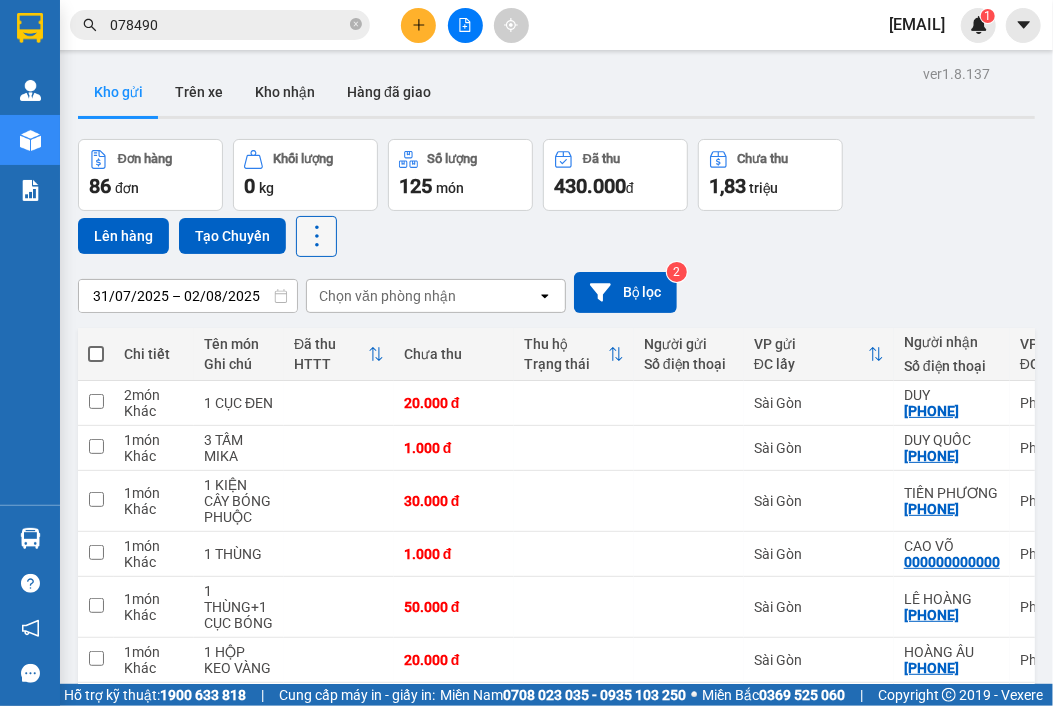 click 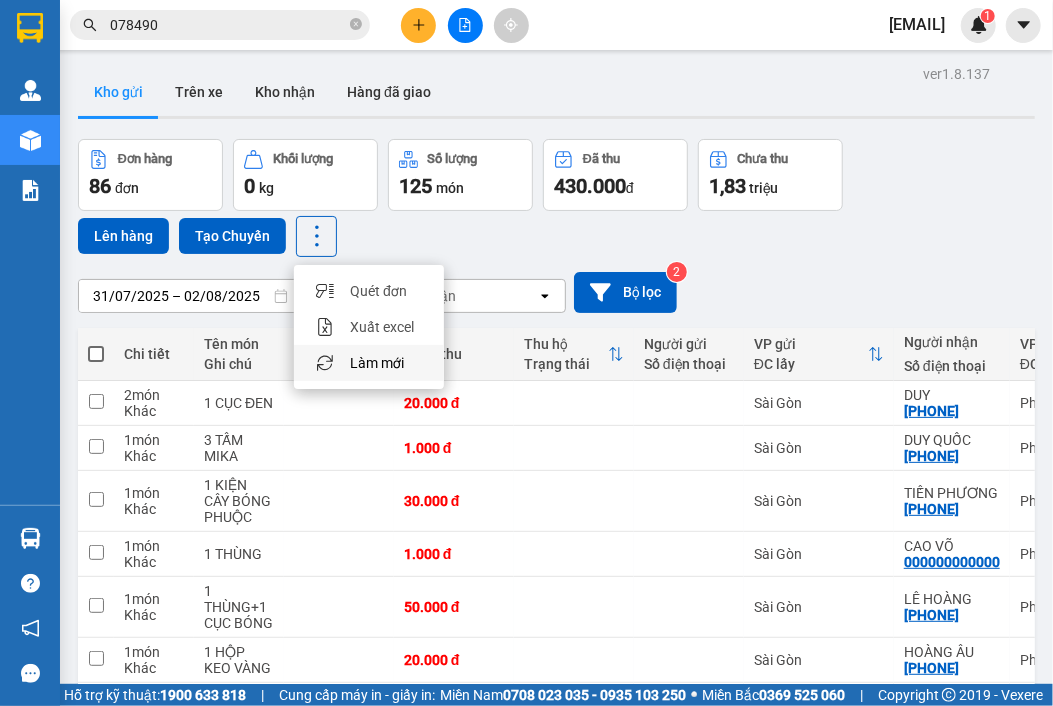 click on "Làm mới" at bounding box center [377, 363] 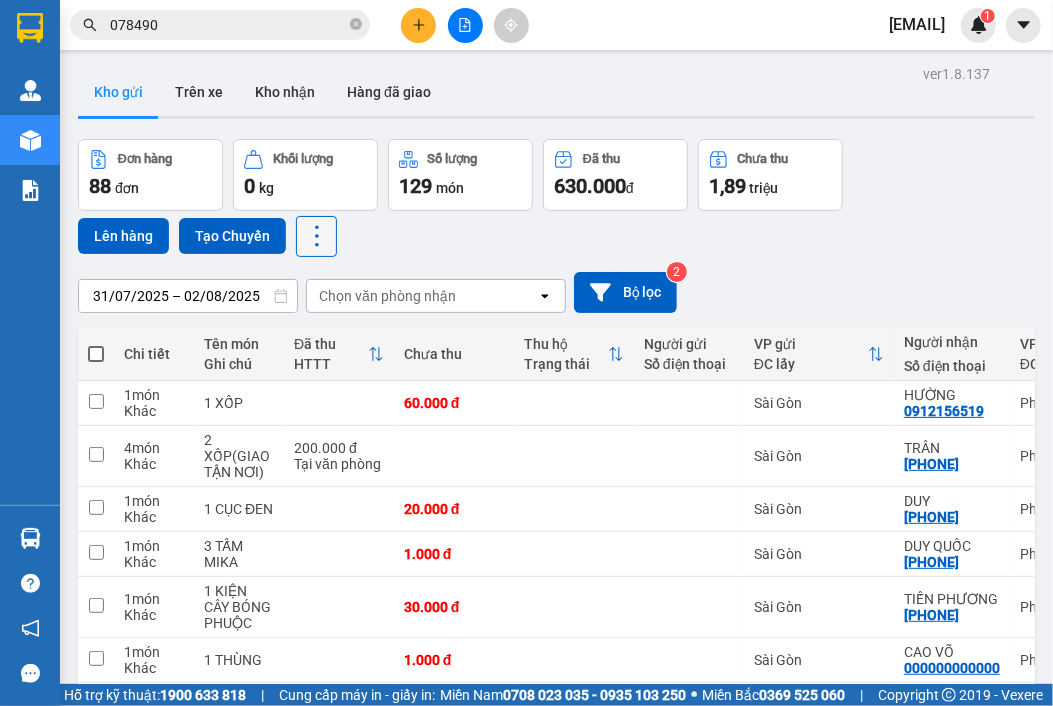 click 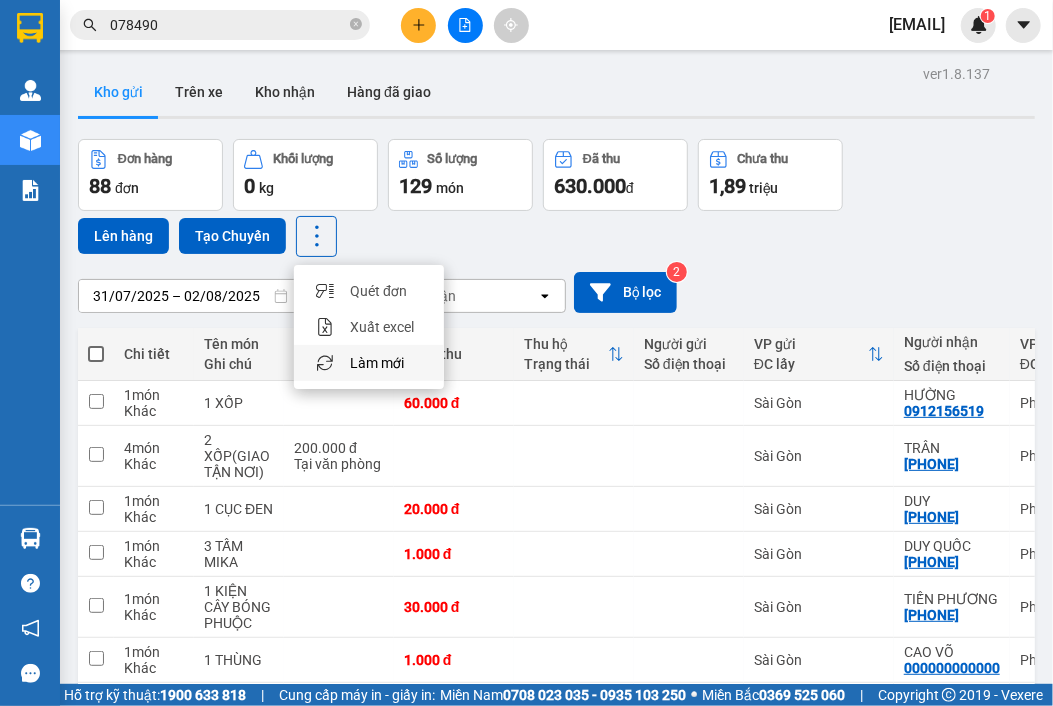 click on "Làm mới" at bounding box center [377, 363] 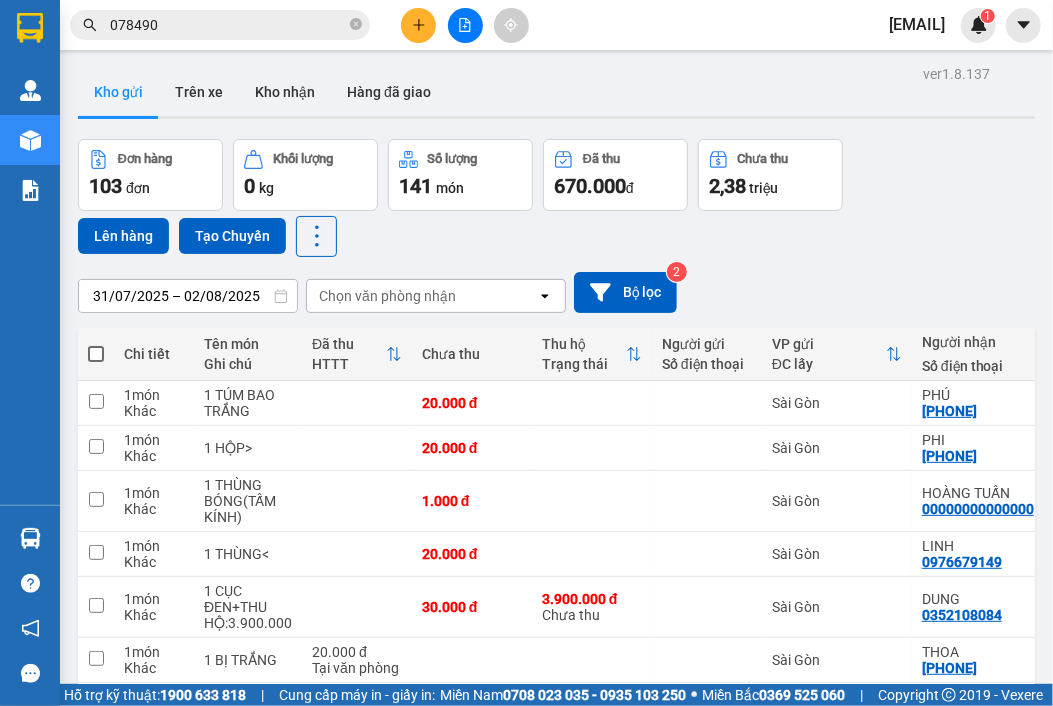click on "Lên hàng Tạo Chuyến" at bounding box center [207, 236] 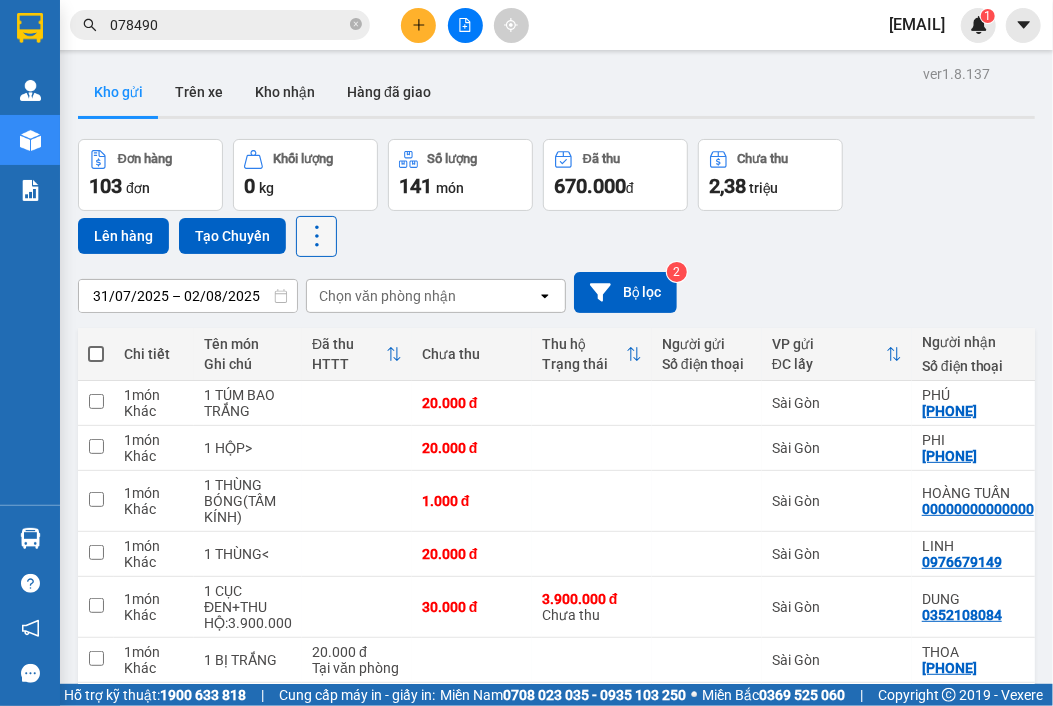 drag, startPoint x: 315, startPoint y: 233, endPoint x: 317, endPoint y: 243, distance: 10.198039 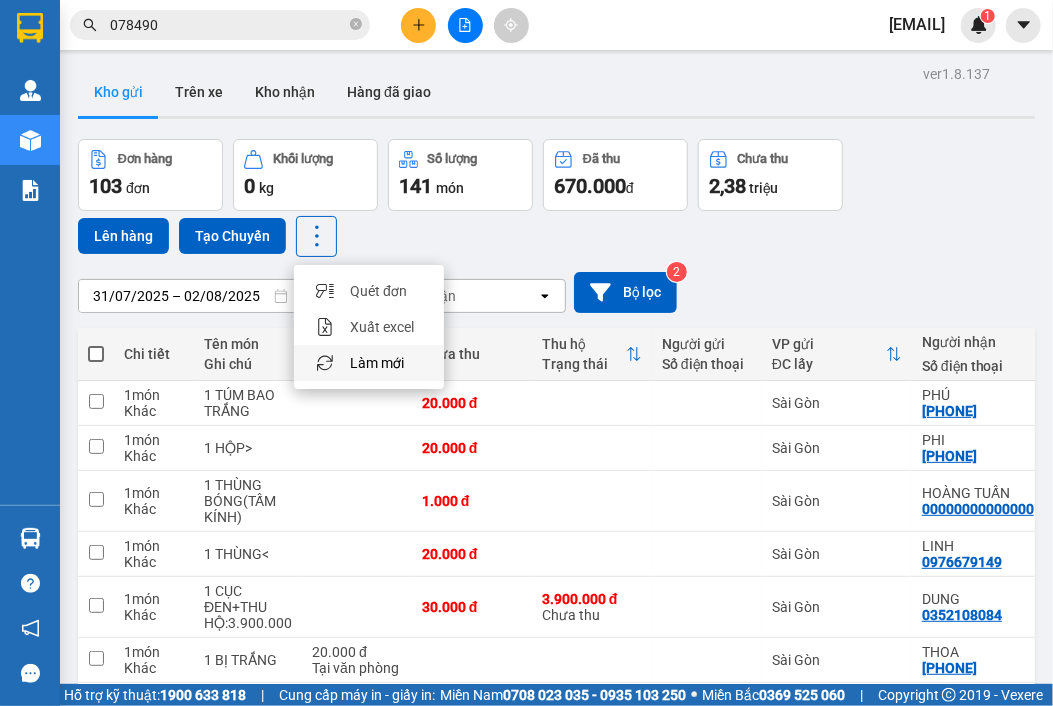 click on "Làm mới" at bounding box center (369, 363) 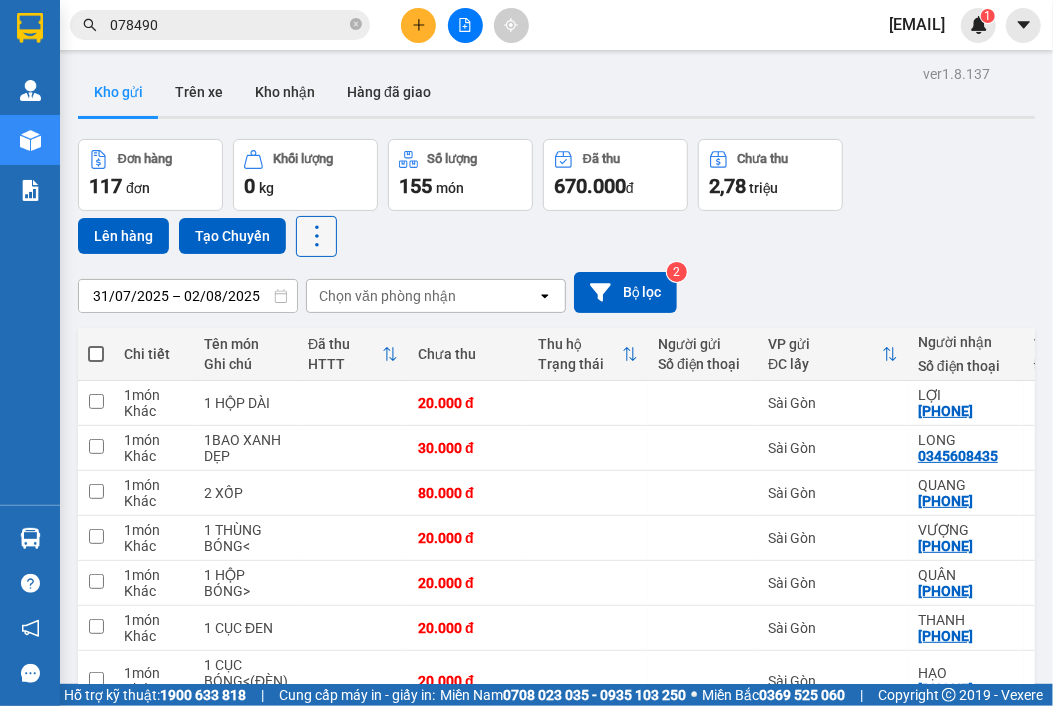 click on "Đơn hàng 117 đơn Khối lượng 0 kg Số lượng 155 món Đã thu 670.000  đ chưa thu 2,78   triệu Lên hàng Tạo Chuyến" at bounding box center (556, 198) 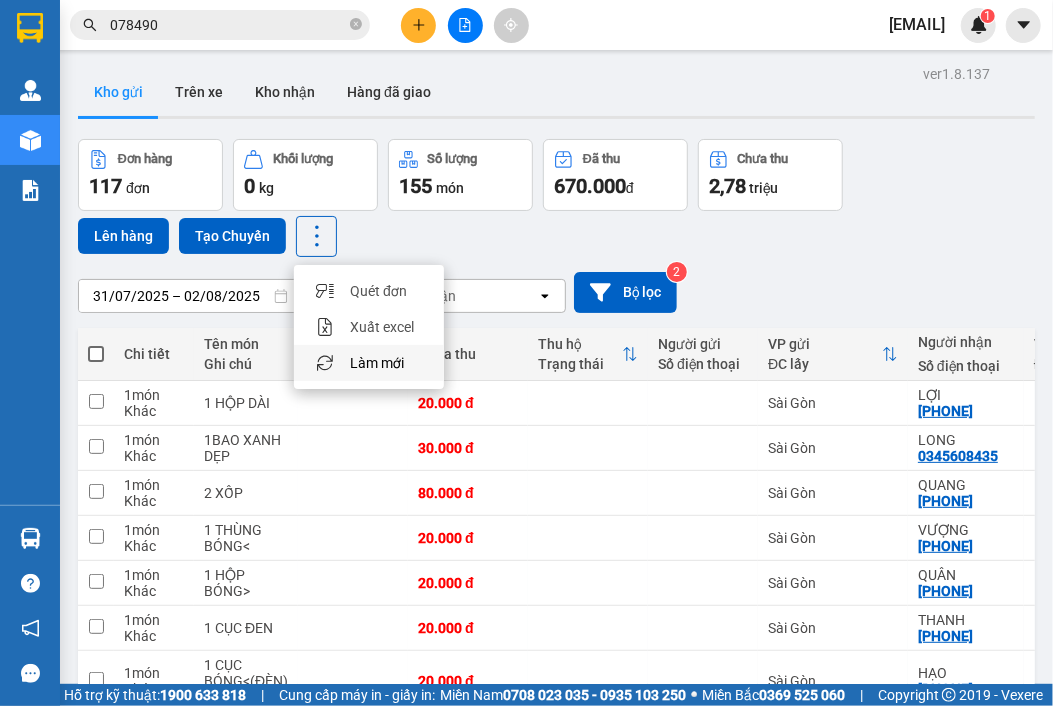 click on "Làm mới" at bounding box center (377, 363) 